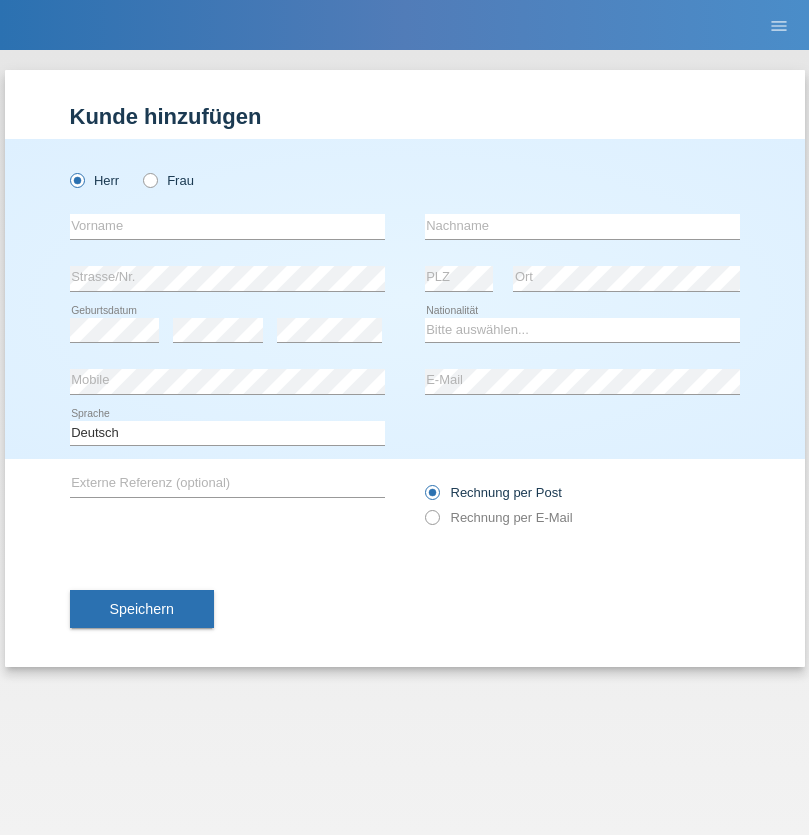 scroll, scrollTop: 0, scrollLeft: 0, axis: both 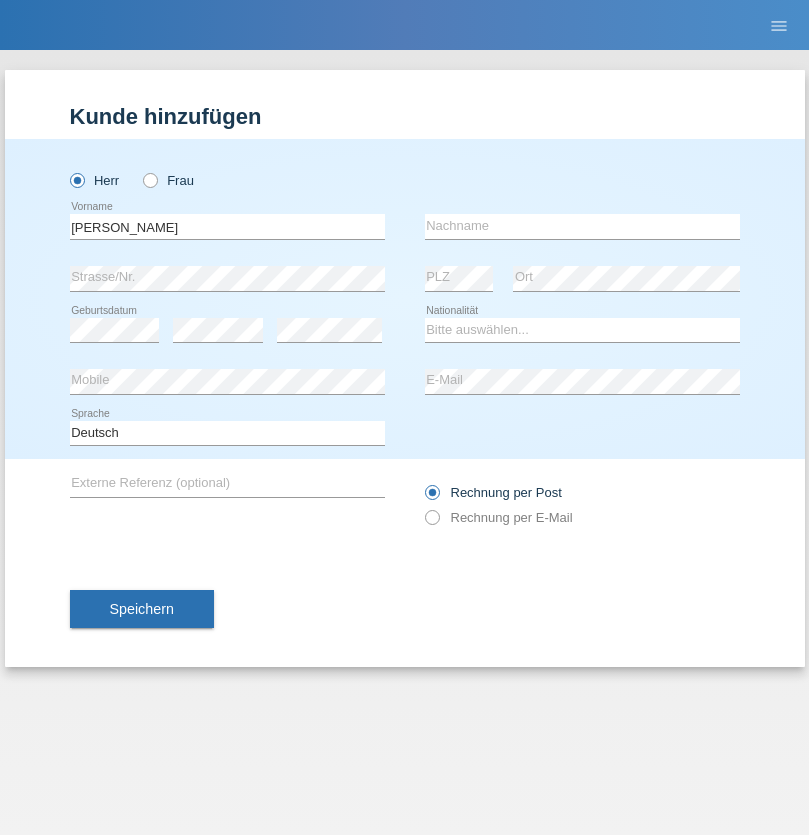 type on "[PERSON_NAME]" 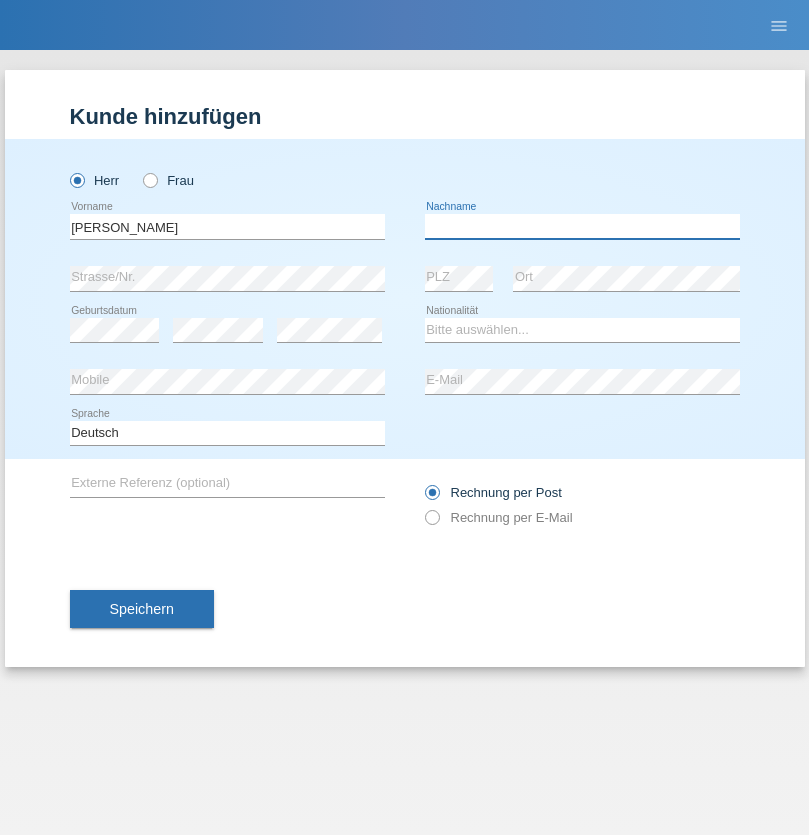 click at bounding box center [582, 226] 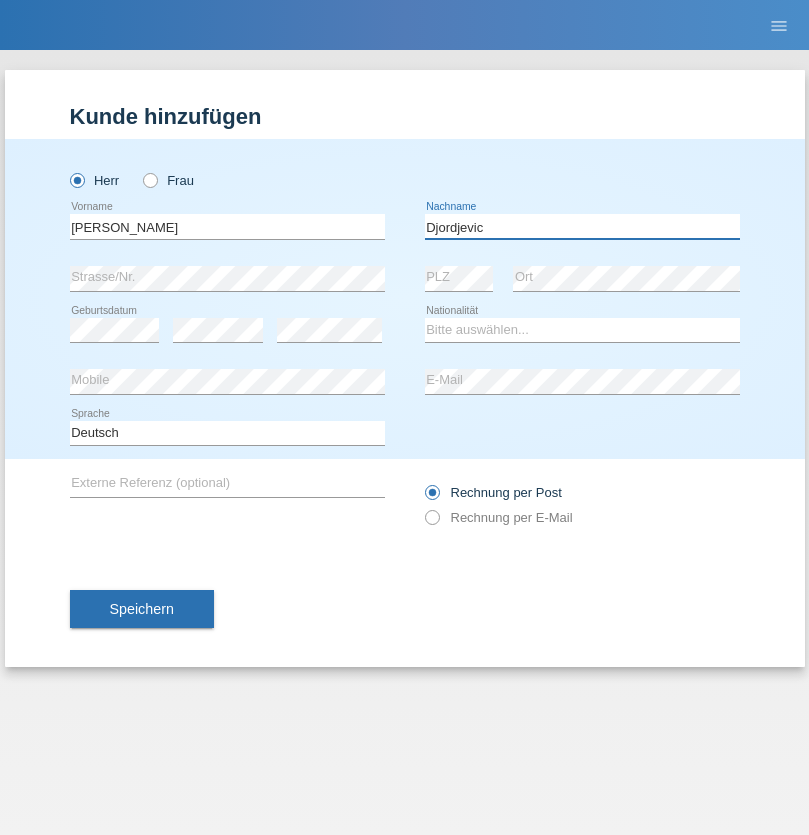 type on "Djordjevic" 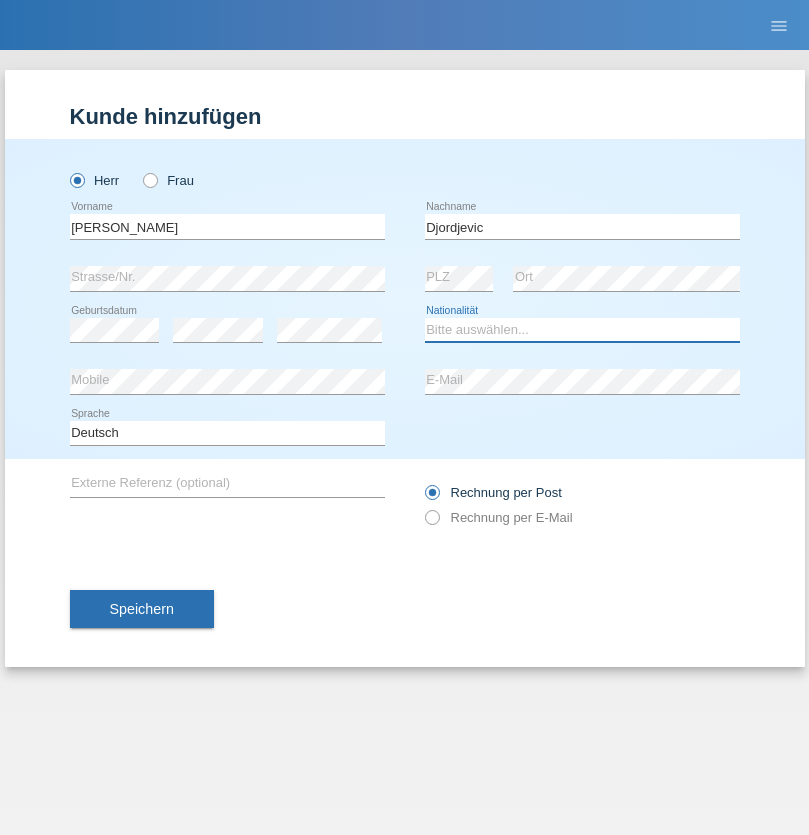 select on "CH" 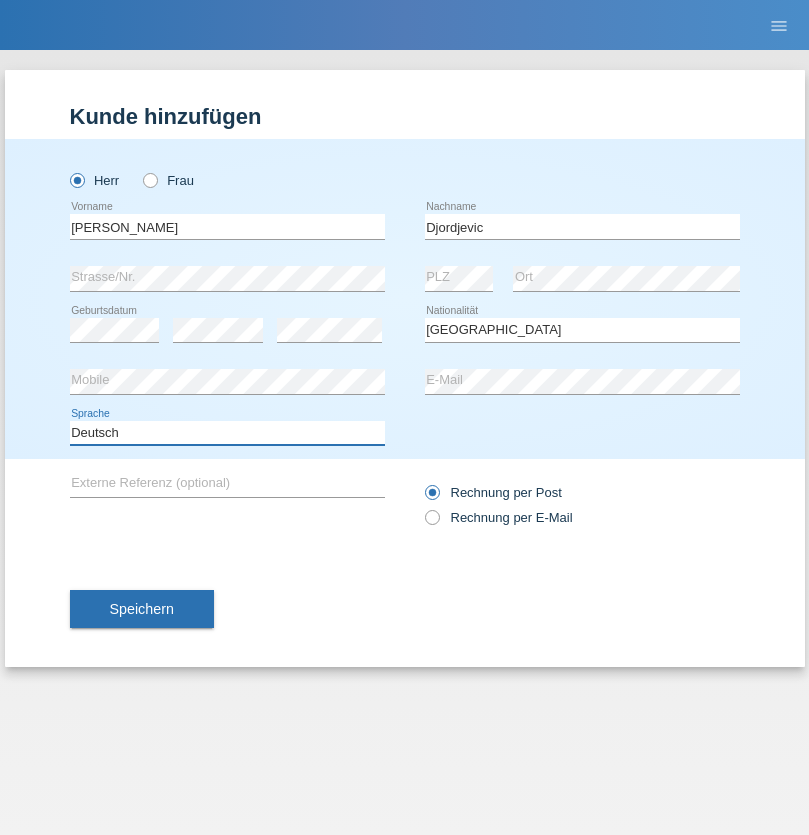 select on "en" 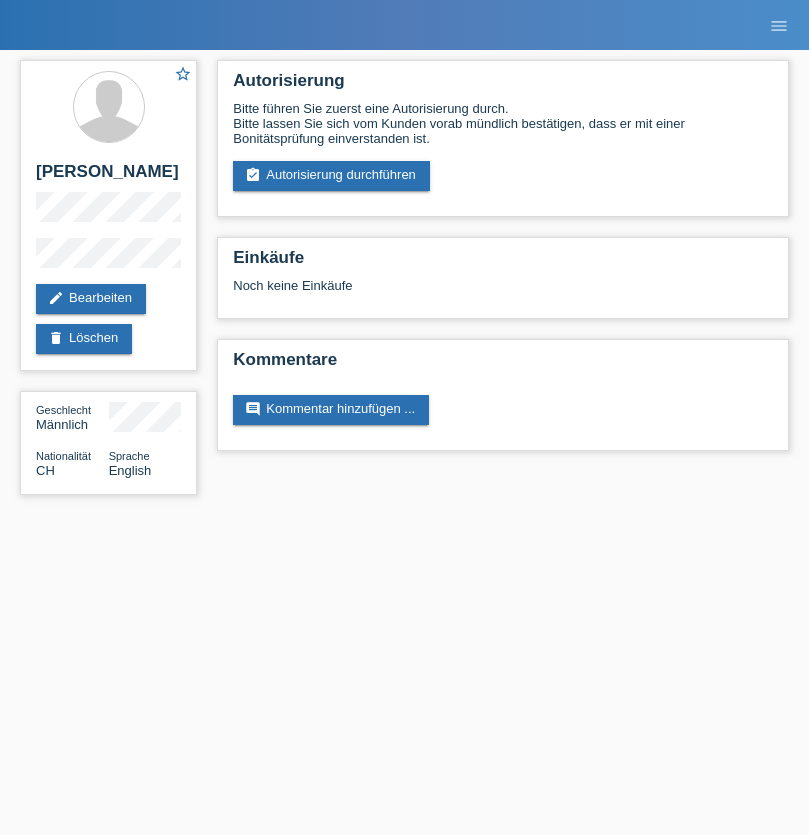 scroll, scrollTop: 0, scrollLeft: 0, axis: both 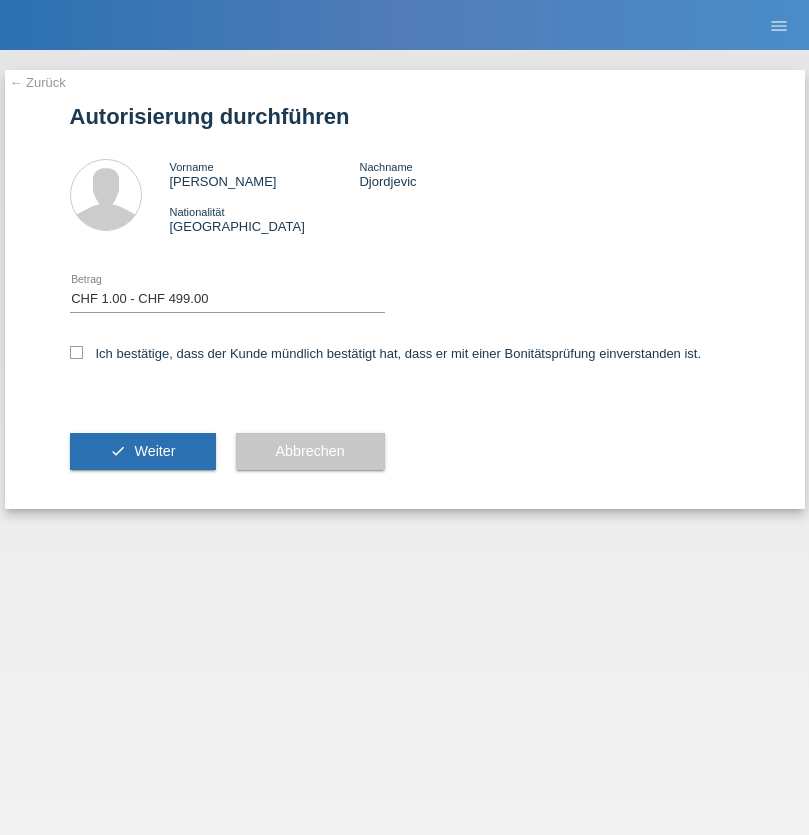 select on "1" 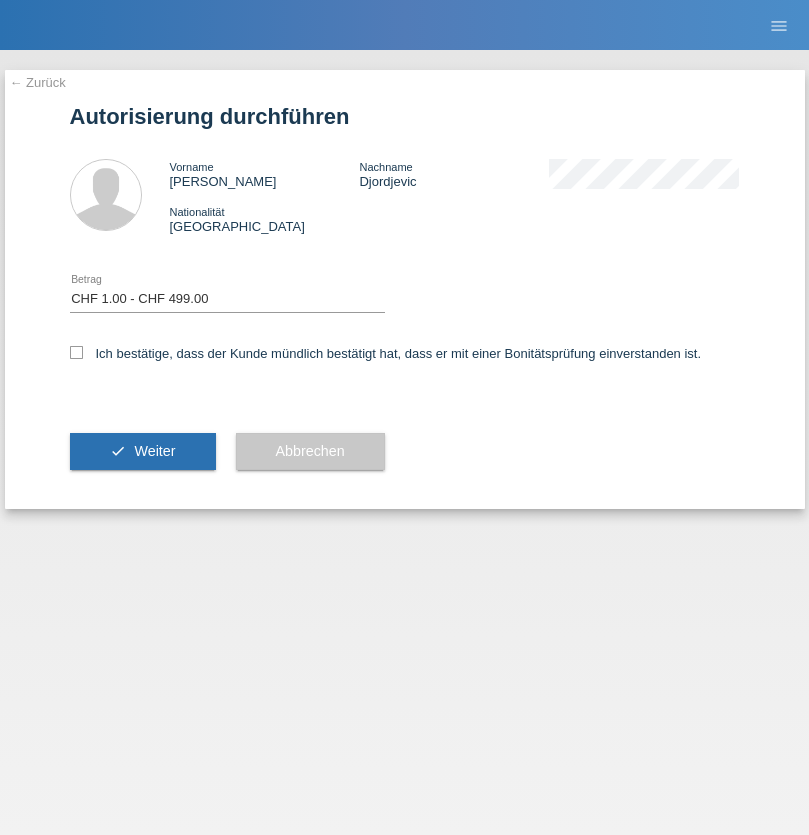 checkbox on "true" 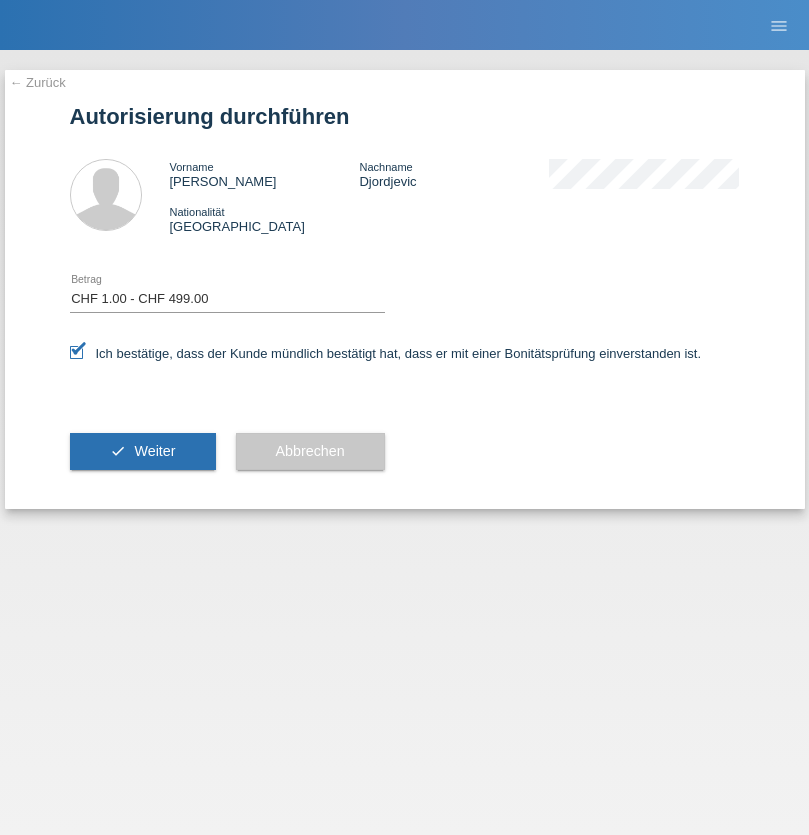 scroll, scrollTop: 0, scrollLeft: 0, axis: both 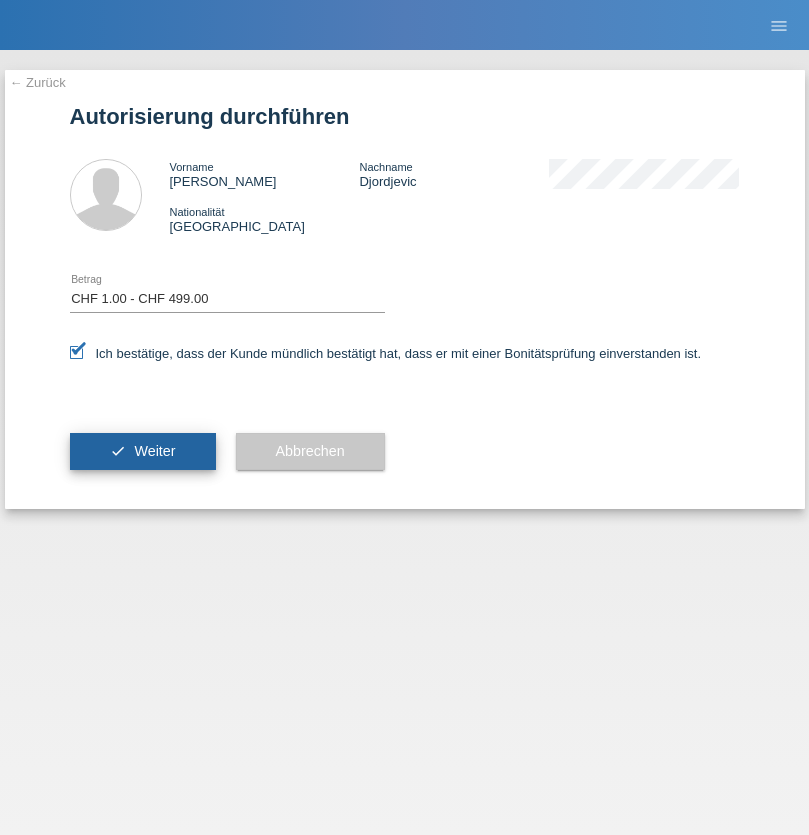 click on "Weiter" at bounding box center [154, 451] 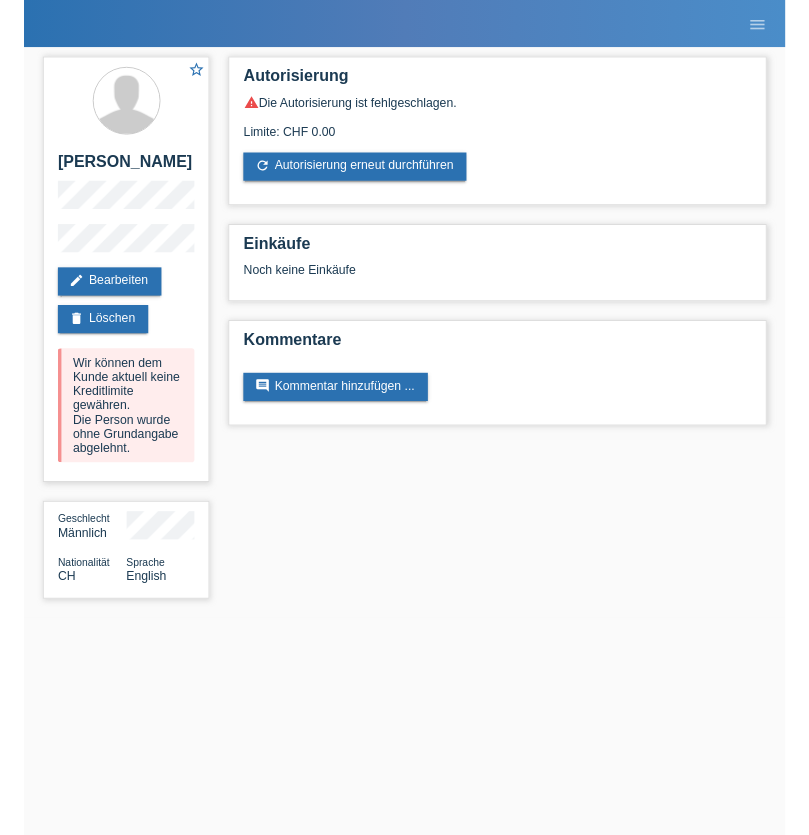 scroll, scrollTop: 0, scrollLeft: 0, axis: both 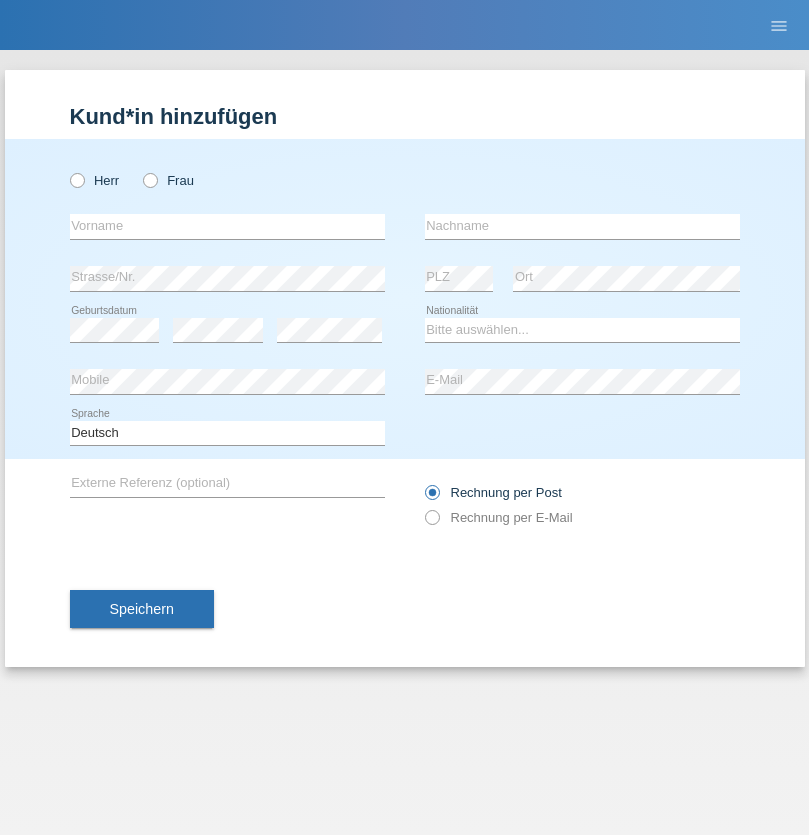 radio on "true" 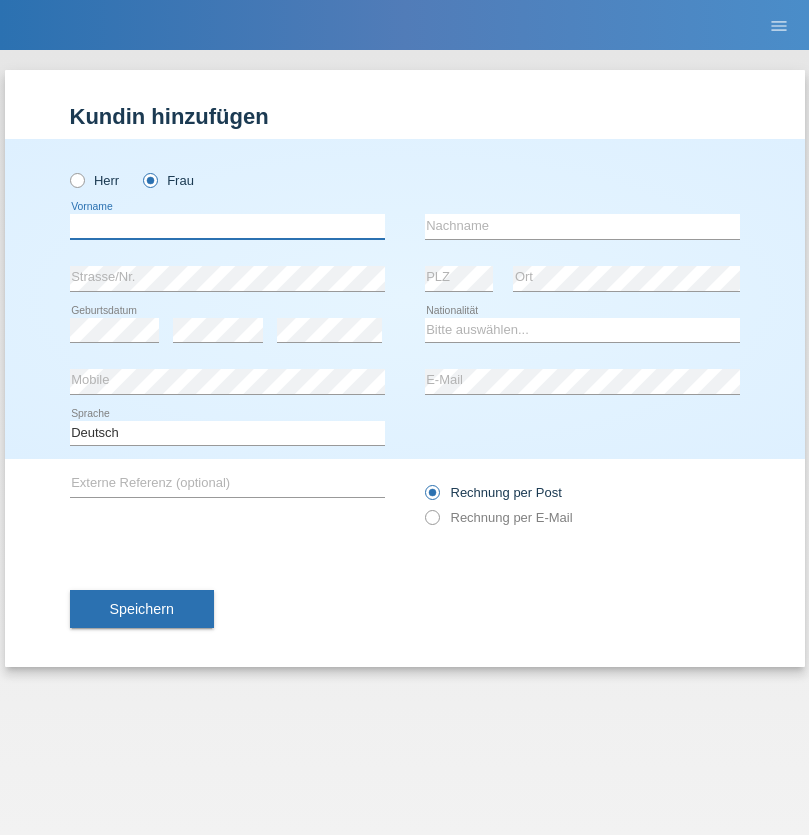 click at bounding box center [227, 226] 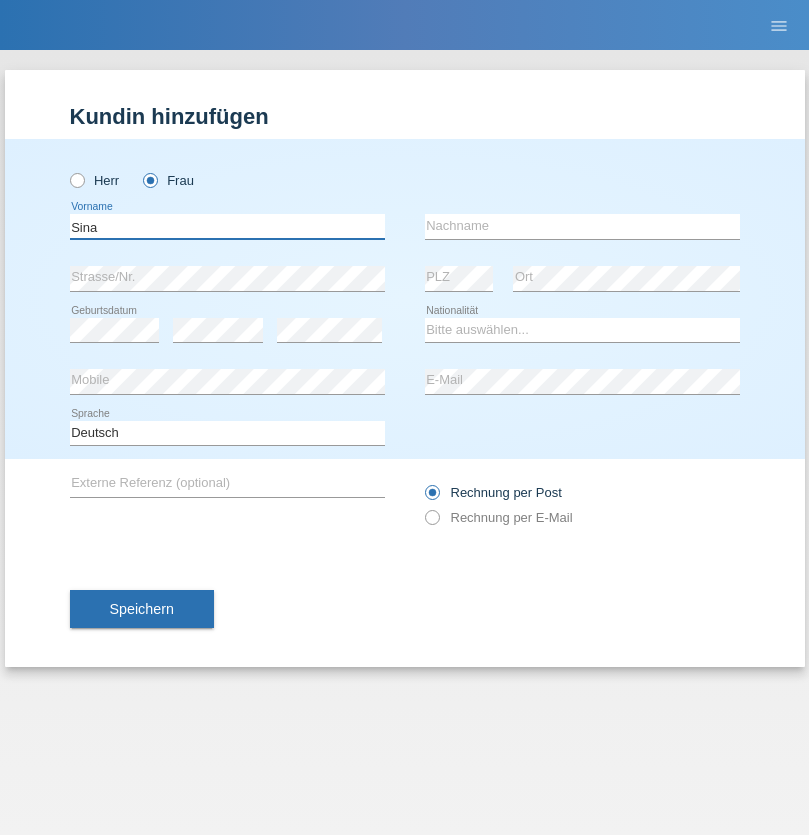 type on "Sina" 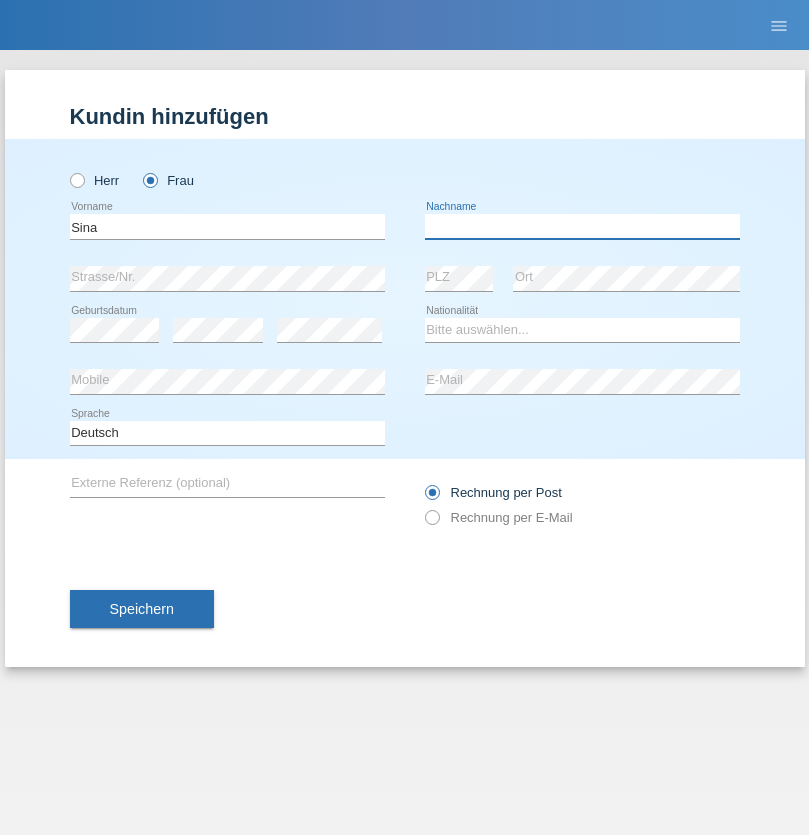 click at bounding box center (582, 226) 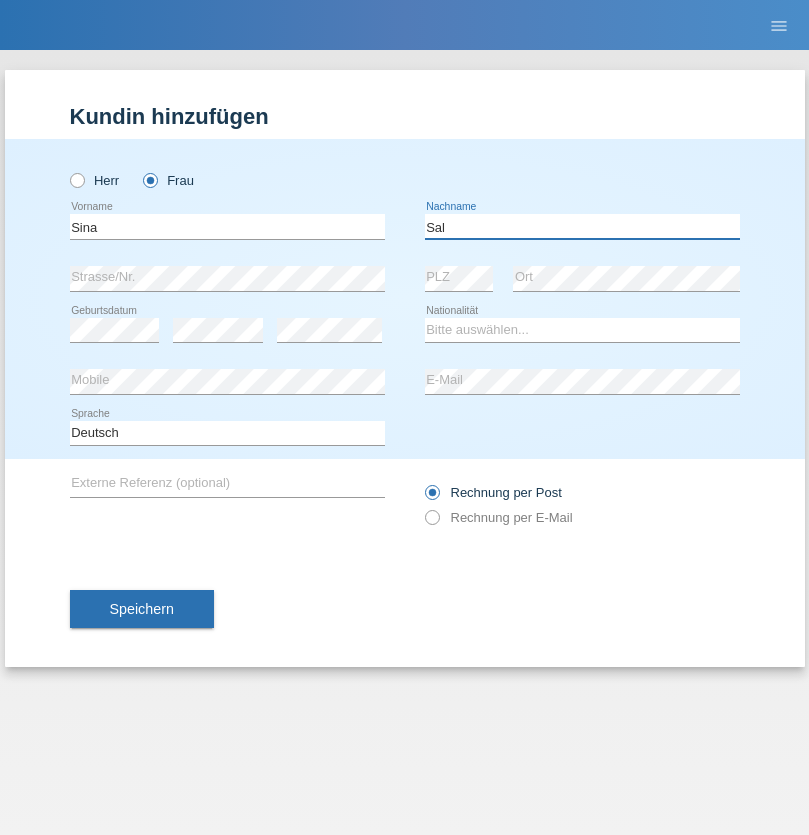 type on "Sal" 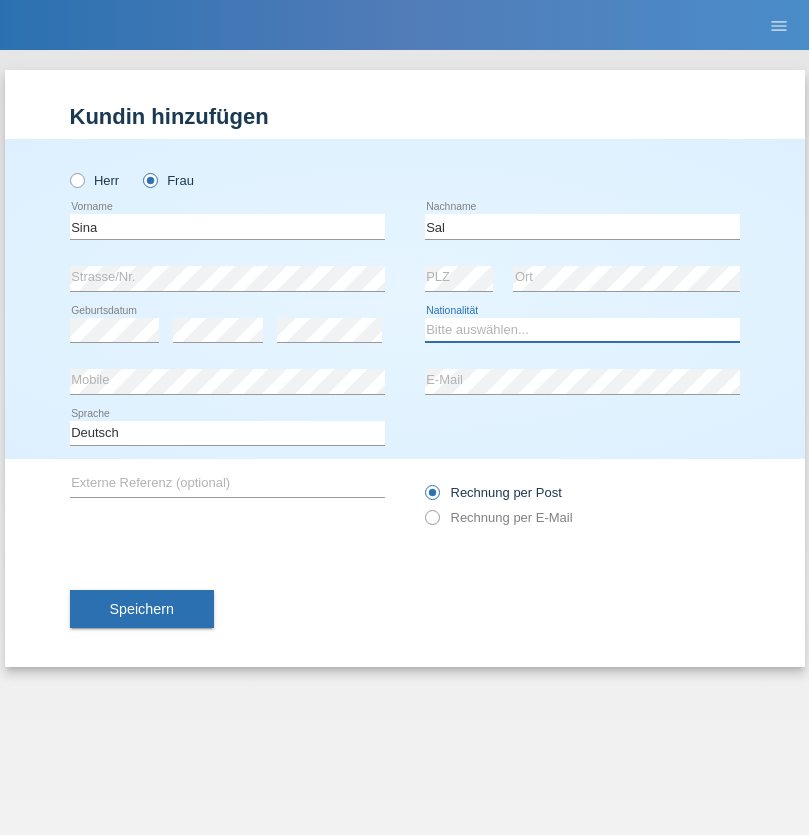 select on "HU" 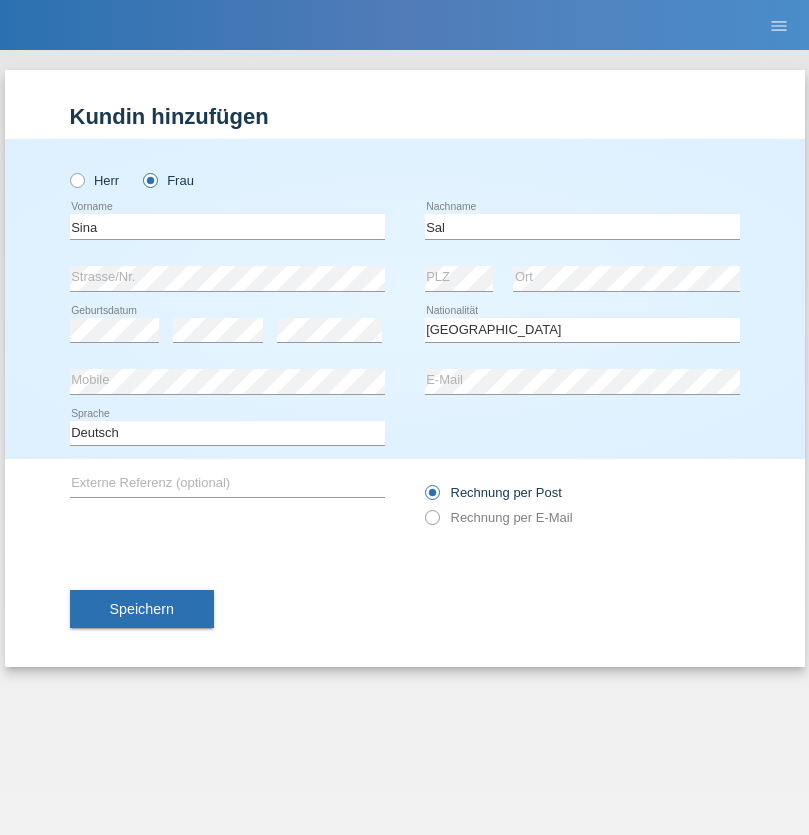 select on "C" 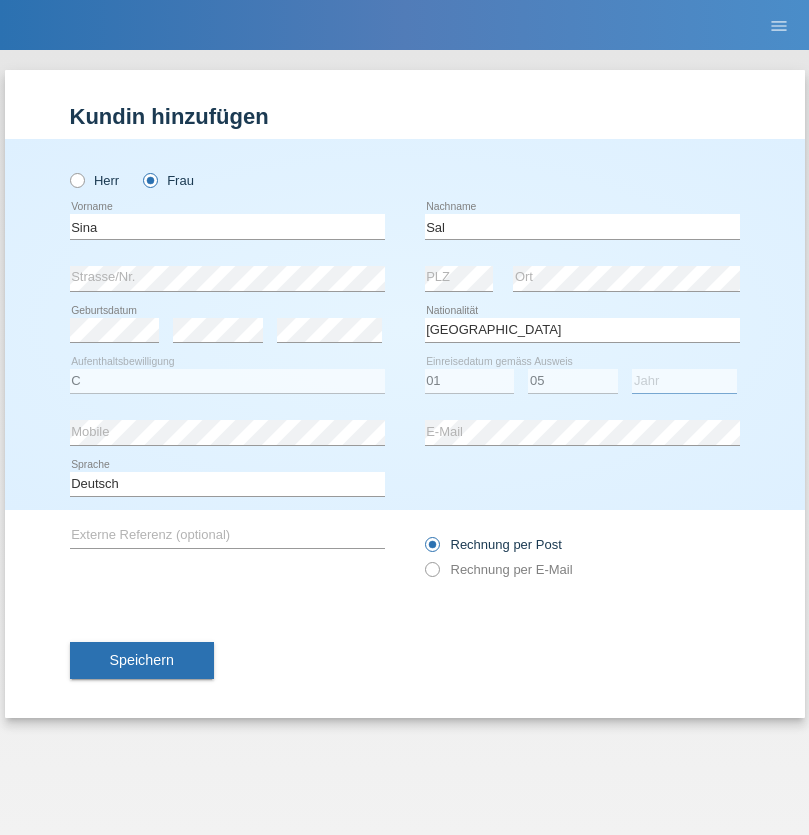select on "2019" 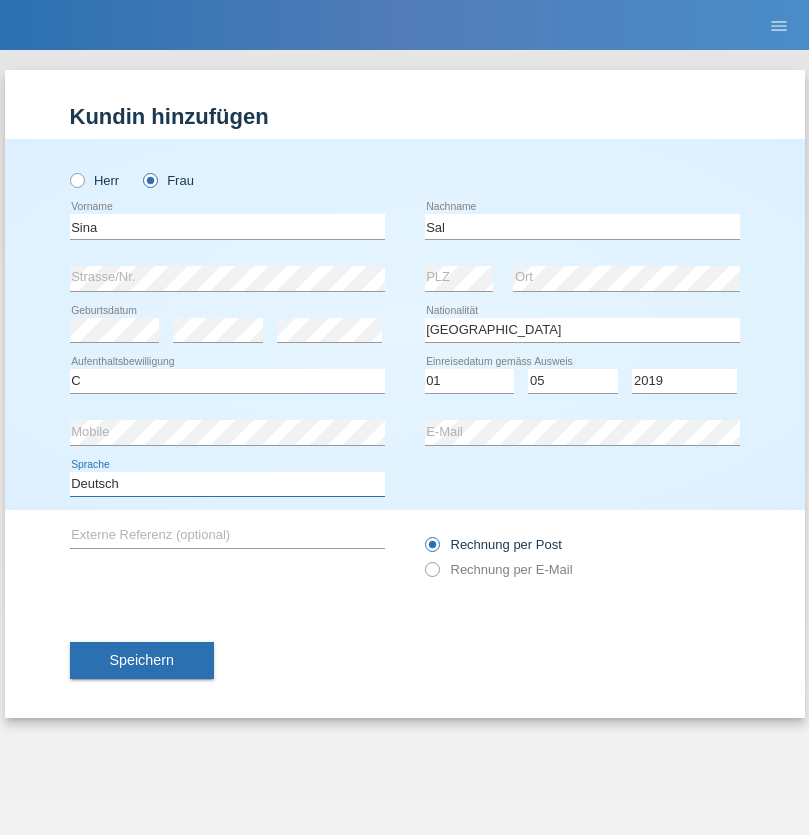 select on "en" 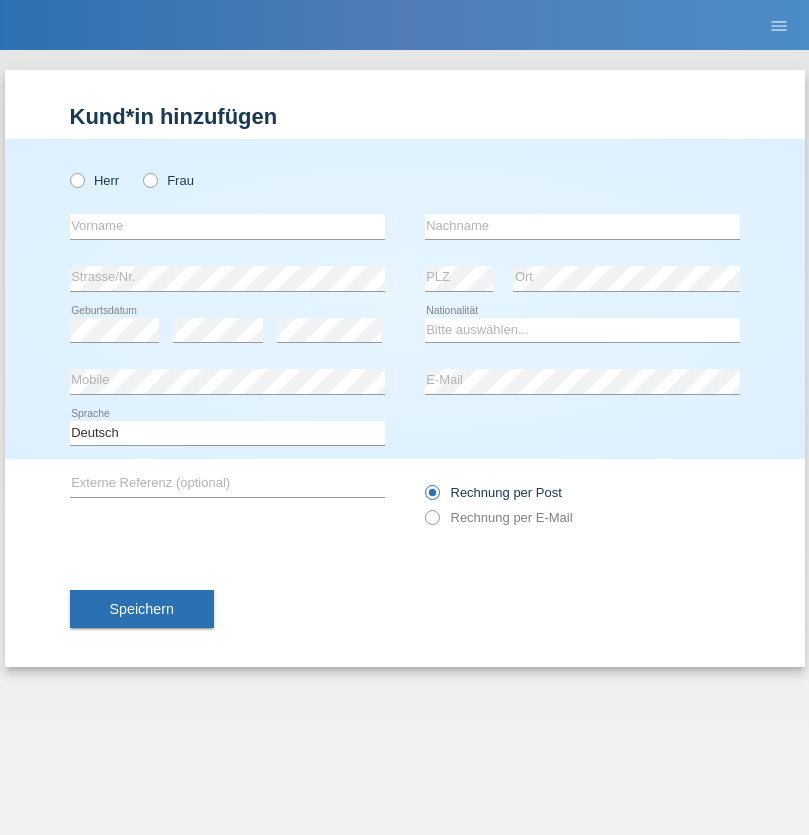 scroll, scrollTop: 0, scrollLeft: 0, axis: both 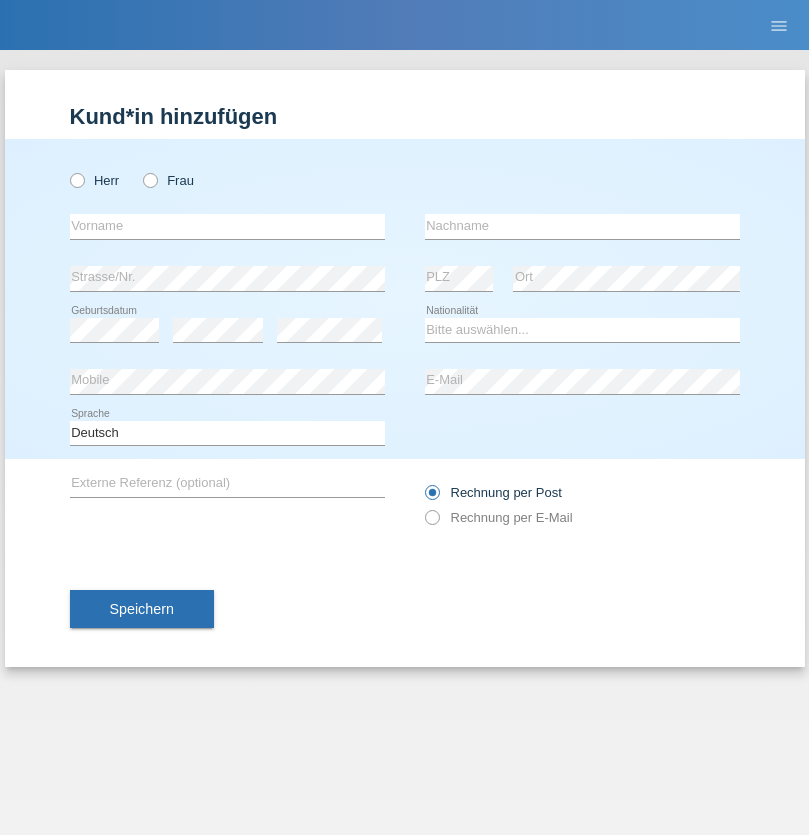 radio on "true" 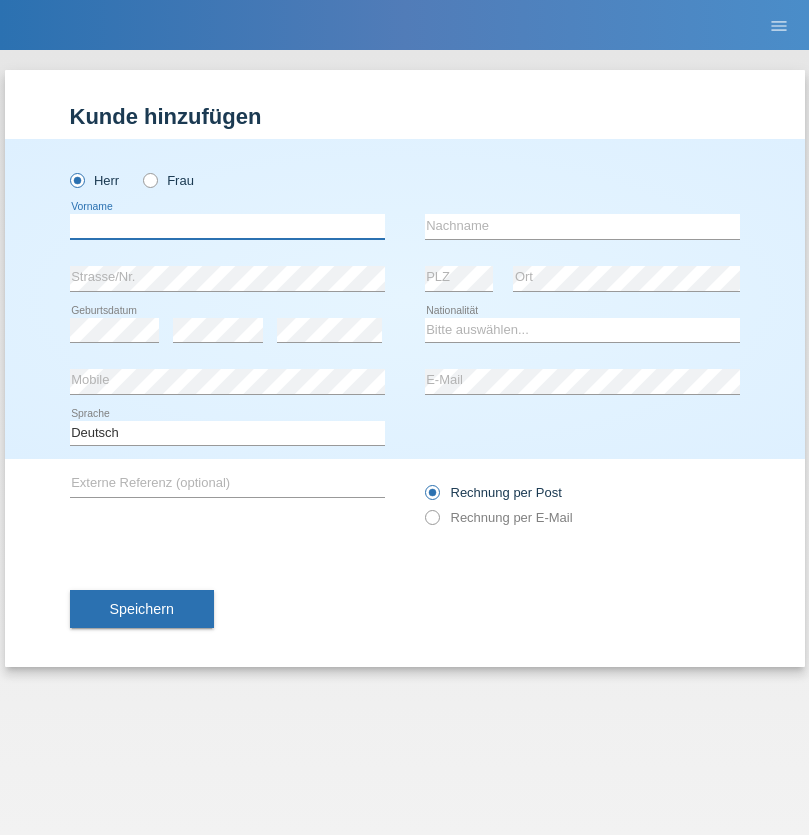 click at bounding box center (227, 226) 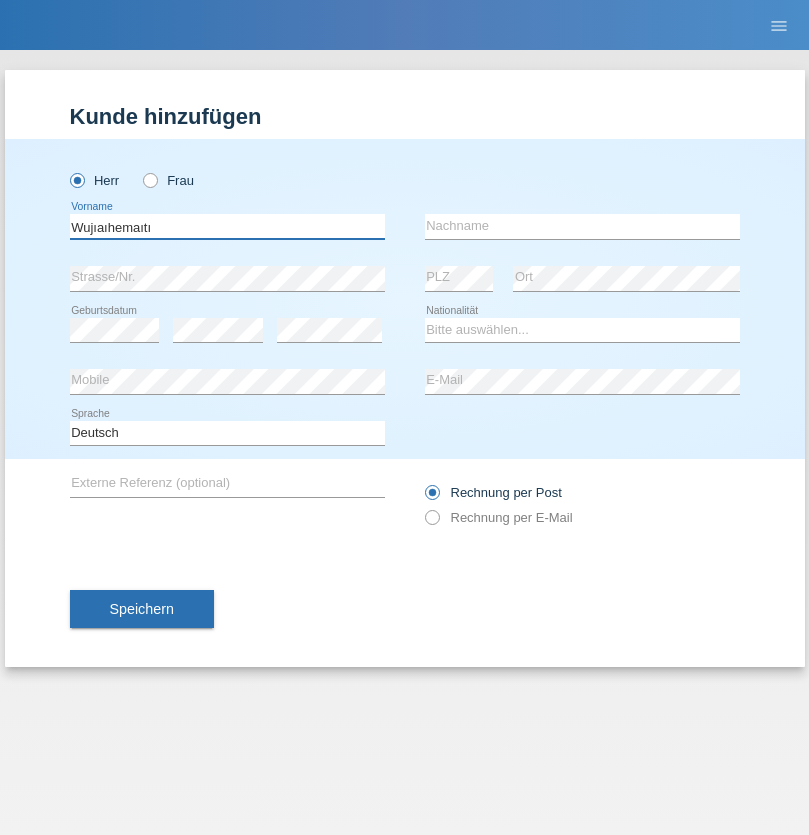 type on "Wujıaıhemaıtı" 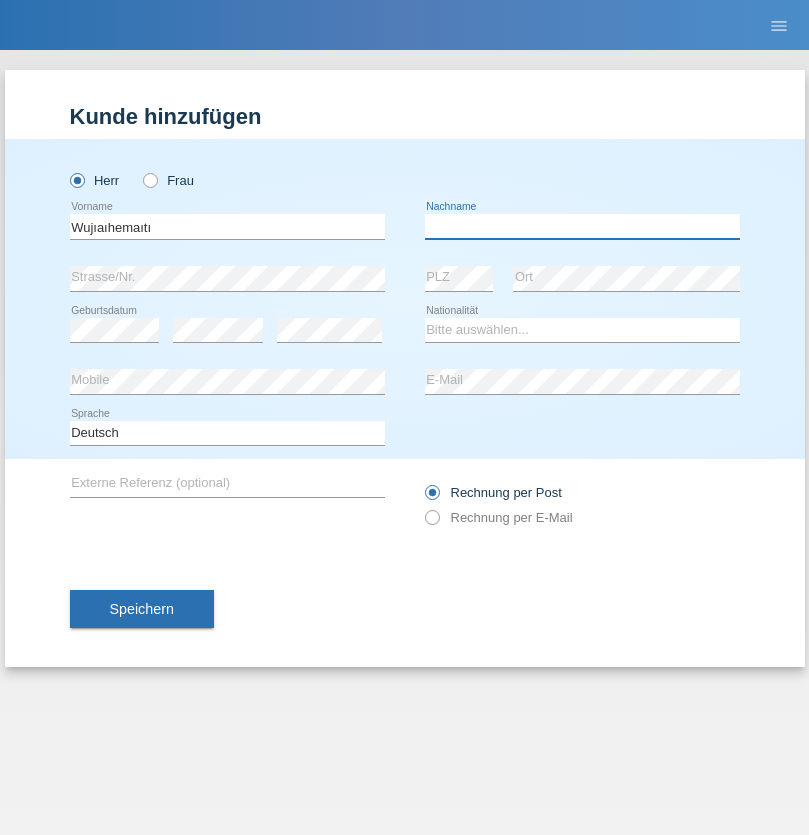 click at bounding box center [582, 226] 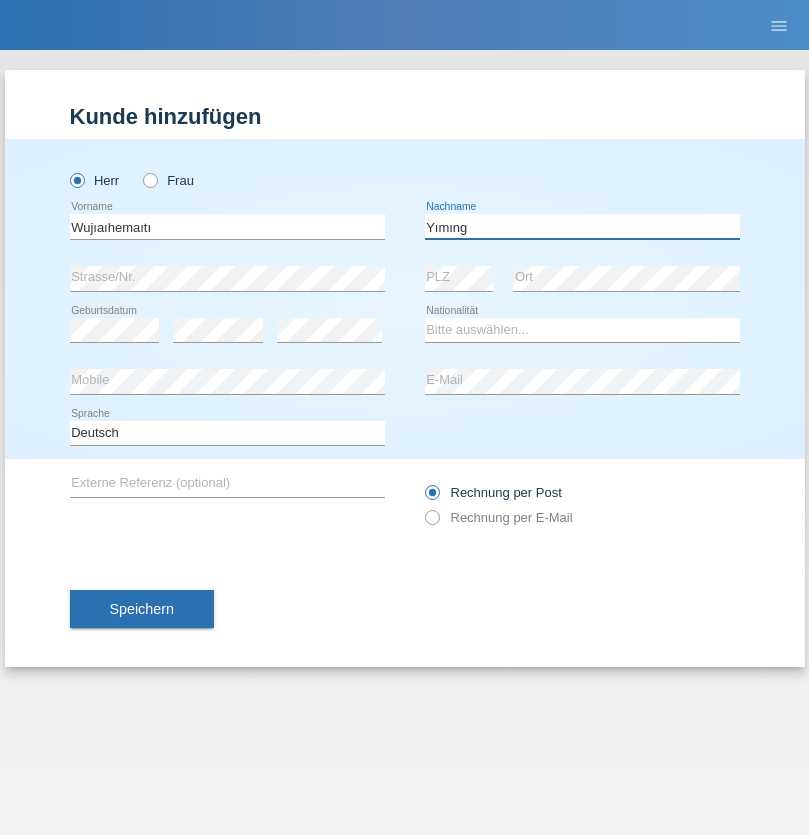 type on "Yımıng" 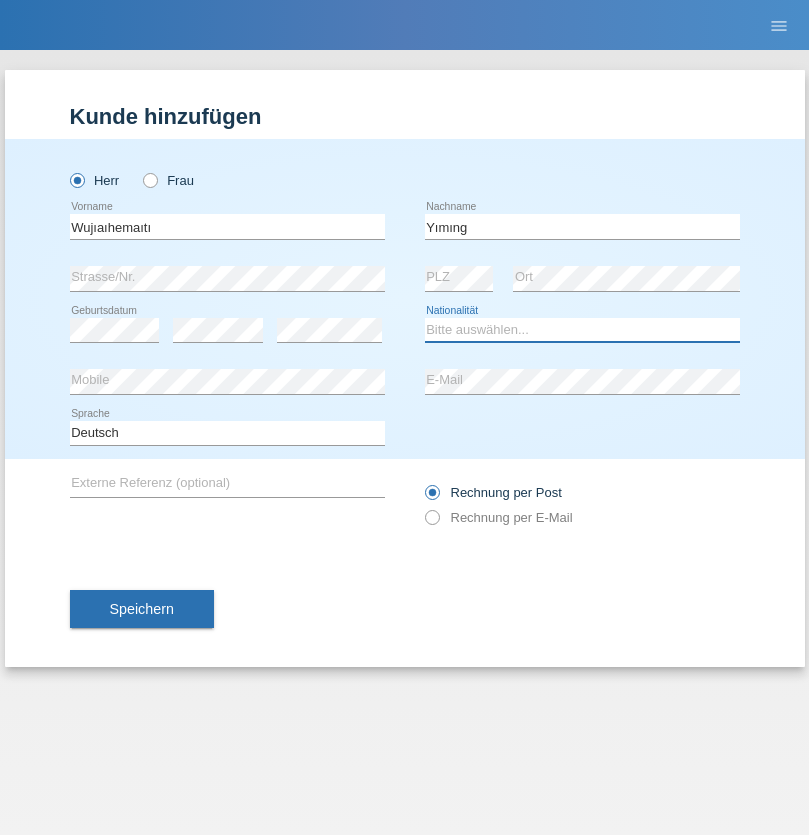 select on "CN" 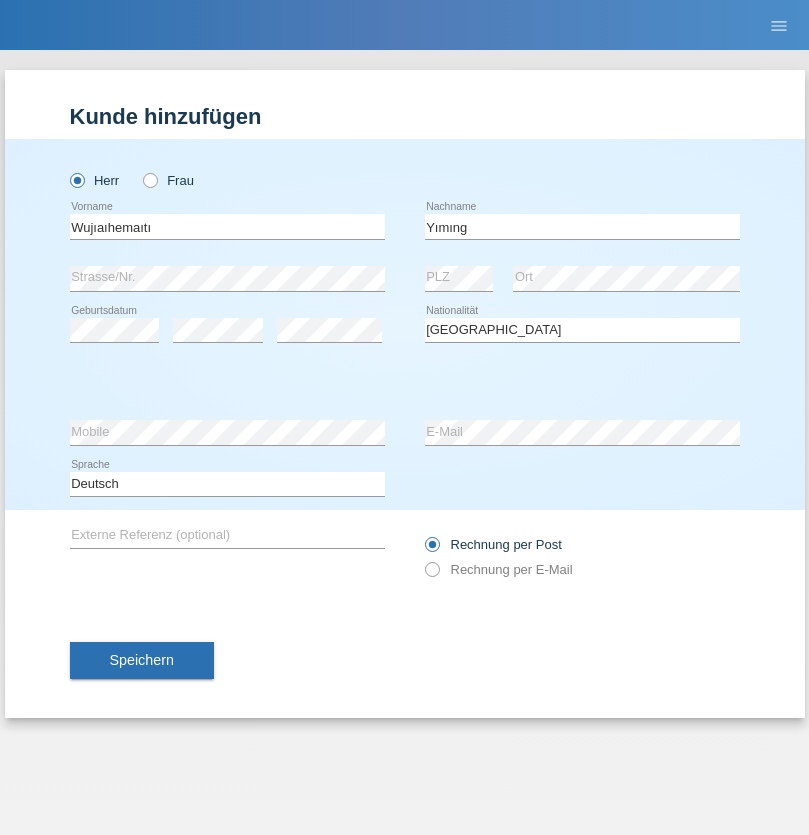 select on "C" 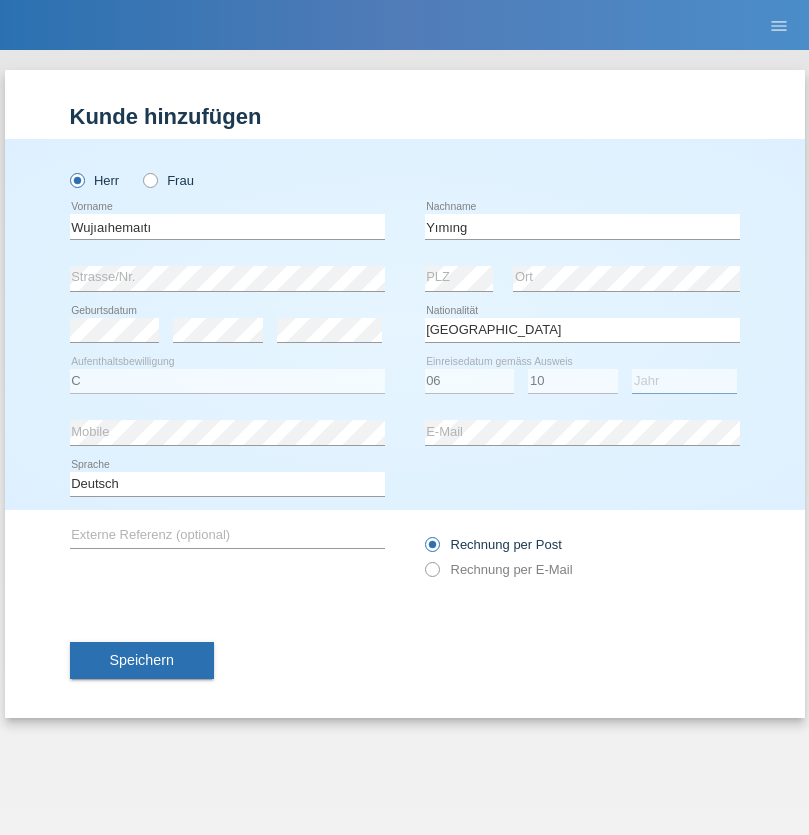 select on "2021" 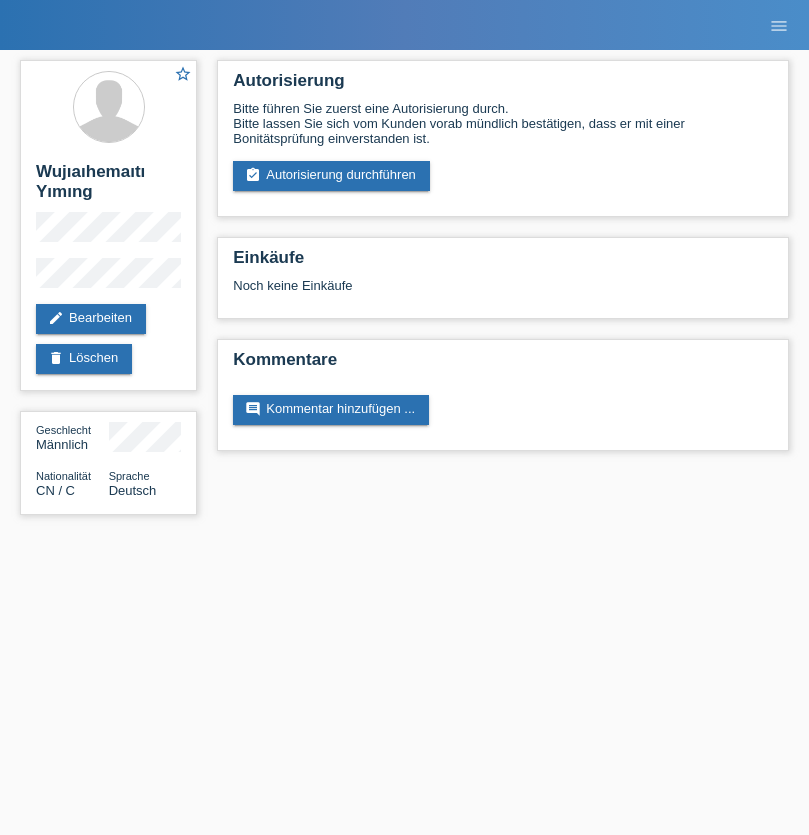 scroll, scrollTop: 0, scrollLeft: 0, axis: both 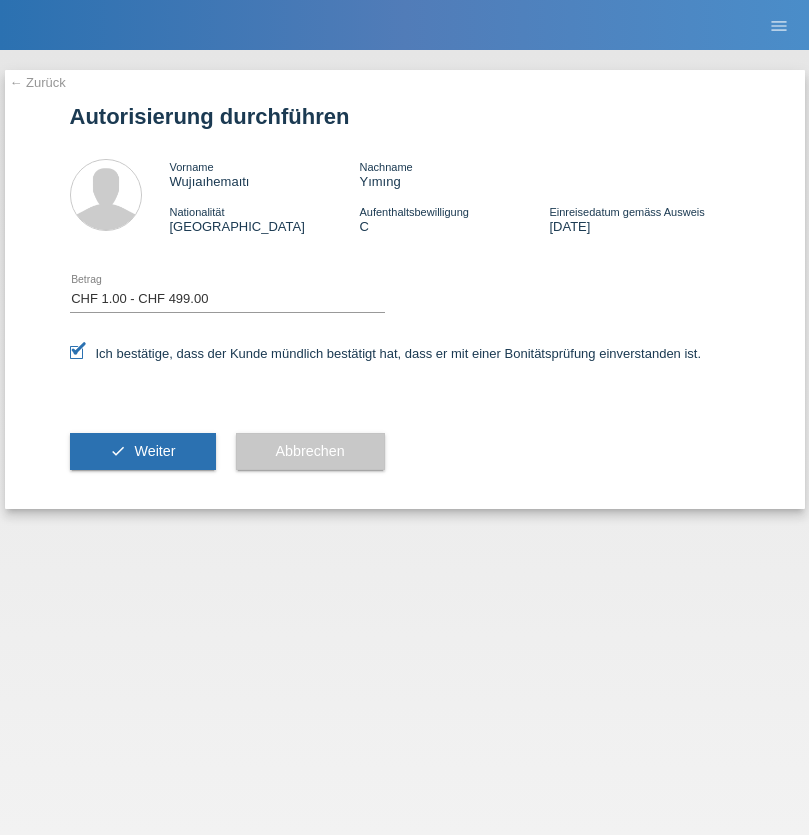 select on "1" 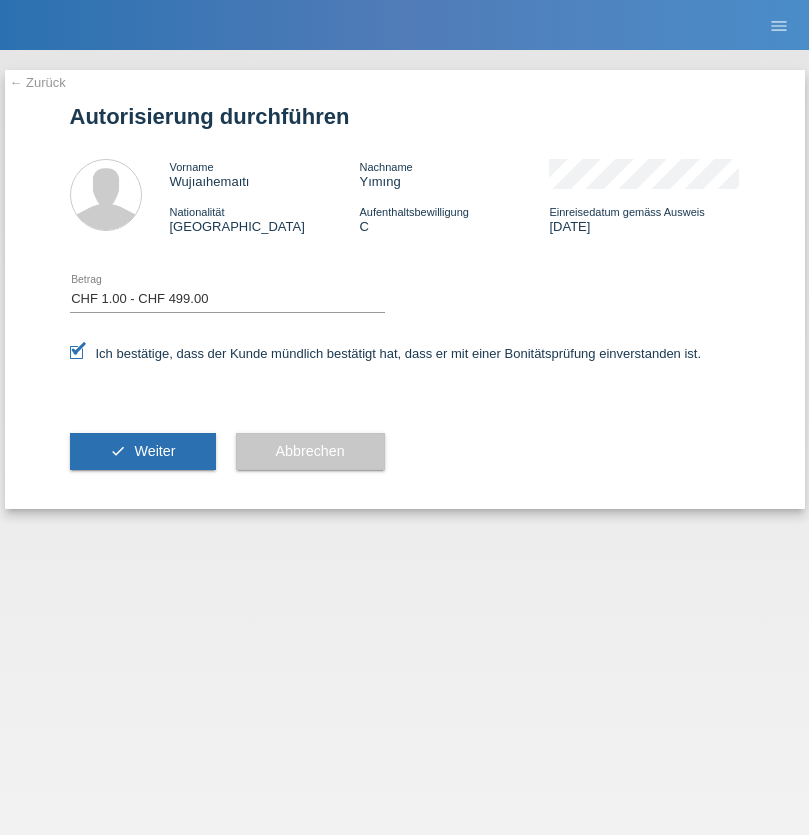 scroll, scrollTop: 0, scrollLeft: 0, axis: both 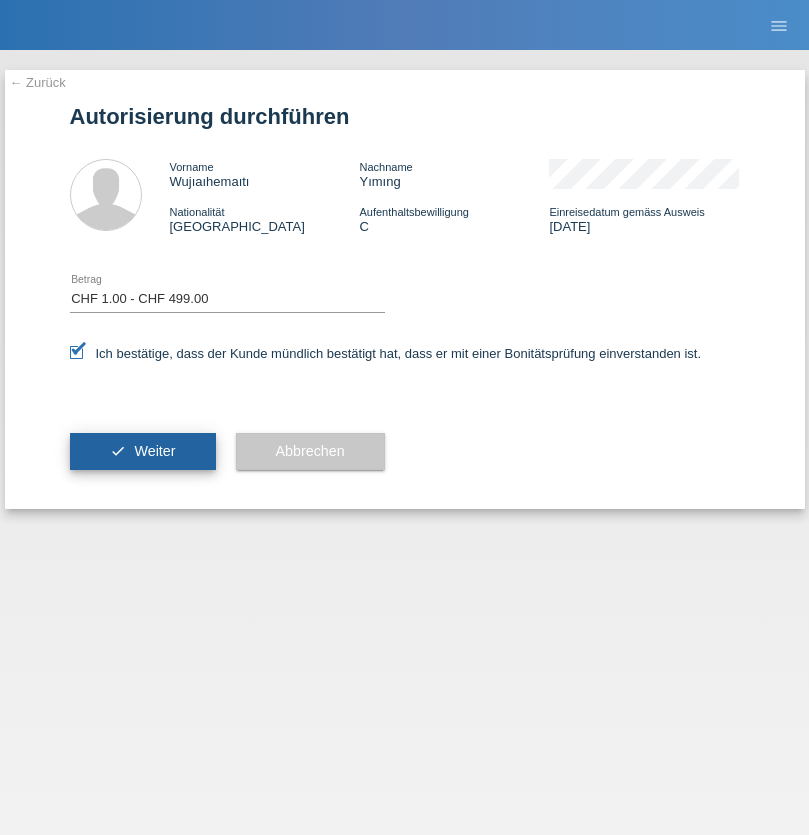 click on "Weiter" at bounding box center [154, 451] 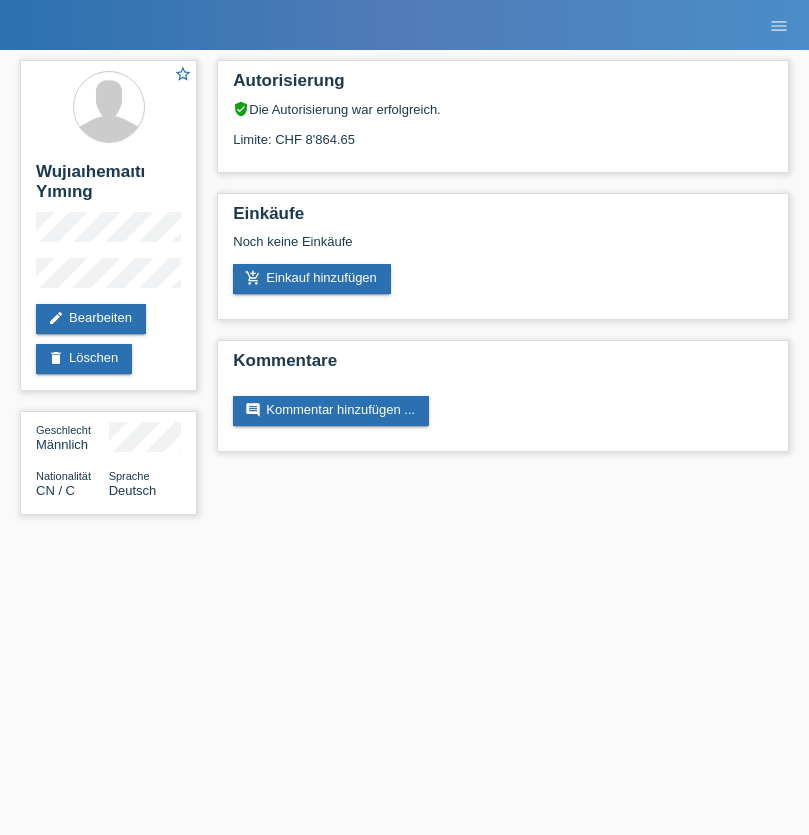 scroll, scrollTop: 0, scrollLeft: 0, axis: both 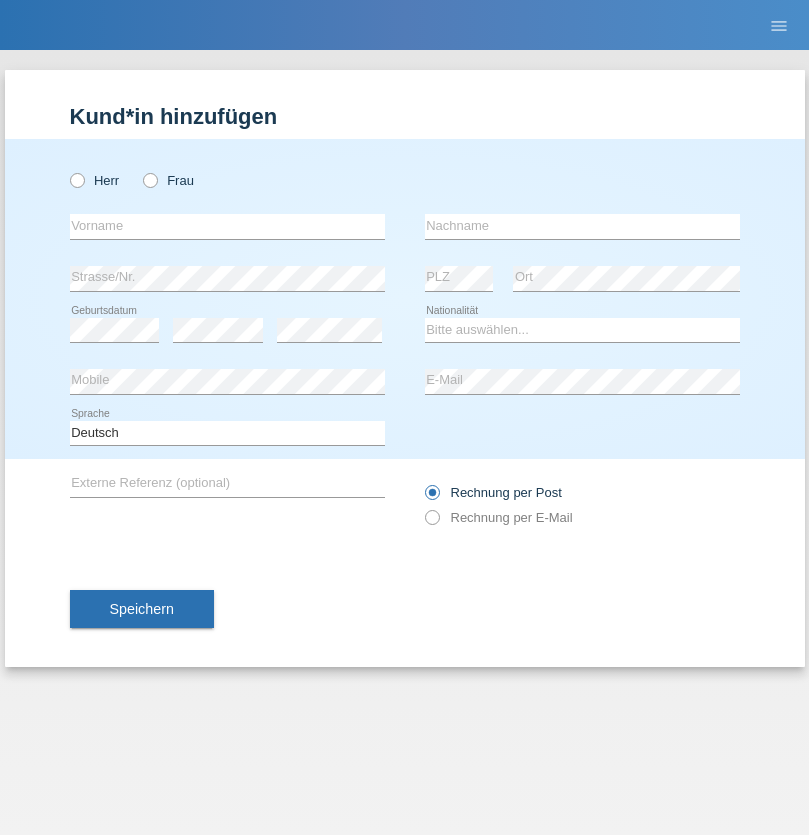 radio on "true" 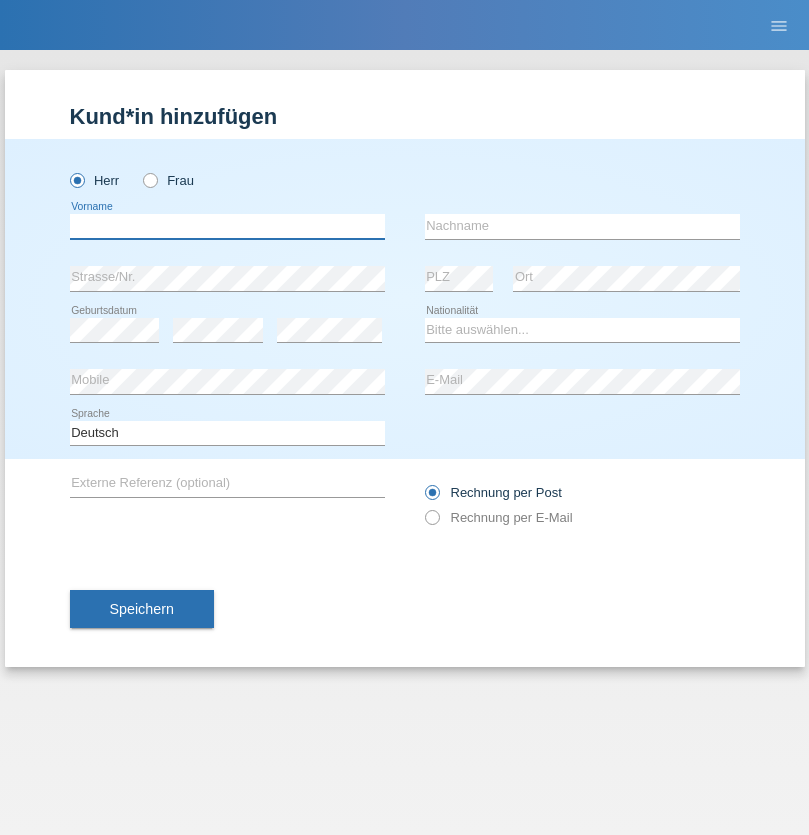click at bounding box center (227, 226) 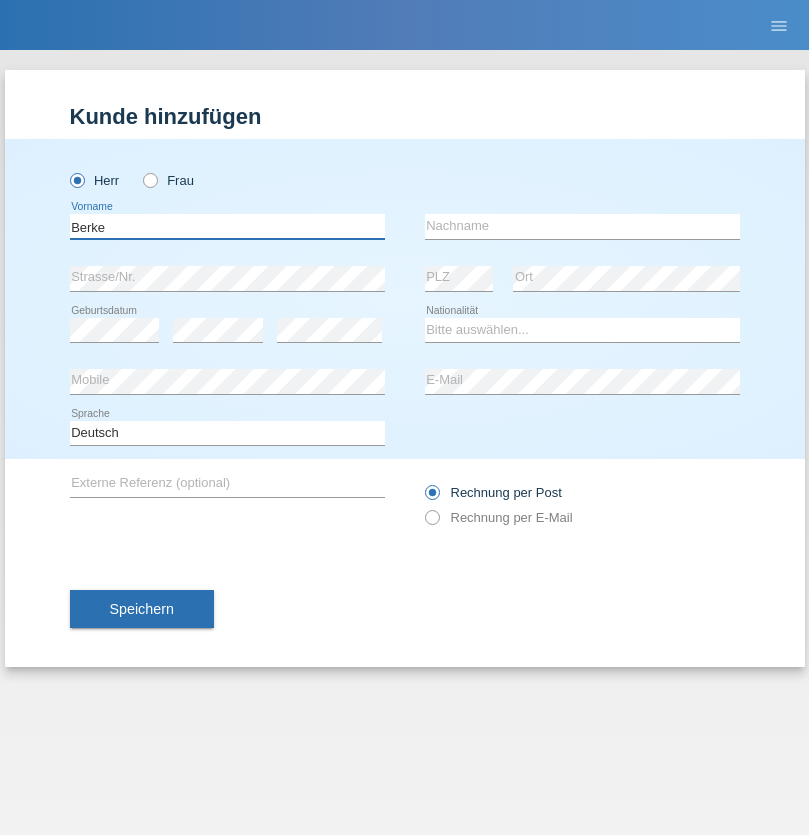 type on "Berke" 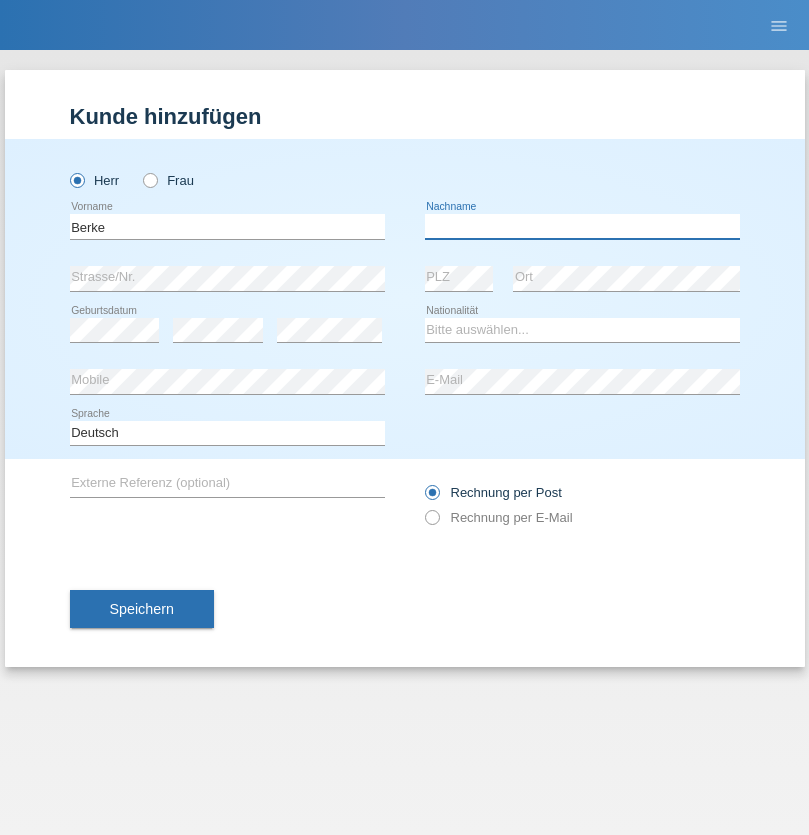 click at bounding box center (582, 226) 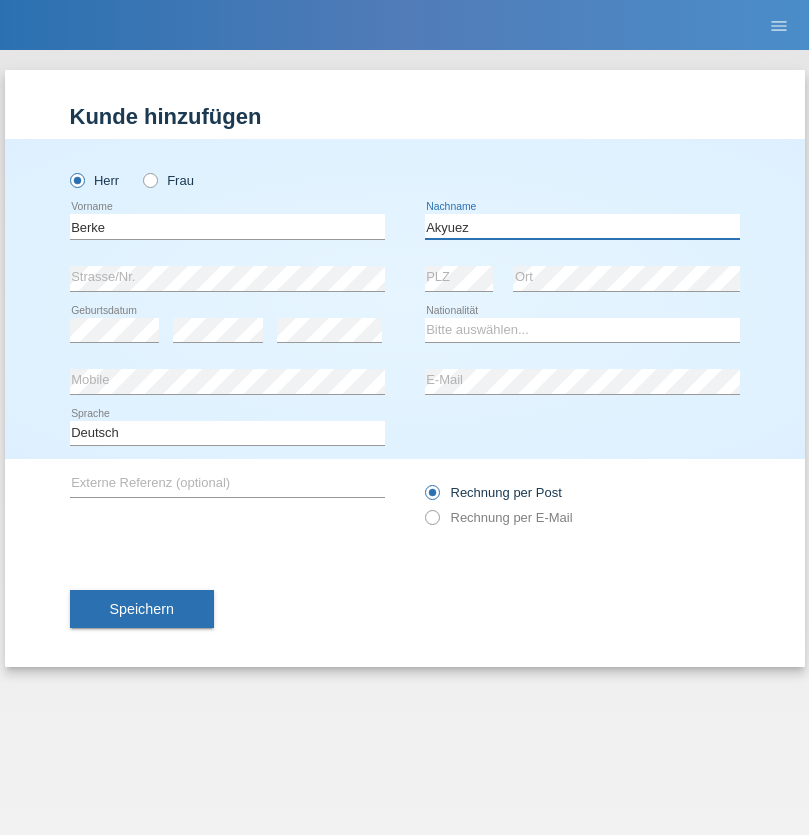 type on "Akyuez" 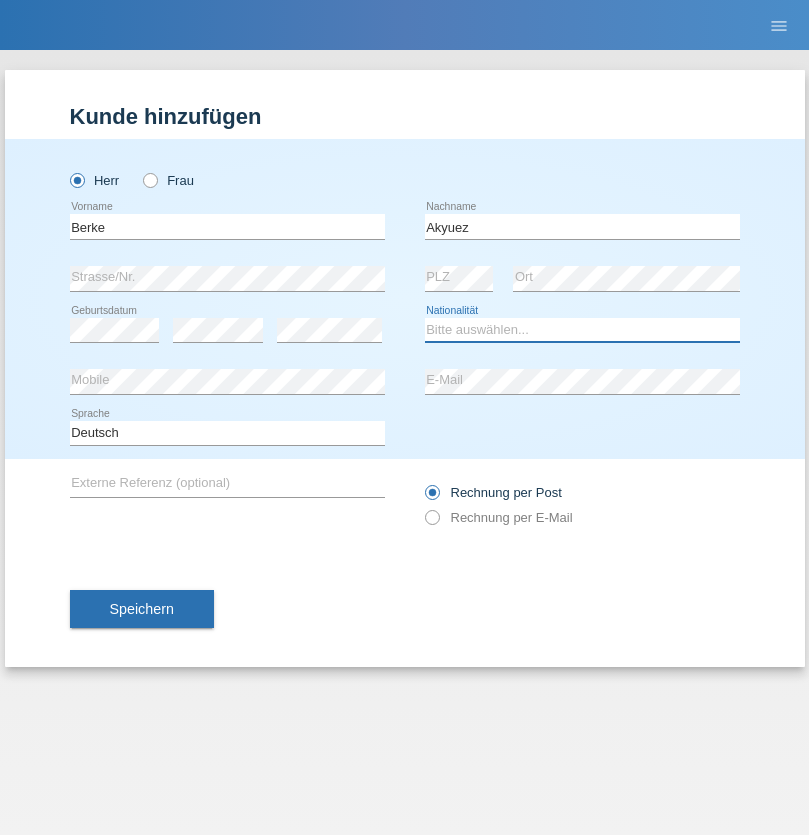 select on "TR" 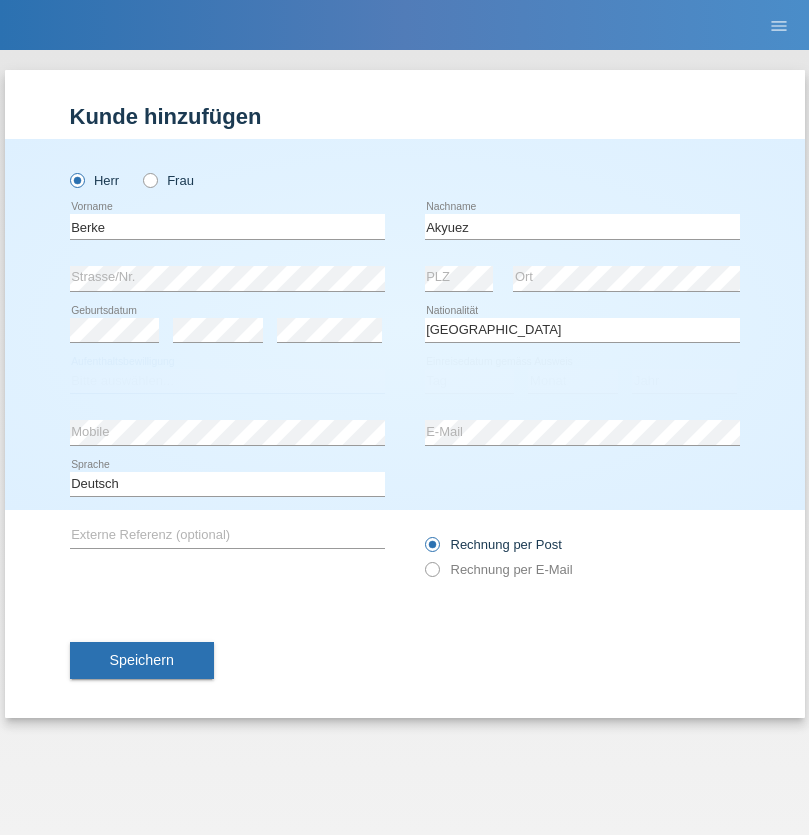 select on "C" 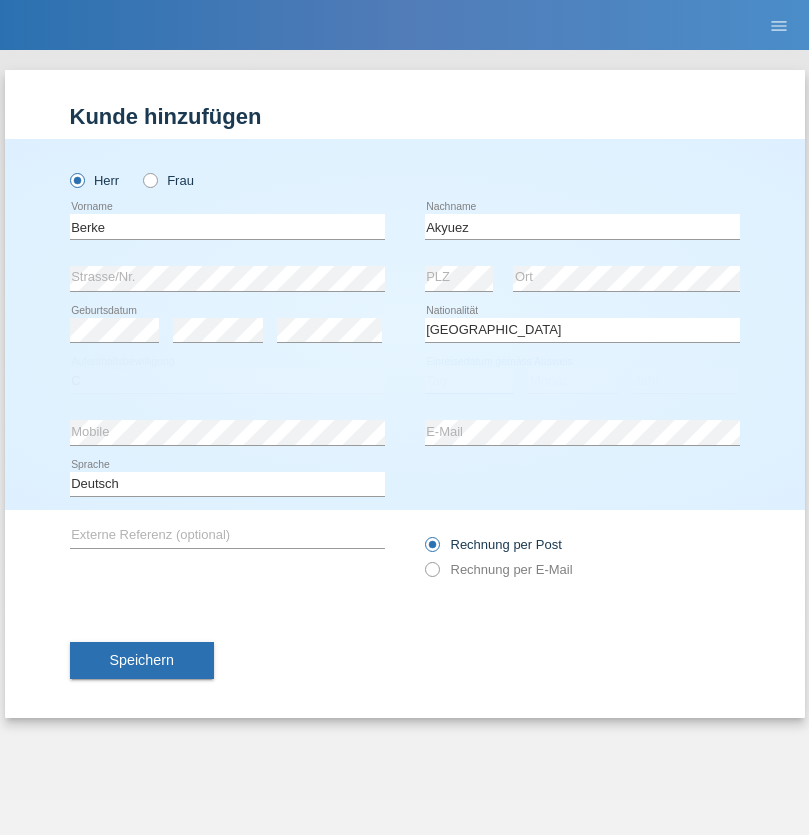 select on "01" 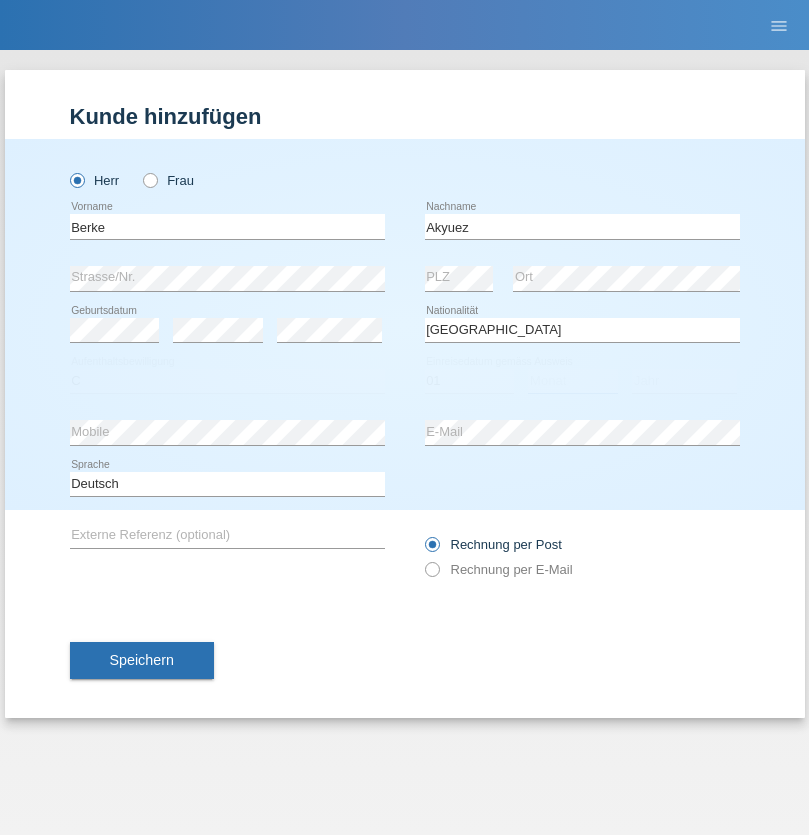 select on "11" 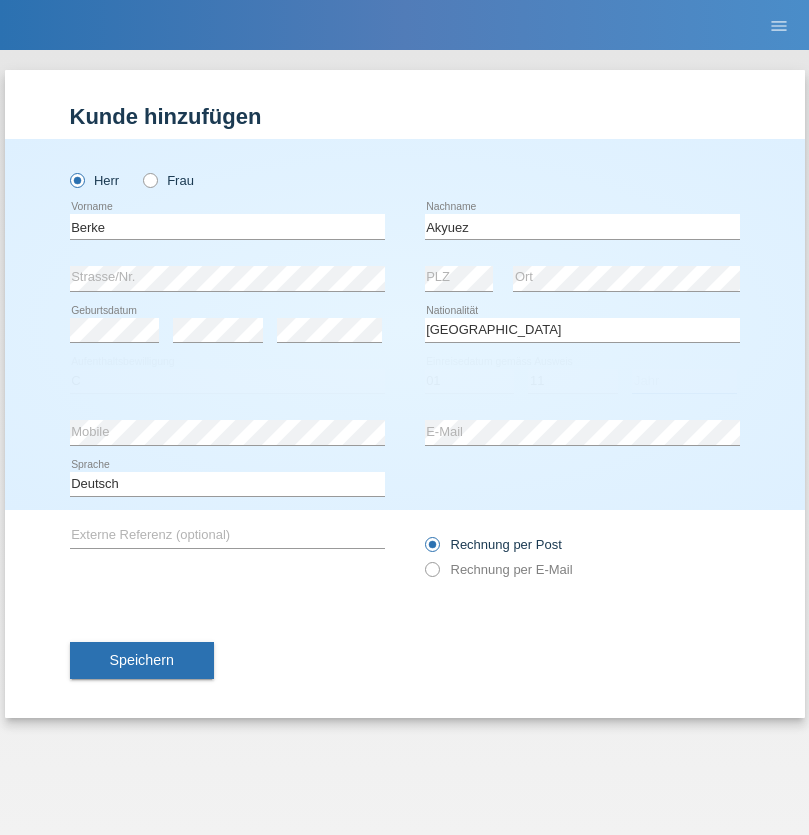 select on "2001" 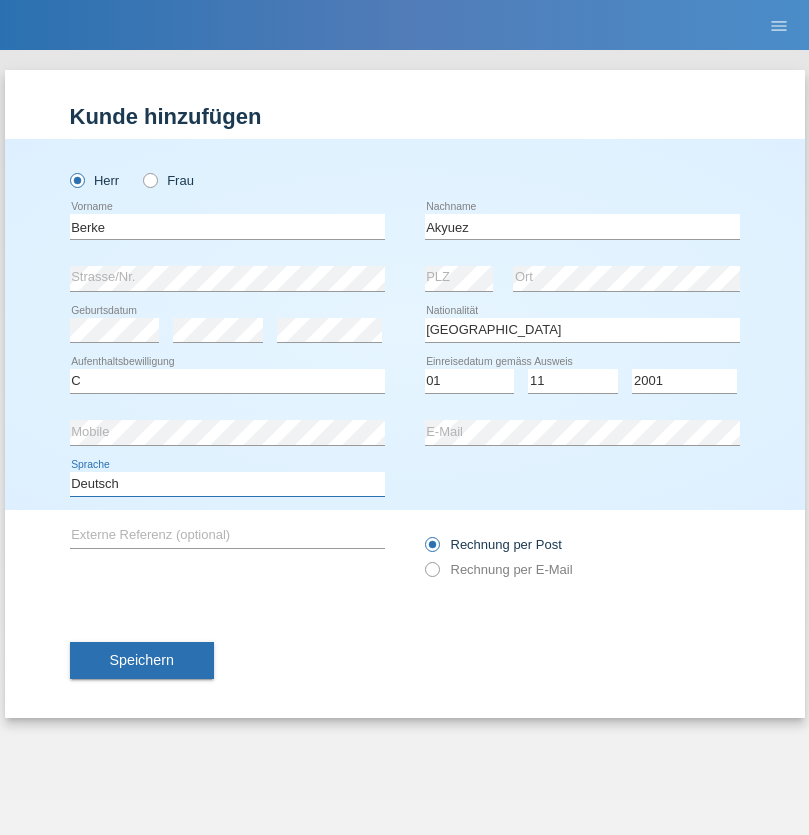 select on "en" 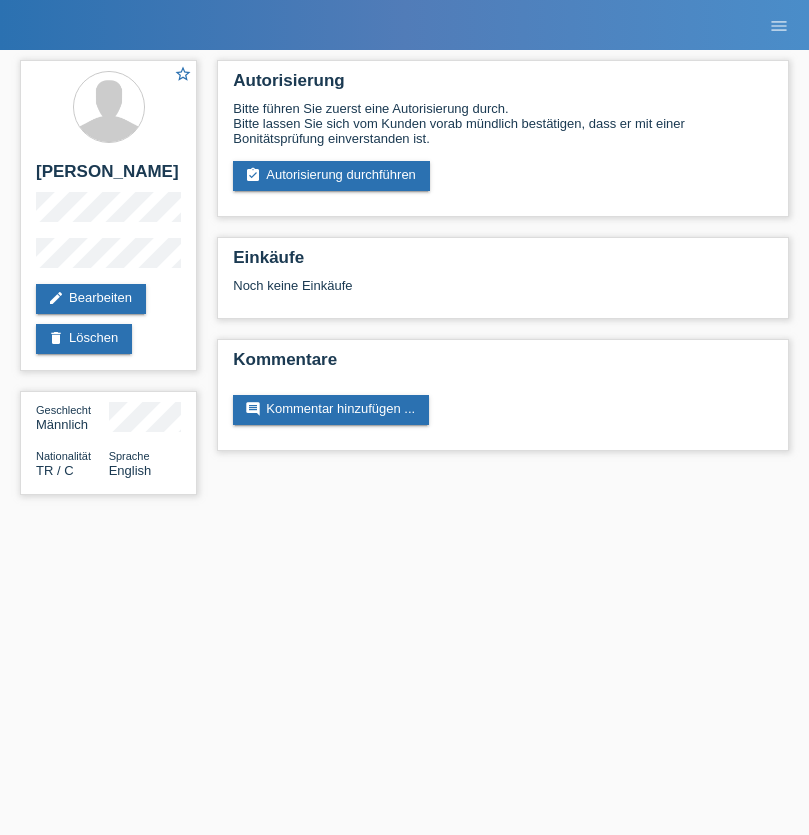 scroll, scrollTop: 0, scrollLeft: 0, axis: both 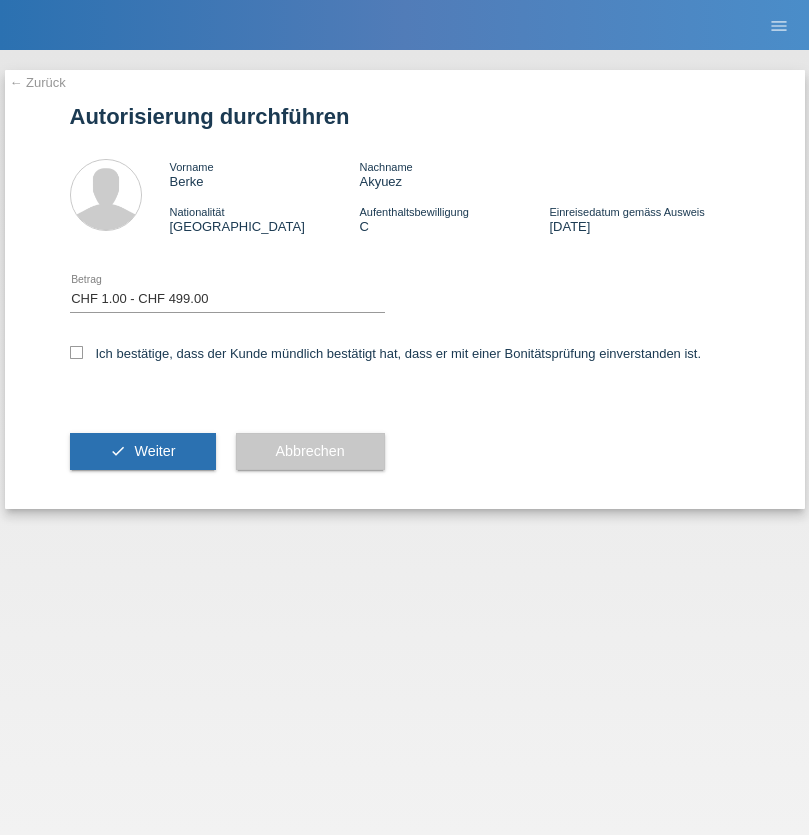 select on "1" 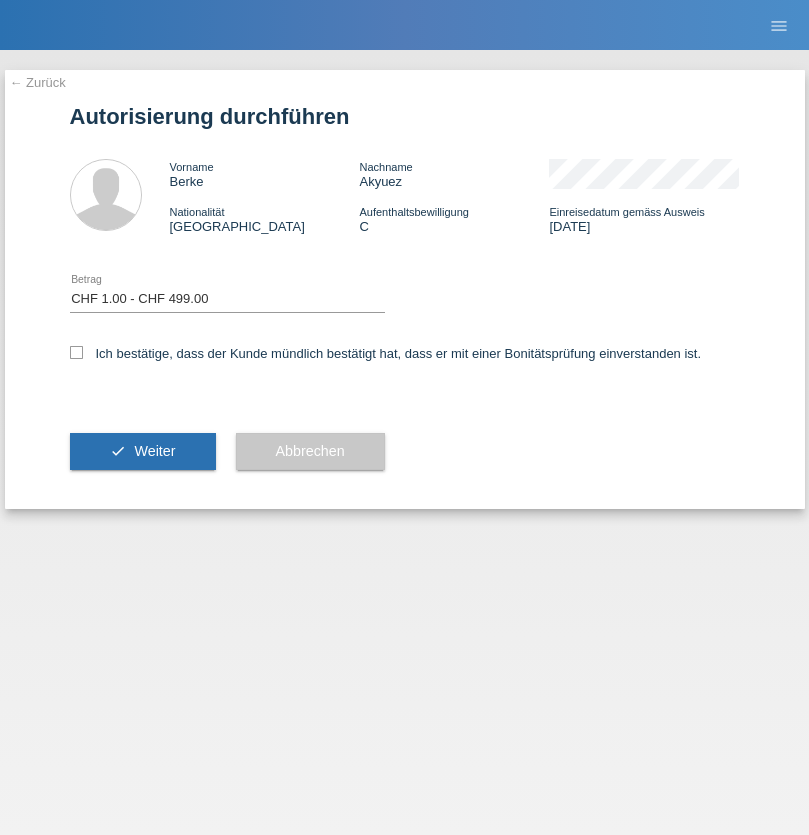 checkbox on "true" 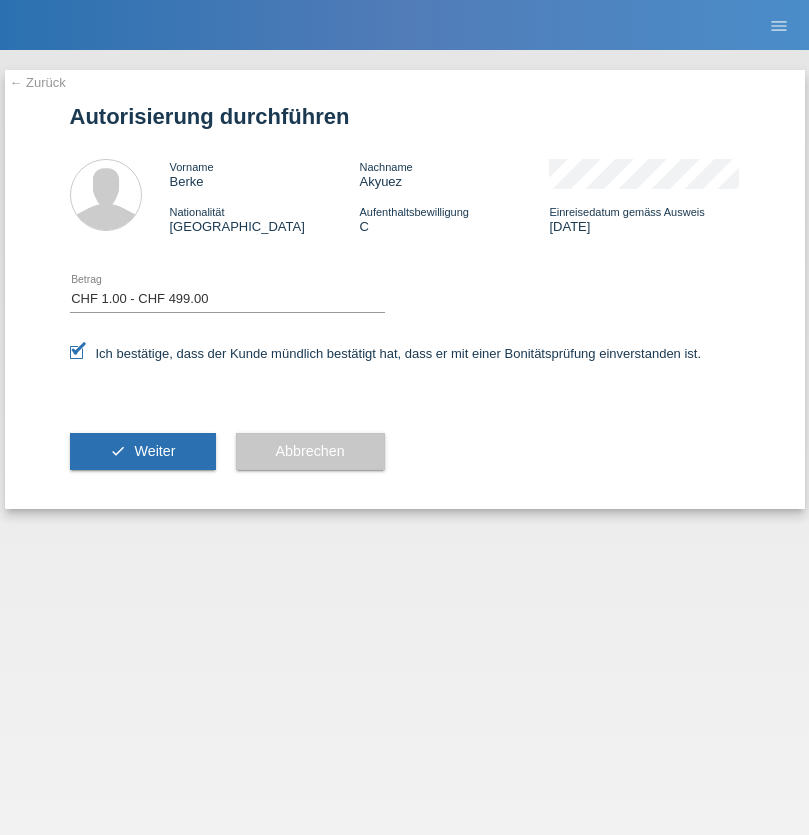 scroll, scrollTop: 0, scrollLeft: 0, axis: both 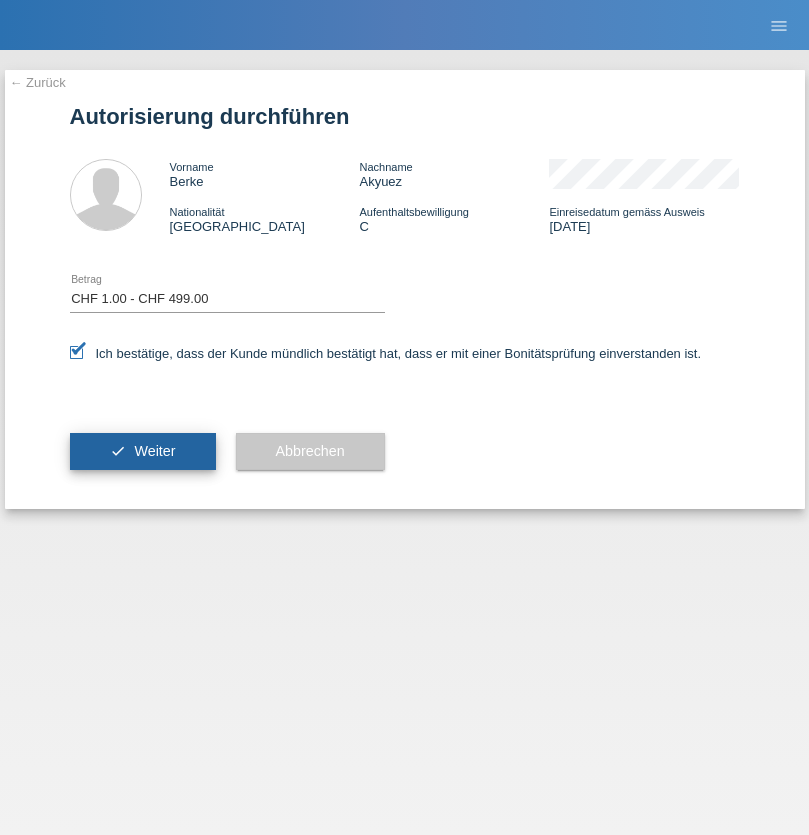 click on "Weiter" at bounding box center (154, 451) 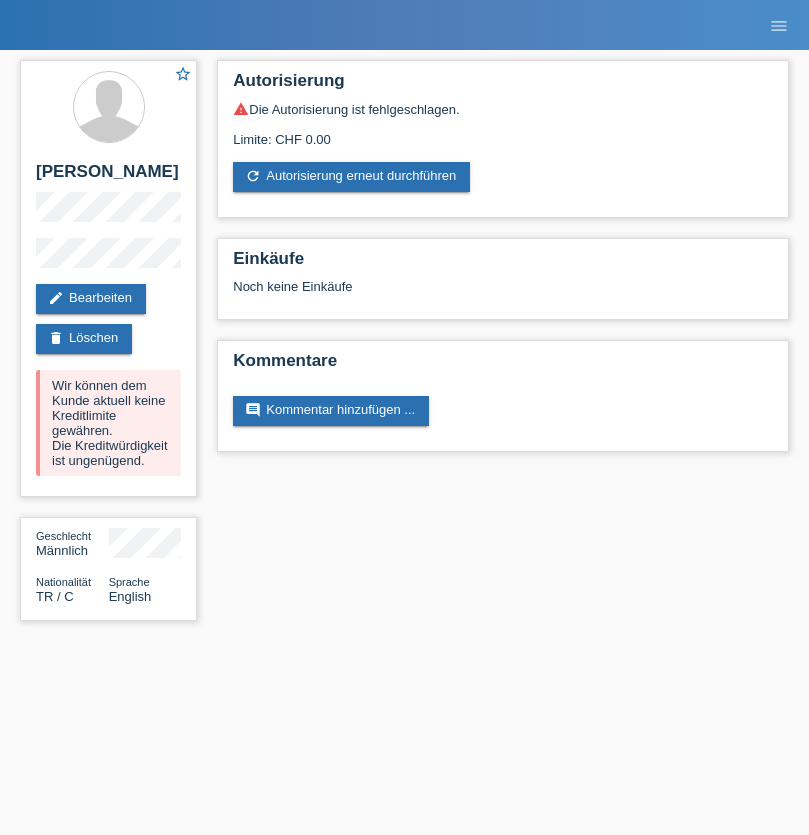 scroll, scrollTop: 0, scrollLeft: 0, axis: both 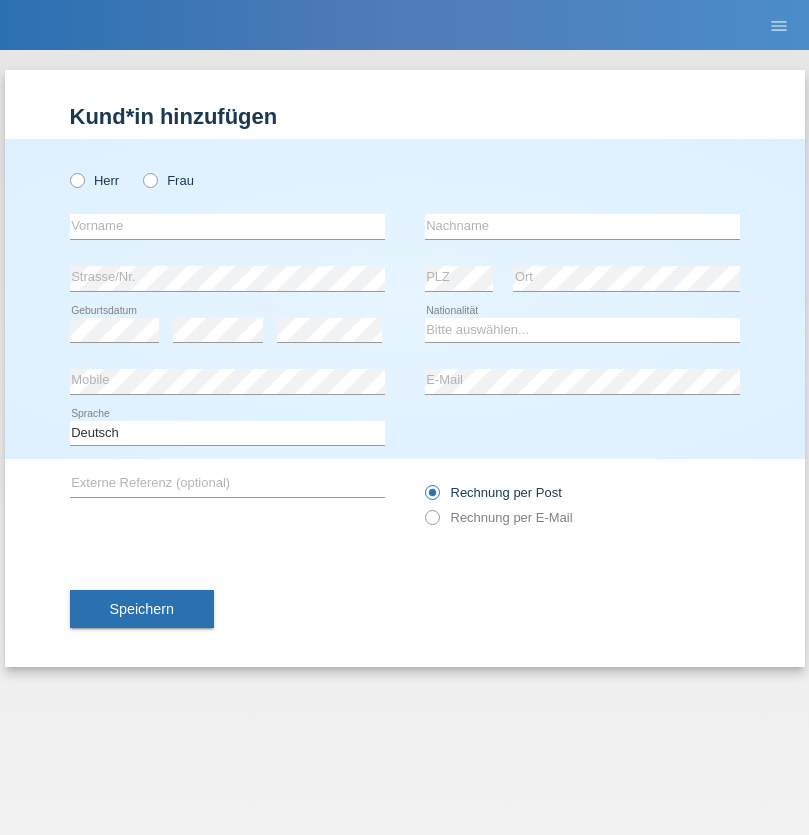radio on "true" 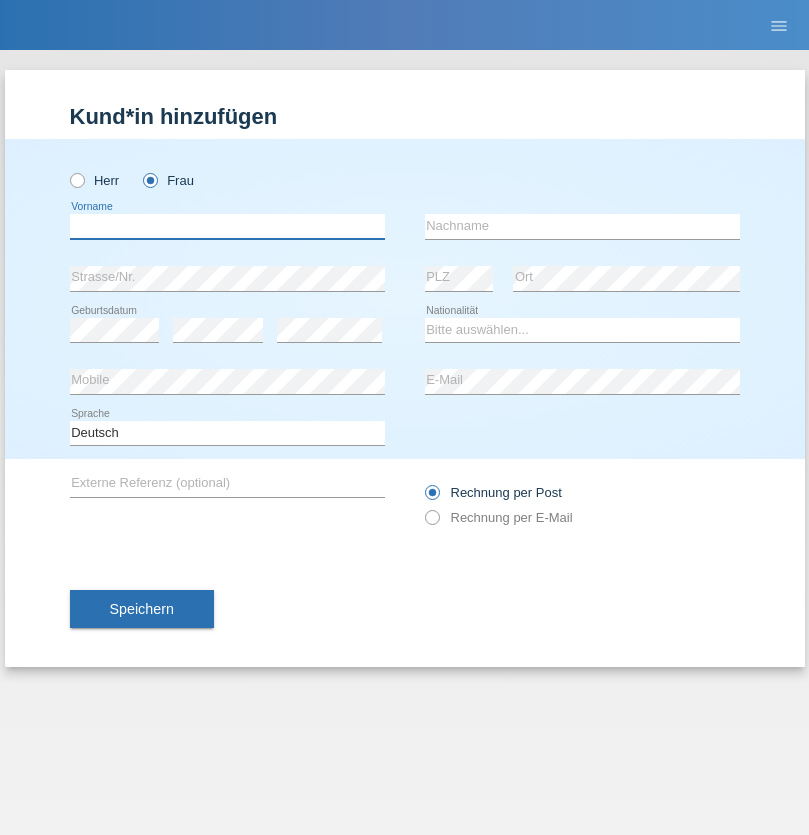 click at bounding box center [227, 226] 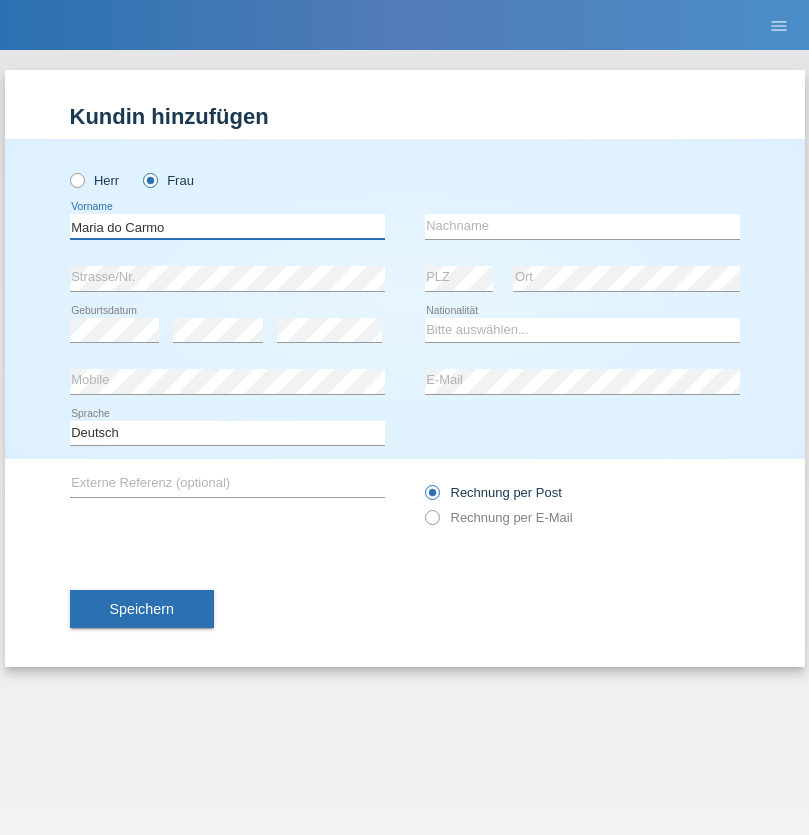 type on "Maria do Carmo" 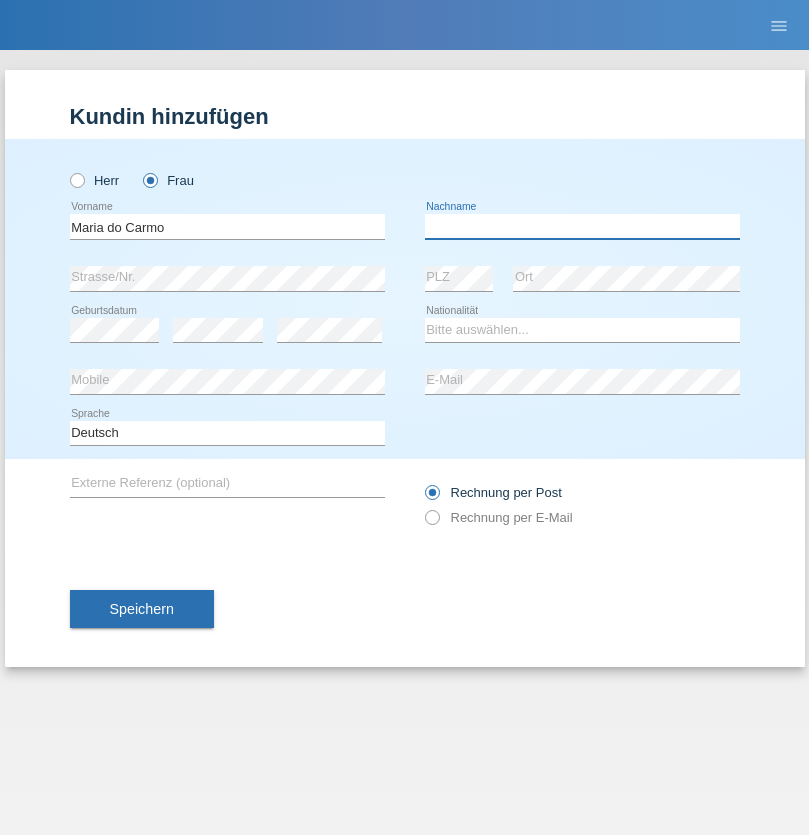 click at bounding box center [582, 226] 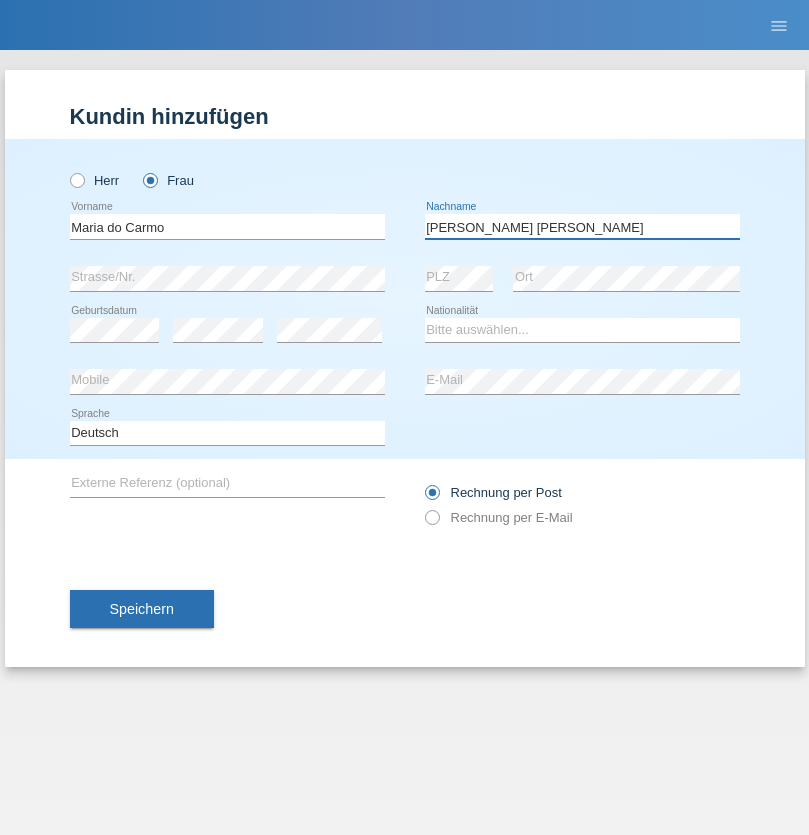 type on "Sousa Mendes" 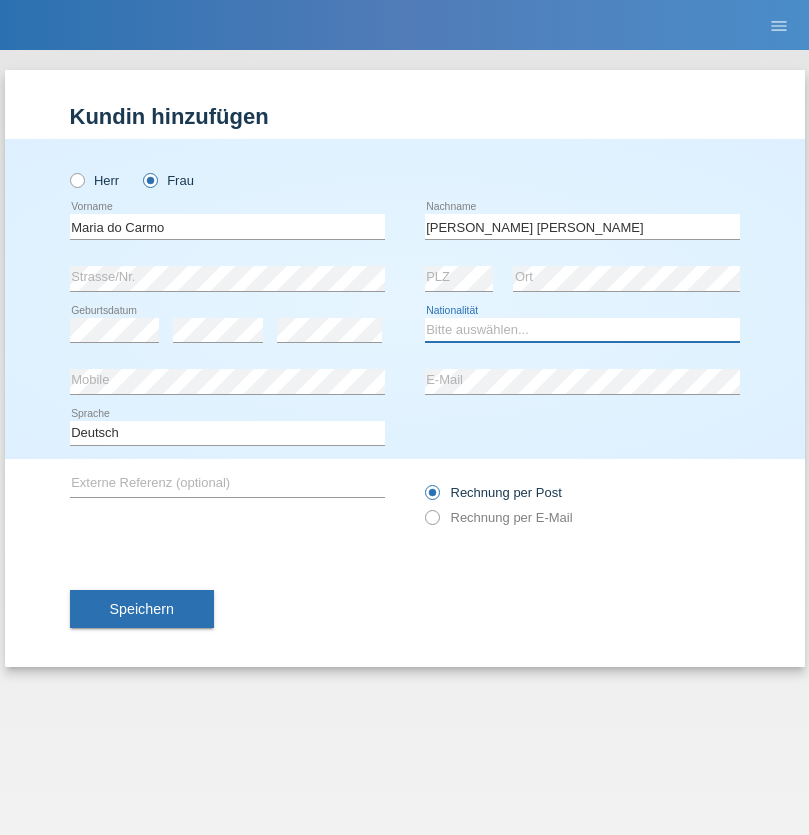 select on "PT" 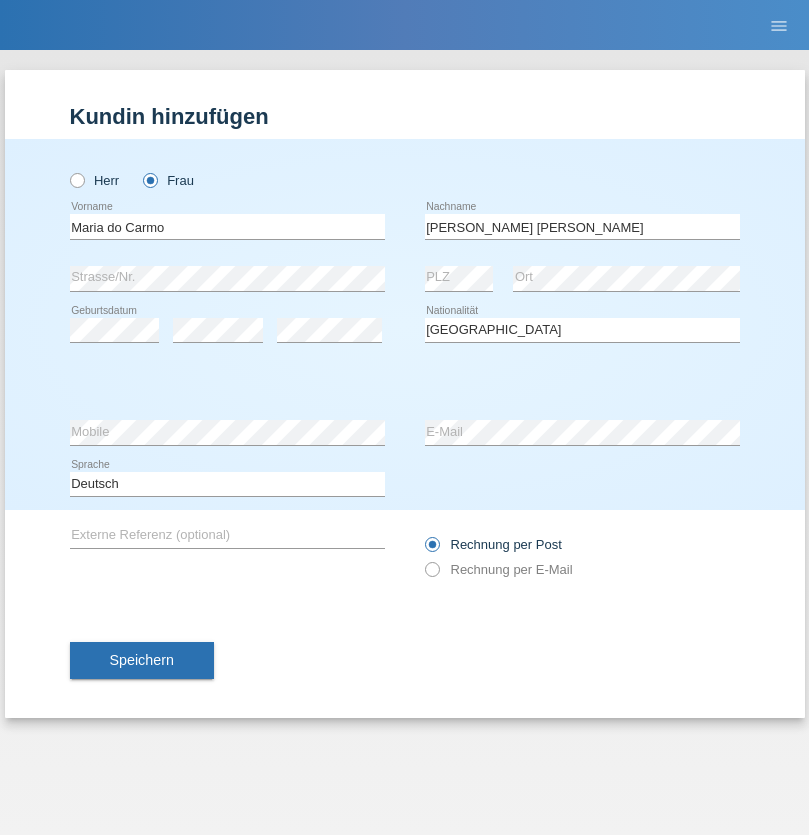 select on "C" 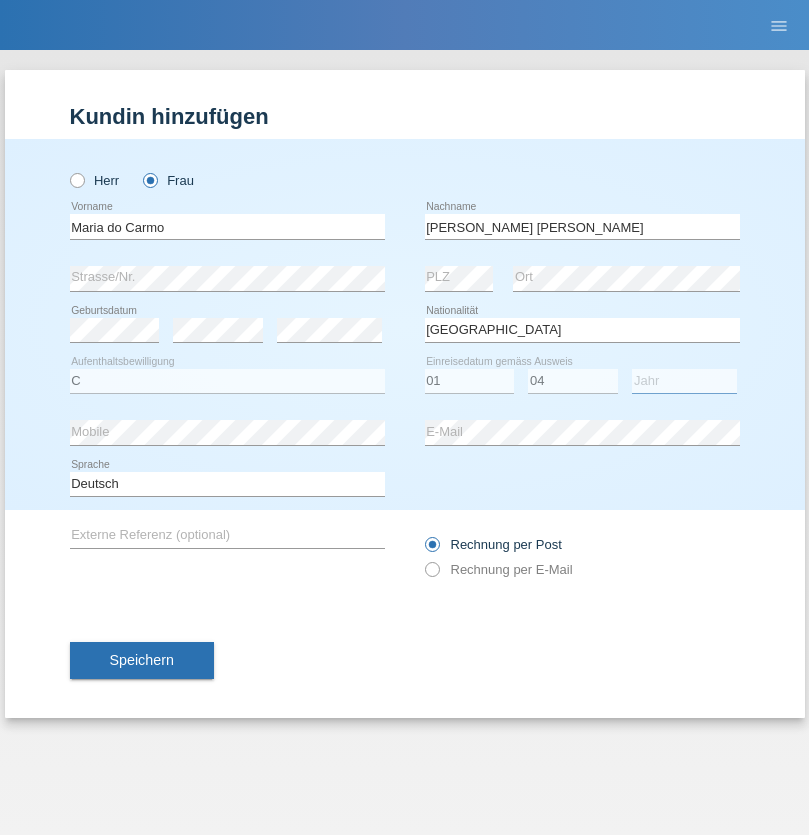 select on "2005" 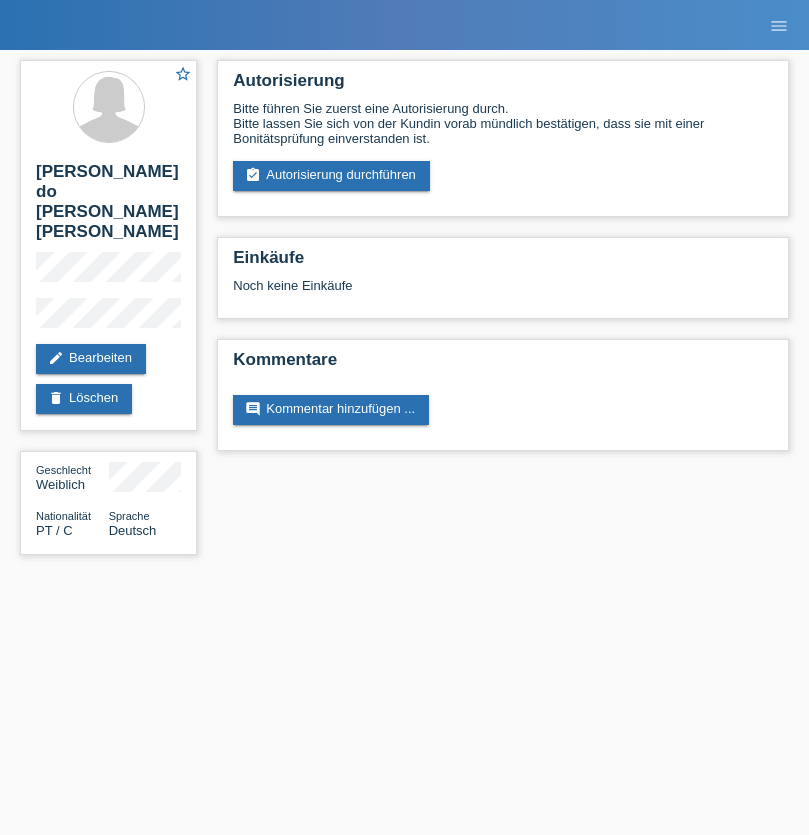 scroll, scrollTop: 0, scrollLeft: 0, axis: both 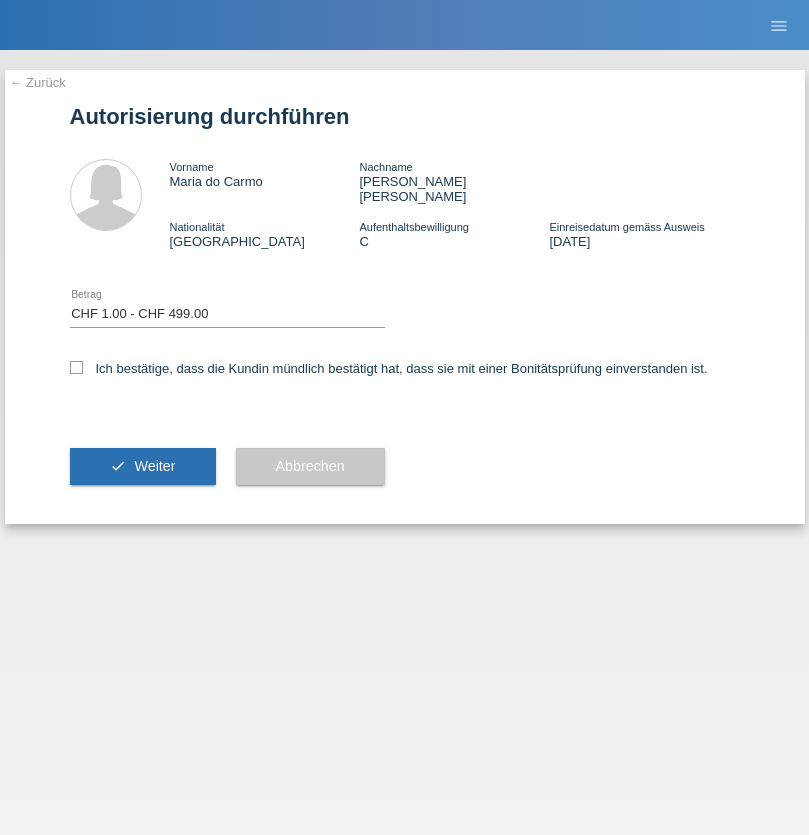 select on "1" 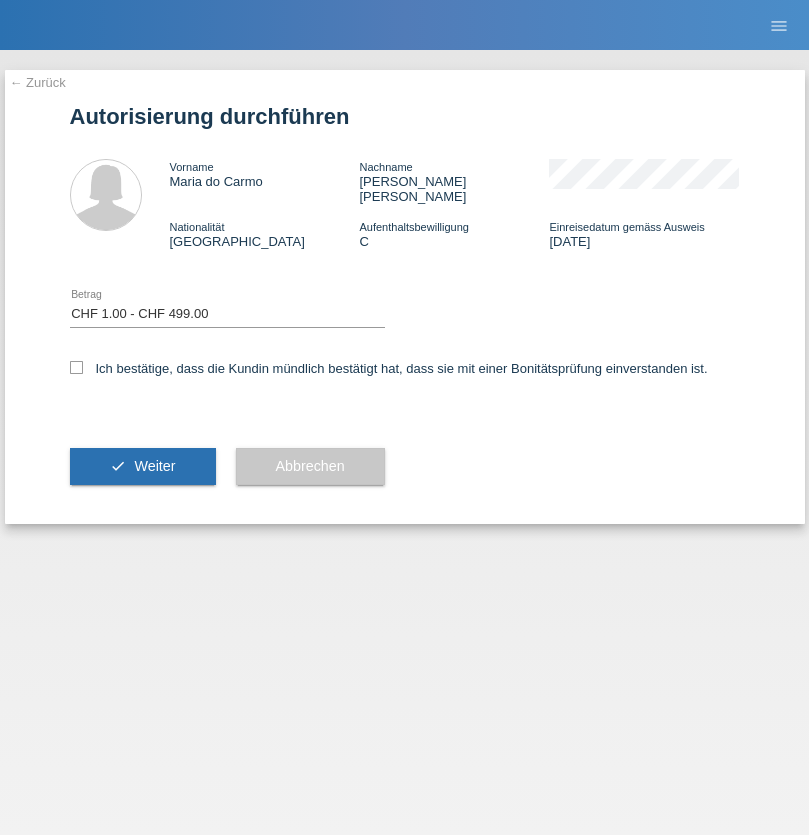 checkbox on "true" 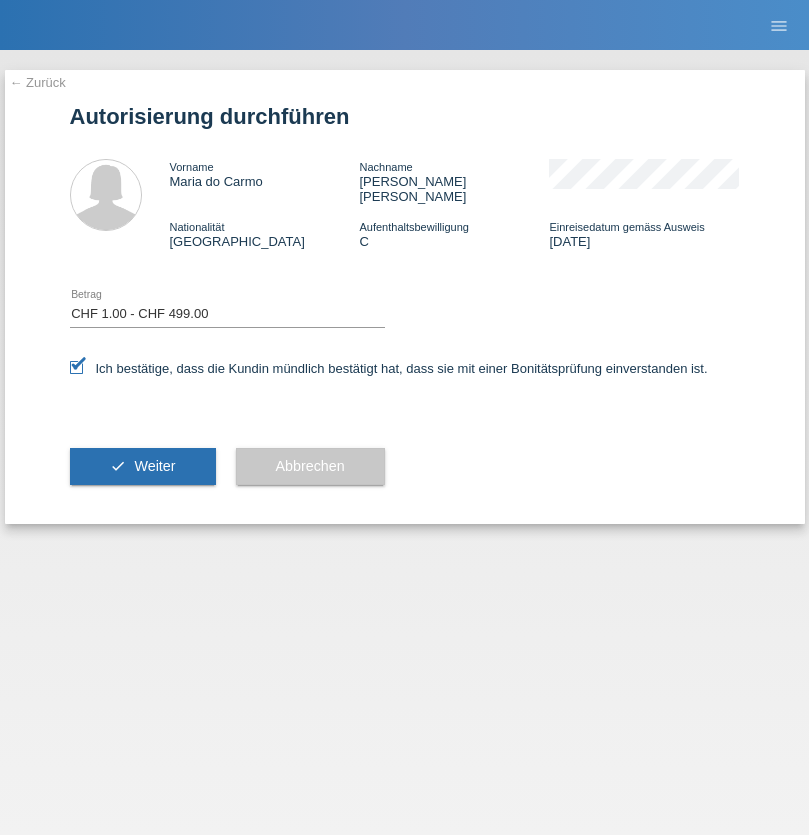 scroll, scrollTop: 0, scrollLeft: 0, axis: both 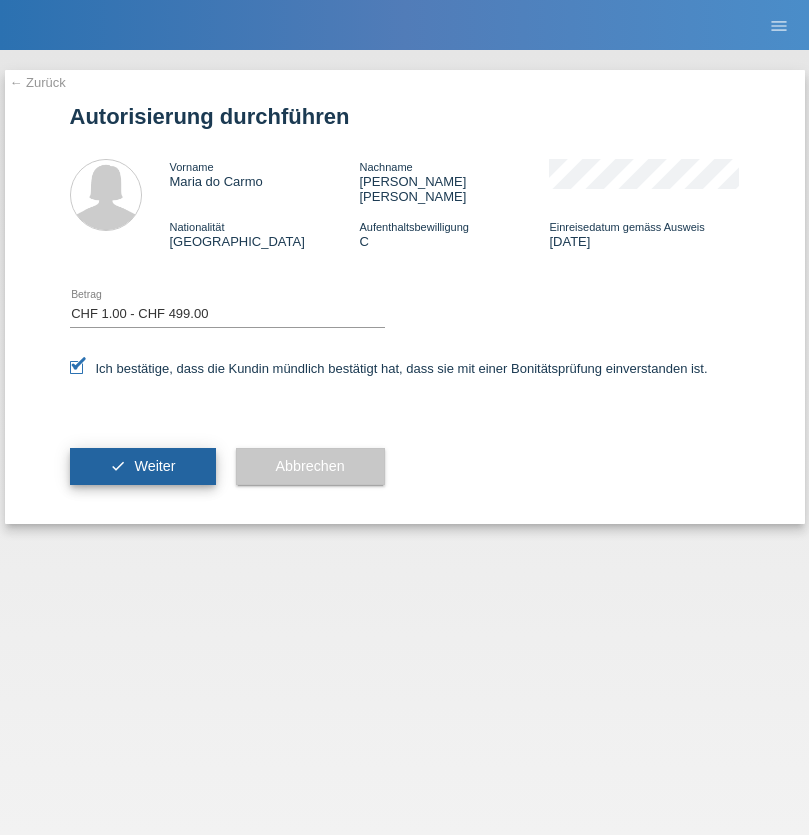 click on "Weiter" at bounding box center [154, 466] 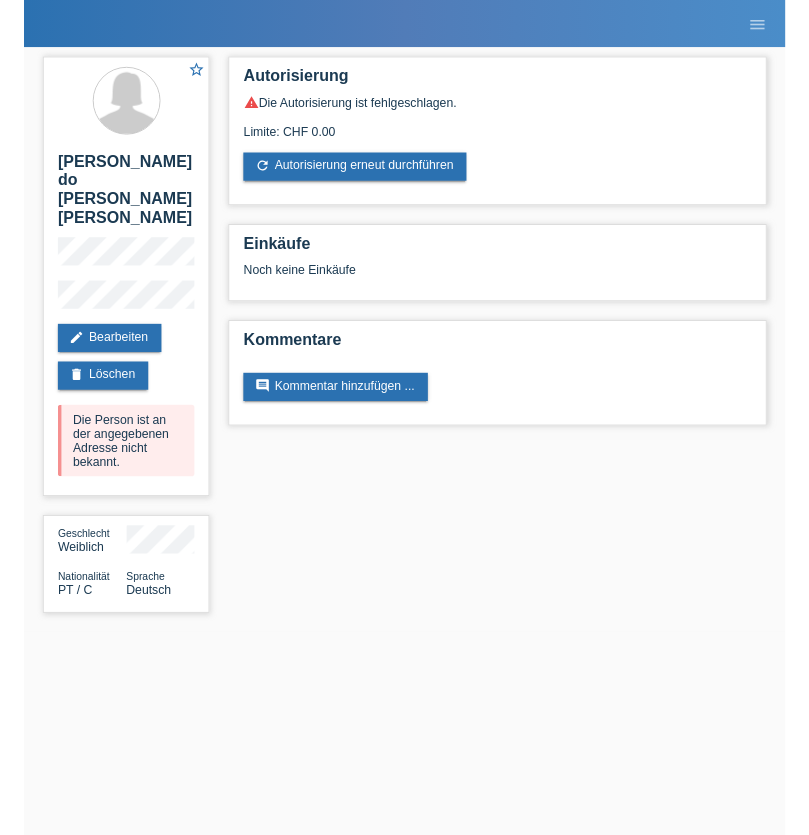 scroll, scrollTop: 0, scrollLeft: 0, axis: both 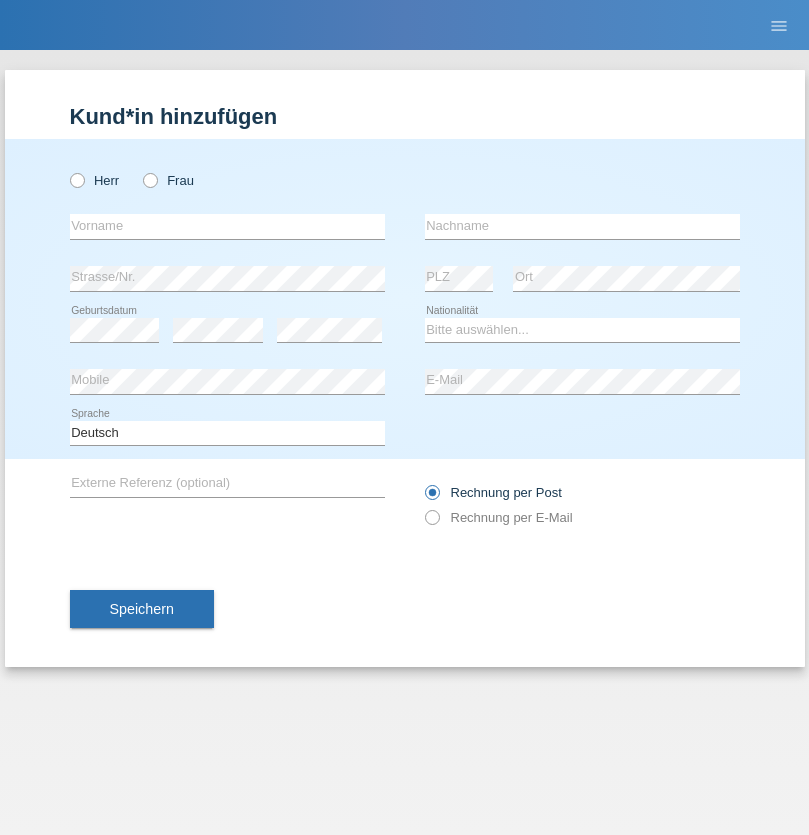 radio on "true" 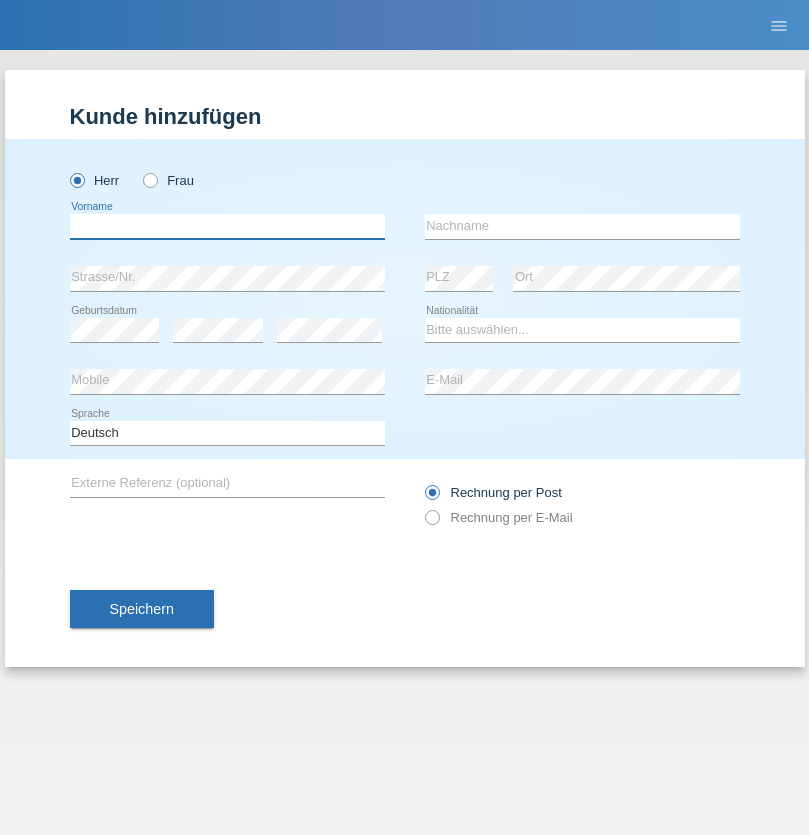 click at bounding box center [227, 226] 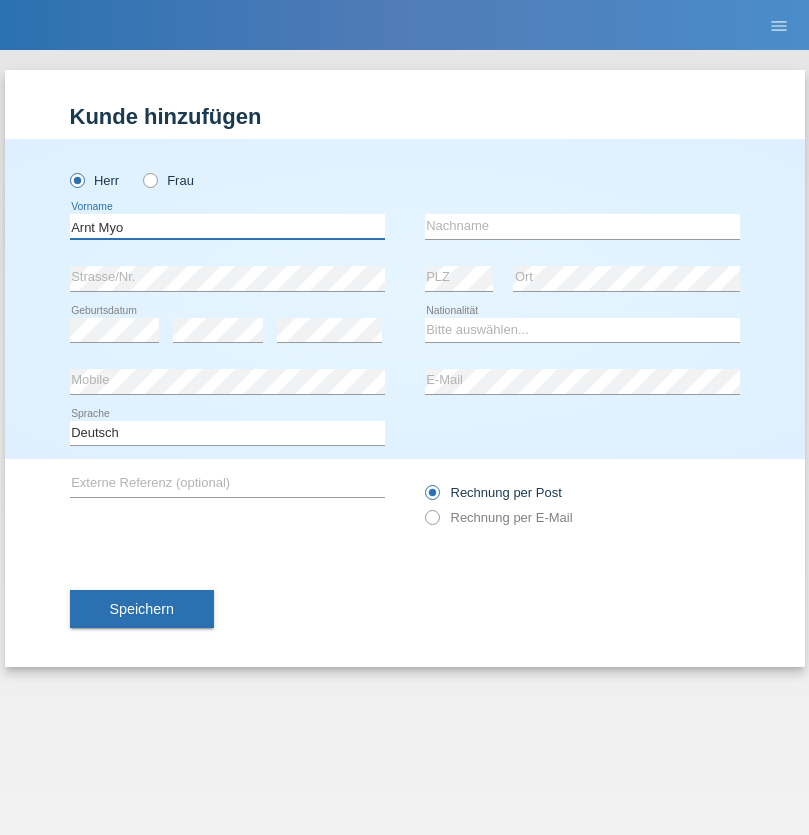 type on "Arnt Myo" 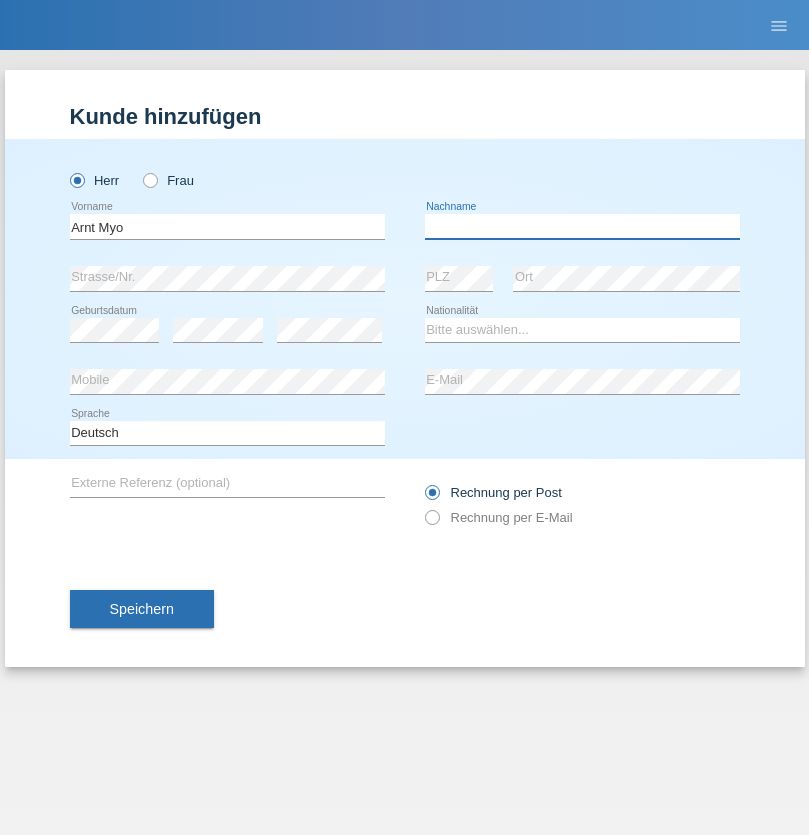 click at bounding box center [582, 226] 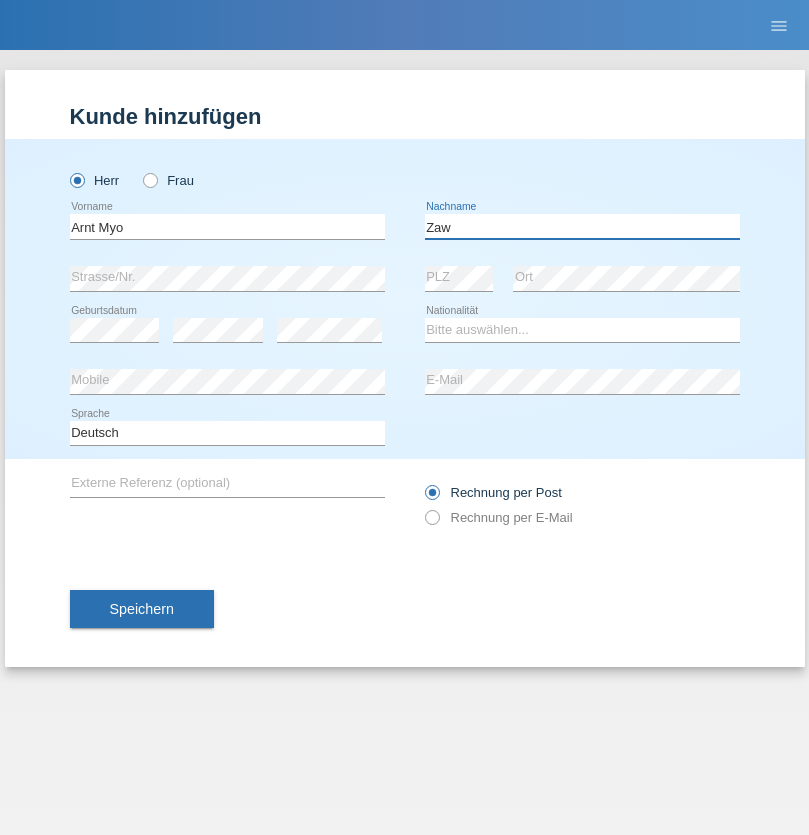 type on "Zaw" 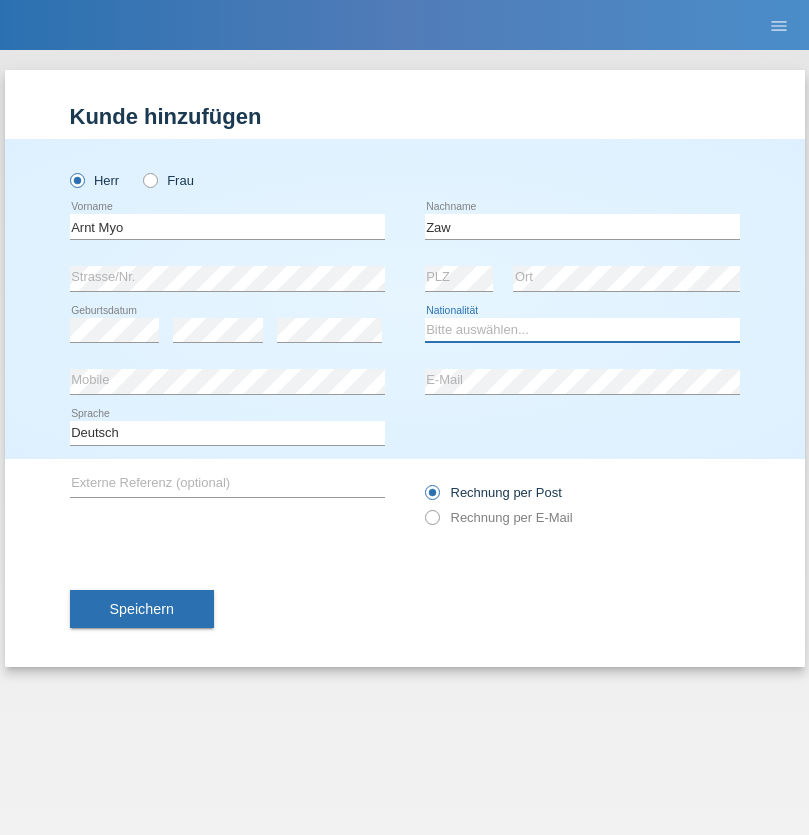select on "MM" 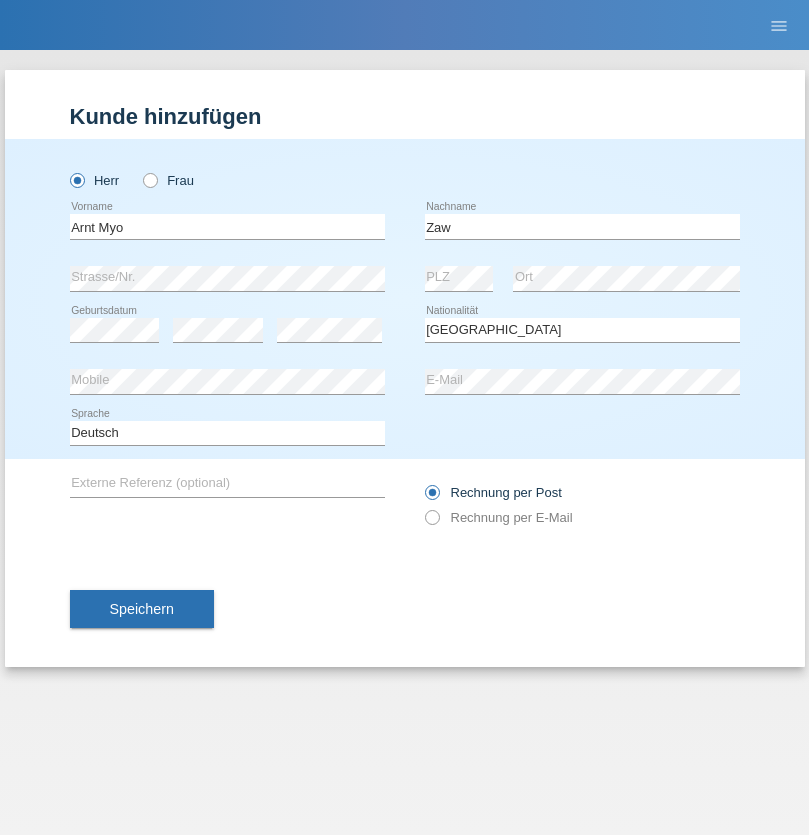 select on "C" 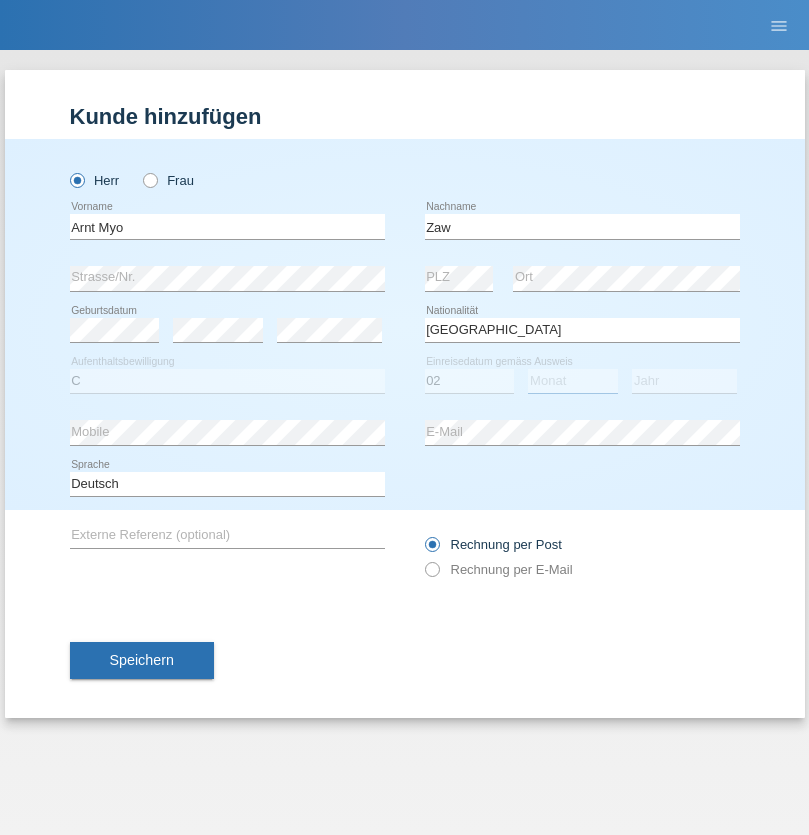 select on "05" 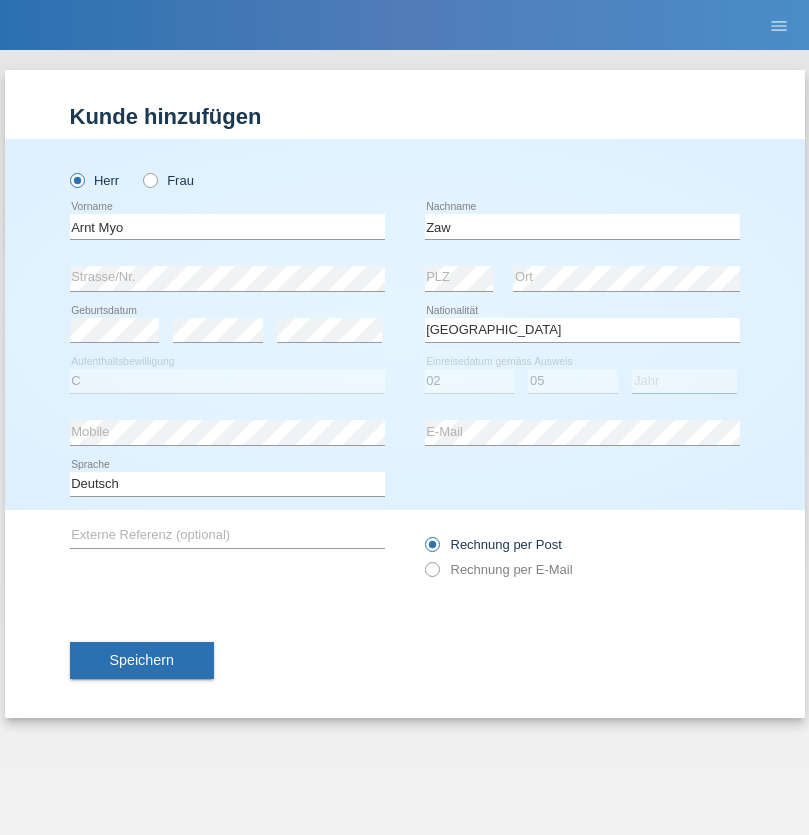 select on "2021" 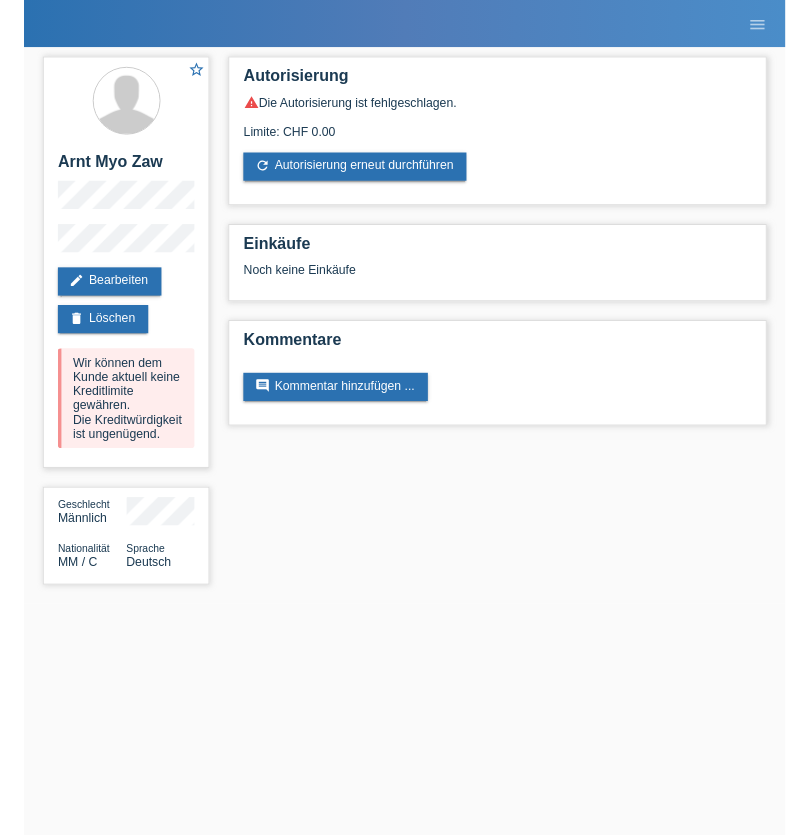 scroll, scrollTop: 0, scrollLeft: 0, axis: both 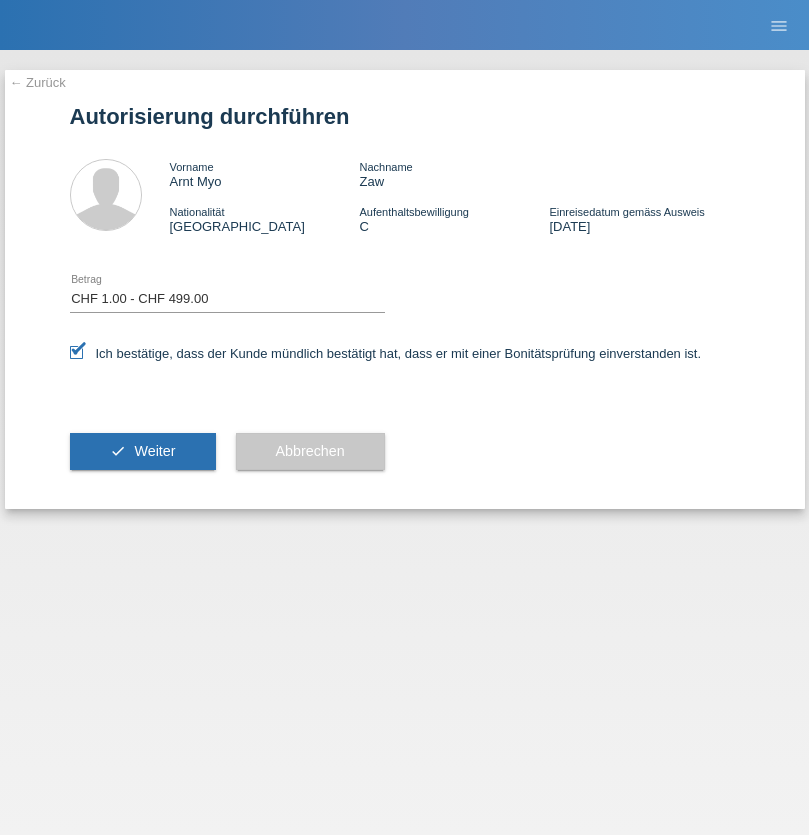select on "1" 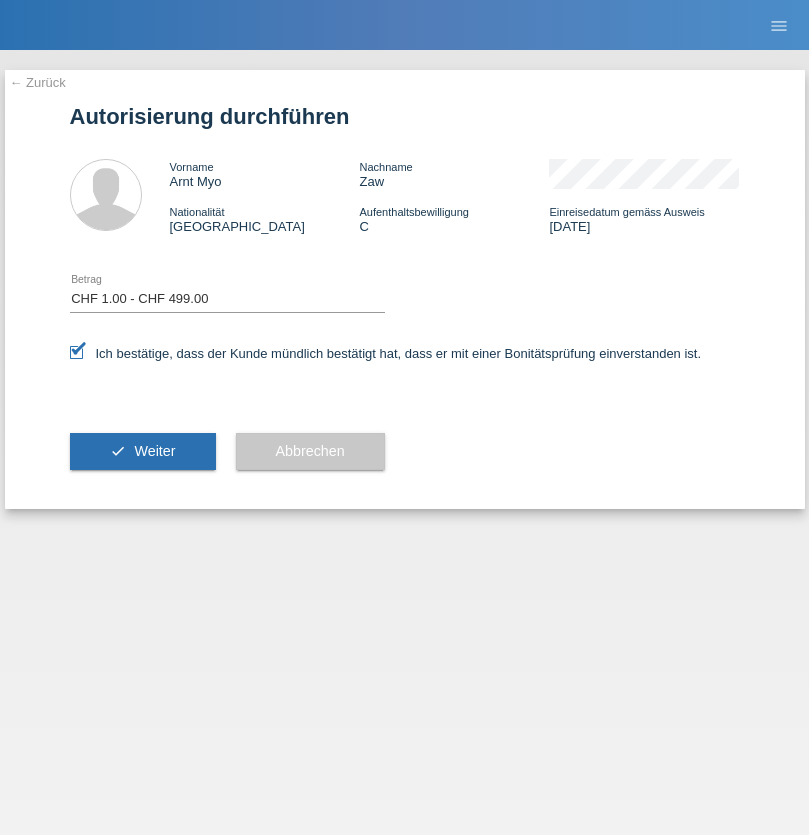 scroll, scrollTop: 0, scrollLeft: 0, axis: both 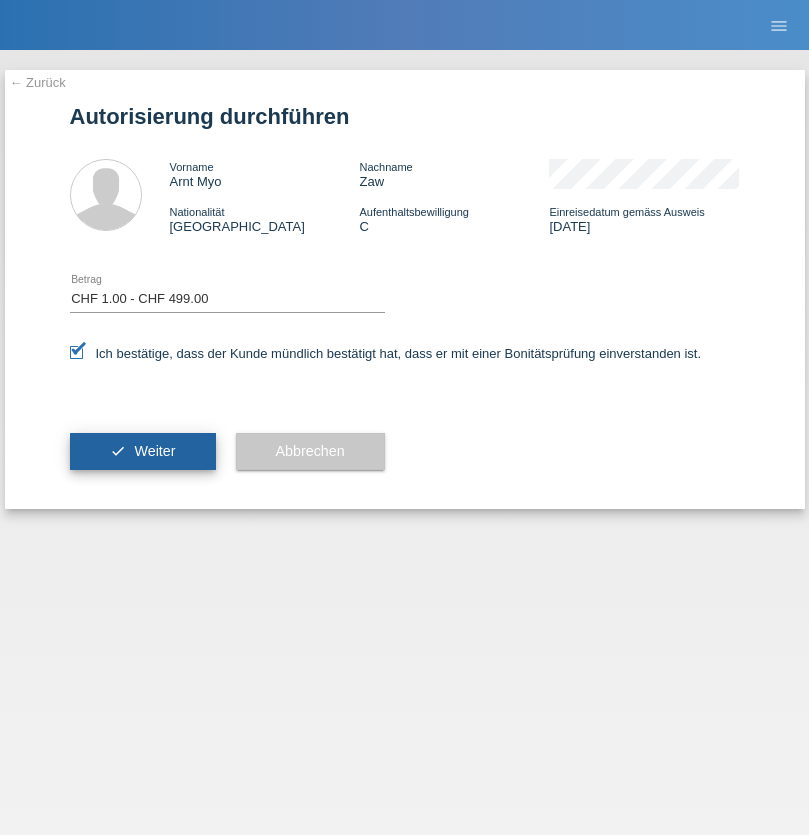 click on "Weiter" at bounding box center [154, 451] 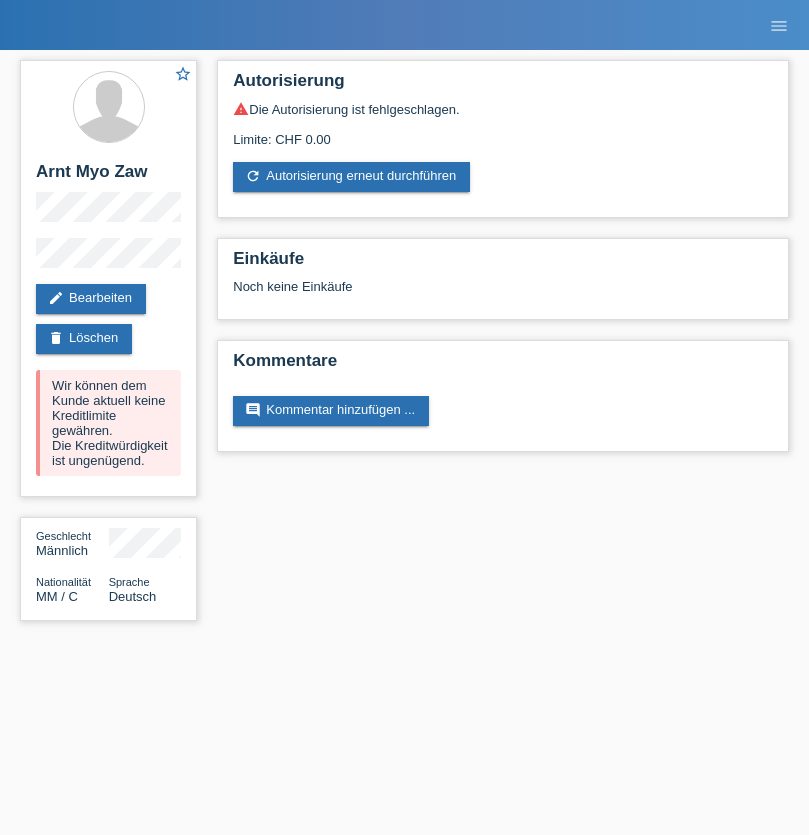 scroll, scrollTop: 0, scrollLeft: 0, axis: both 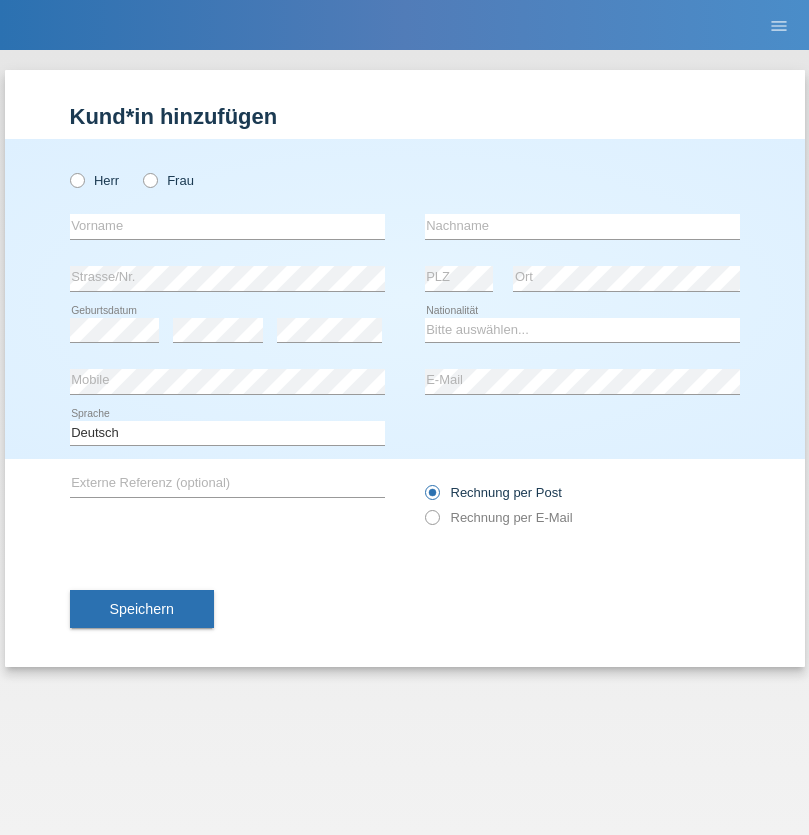 radio on "true" 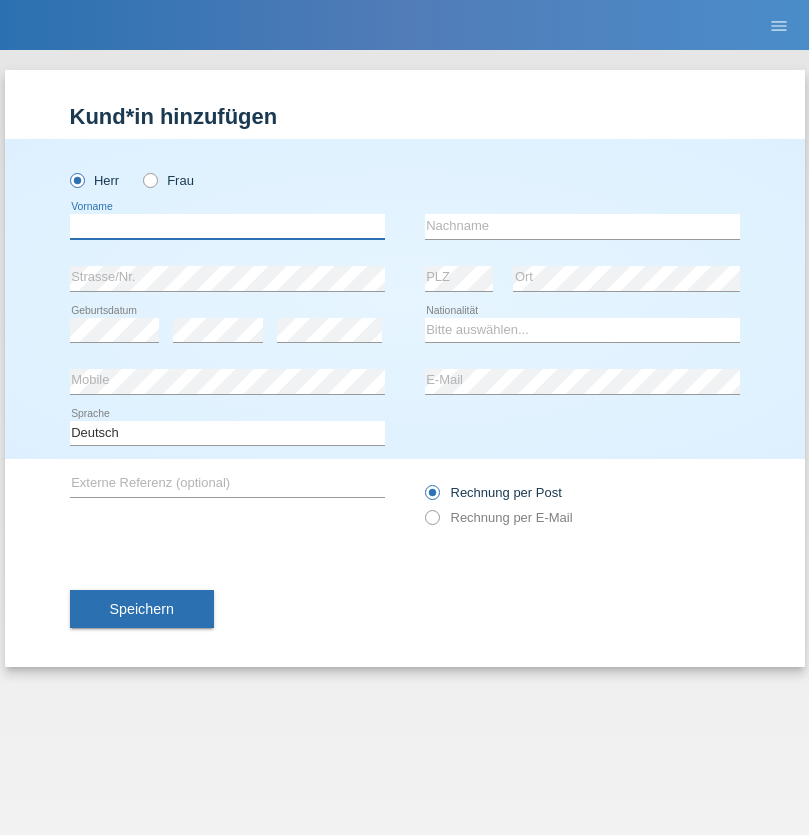 click at bounding box center (227, 226) 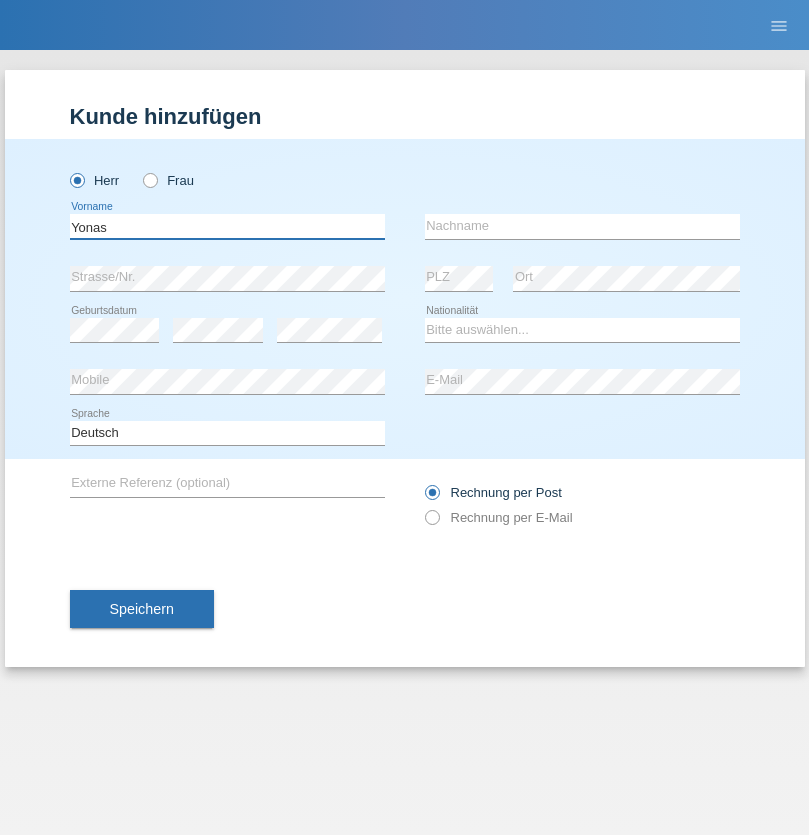 type on "Yonas" 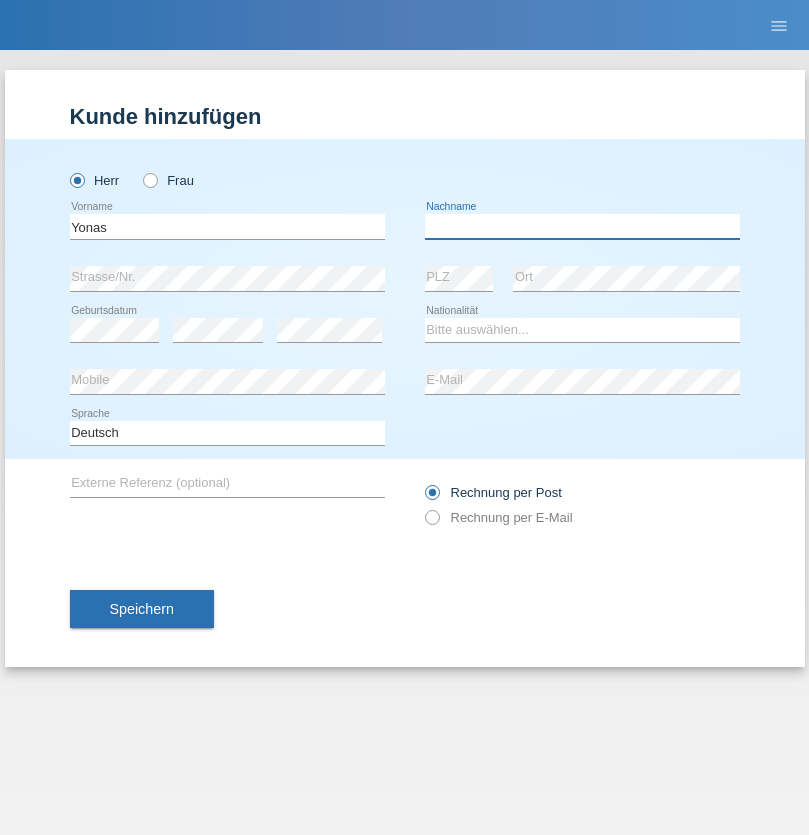 click at bounding box center (582, 226) 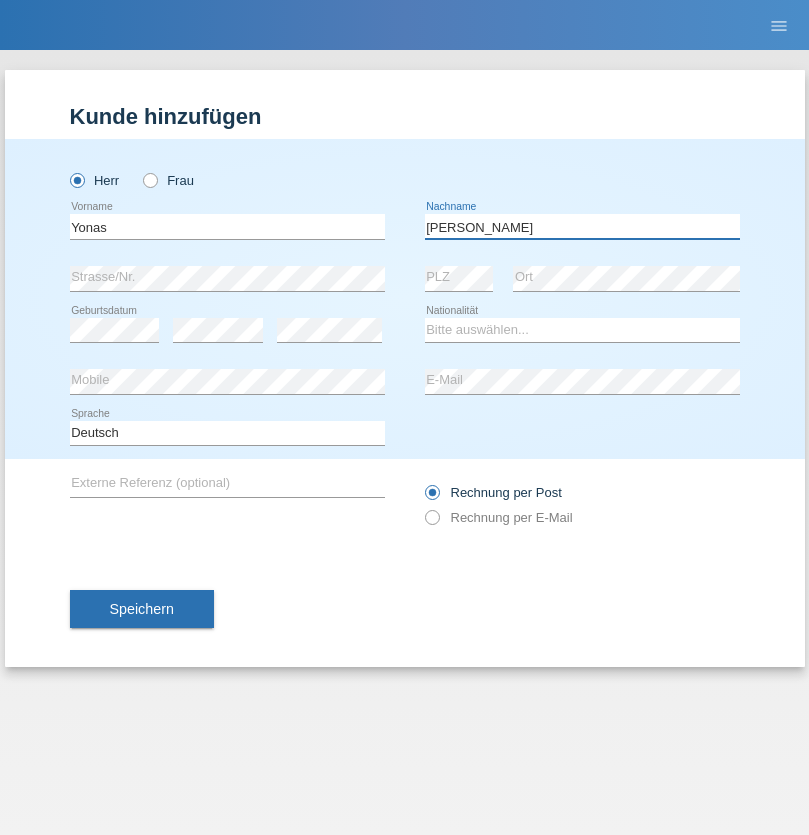 type on "Giovanni" 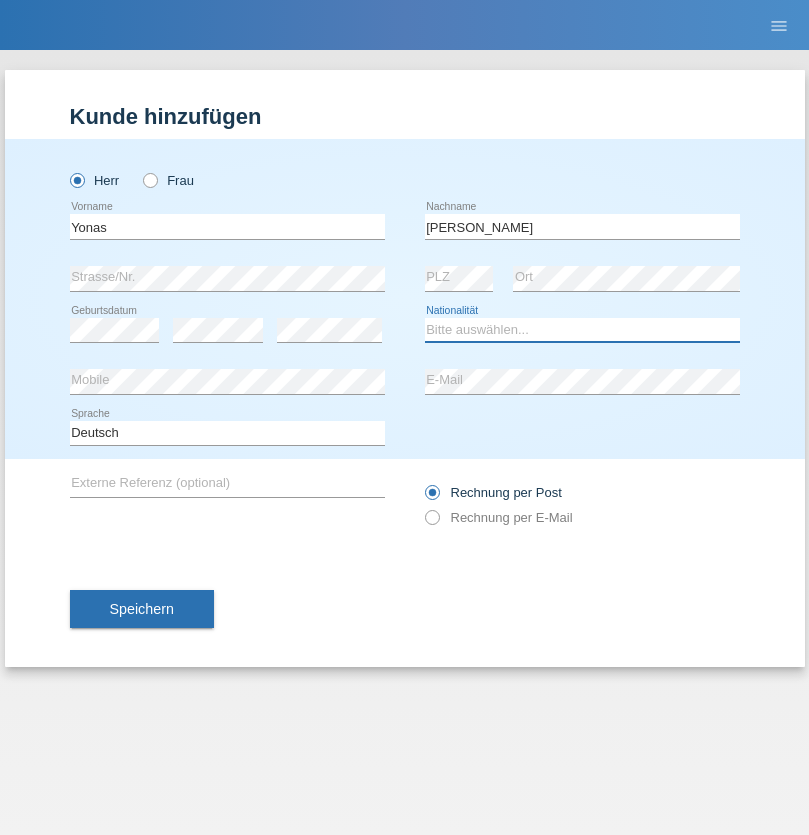 select on "CH" 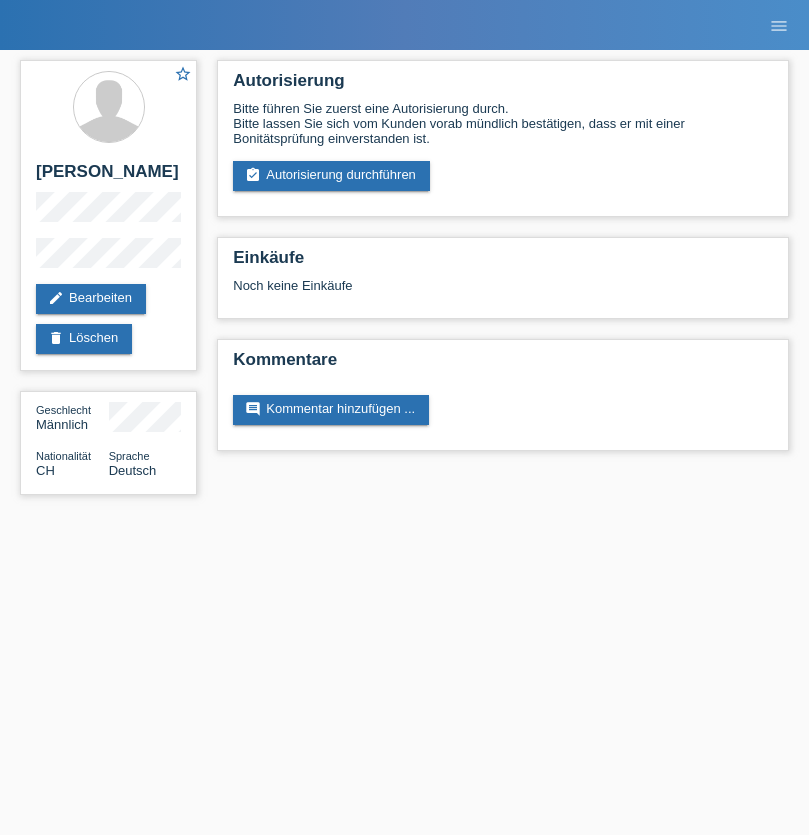 scroll, scrollTop: 0, scrollLeft: 0, axis: both 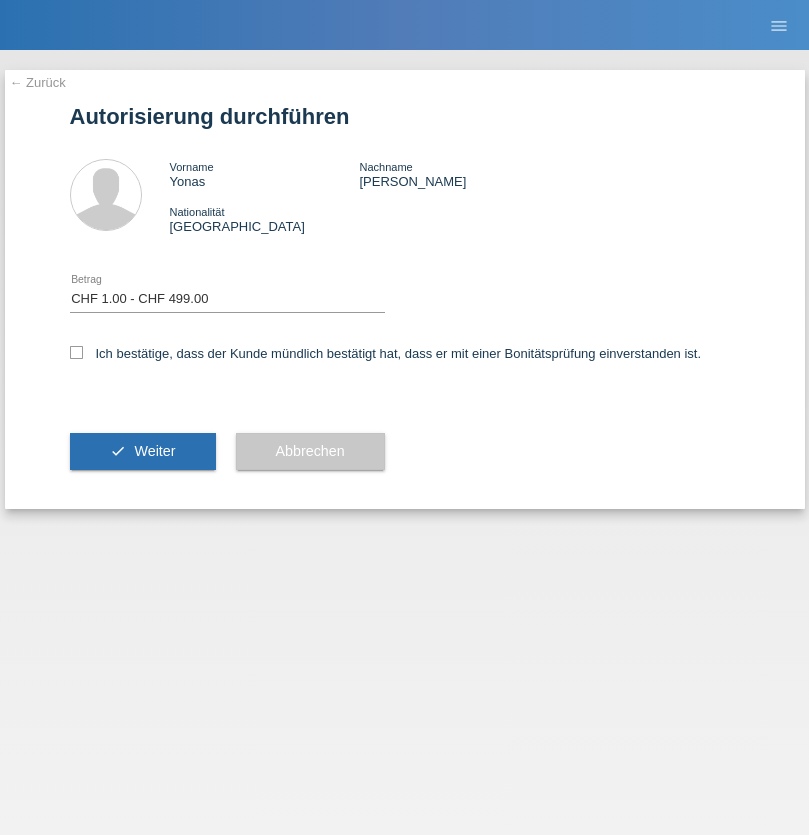 select on "1" 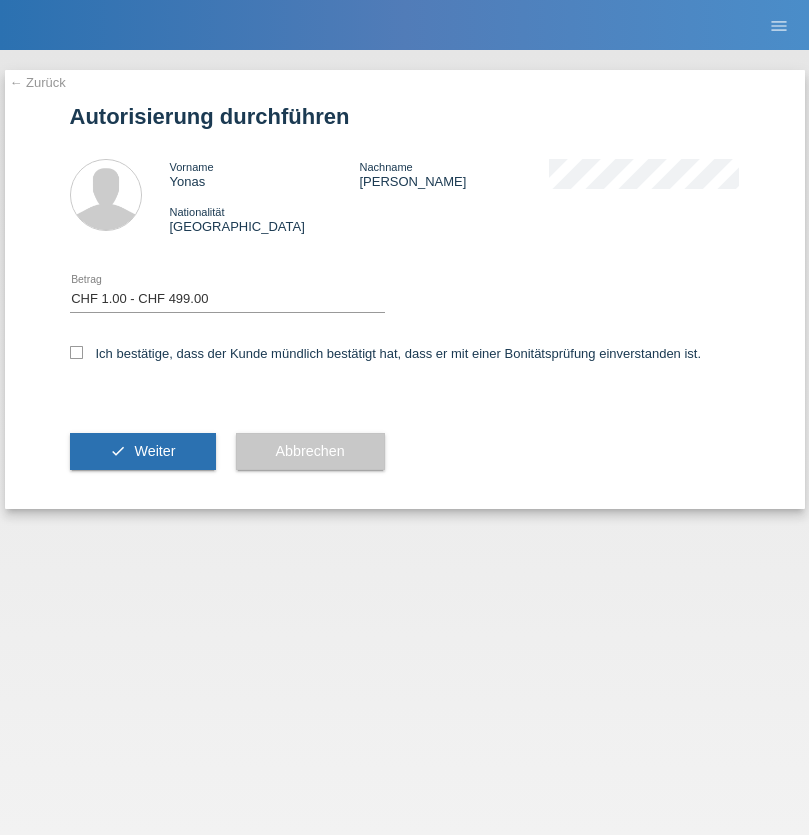 checkbox on "true" 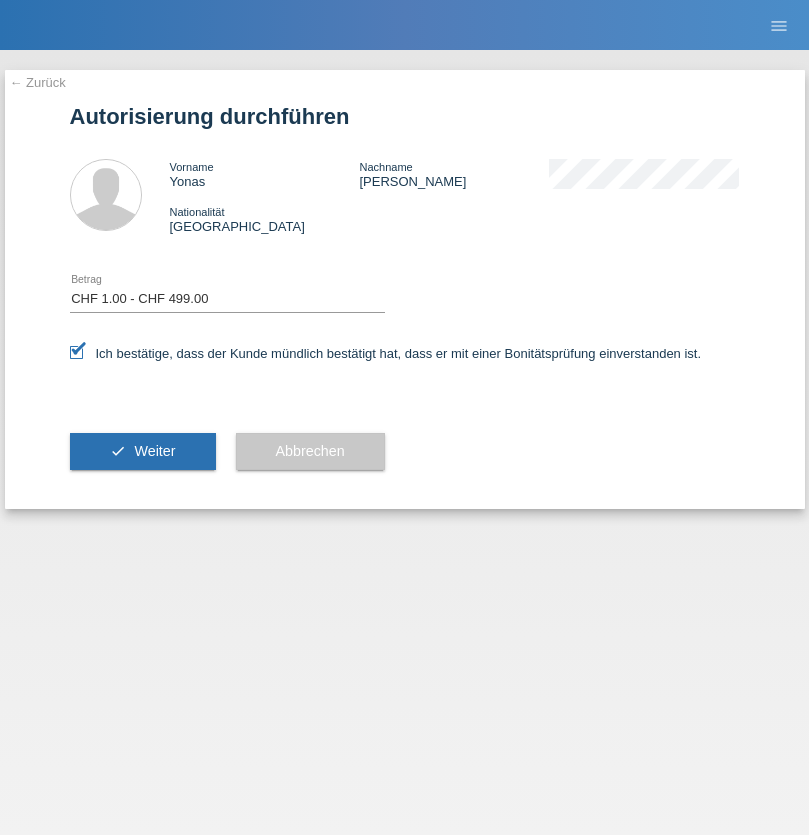 scroll, scrollTop: 0, scrollLeft: 0, axis: both 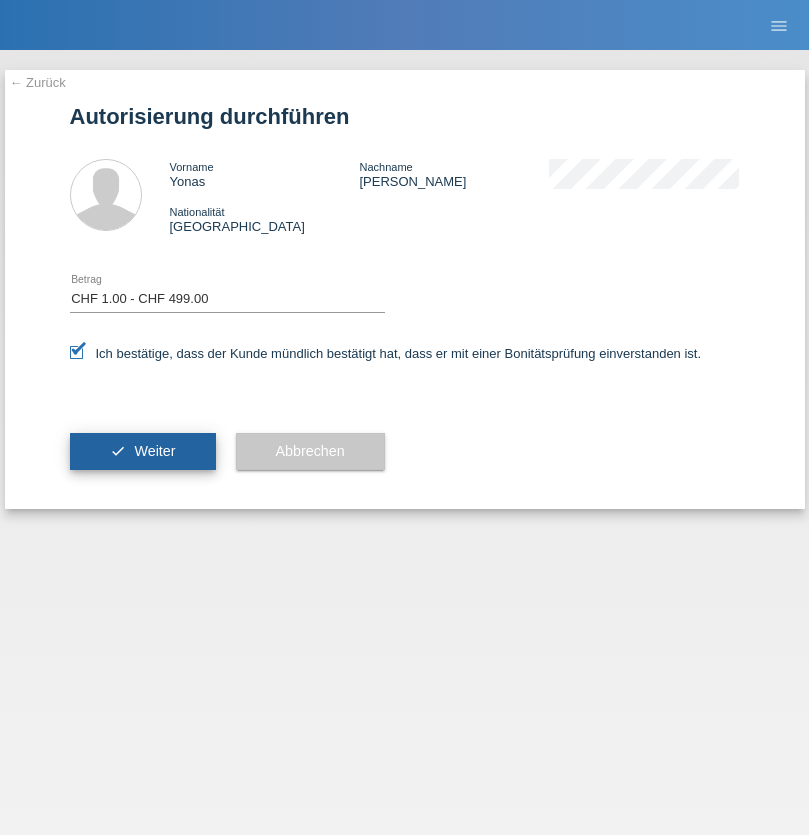 click on "Weiter" at bounding box center [154, 451] 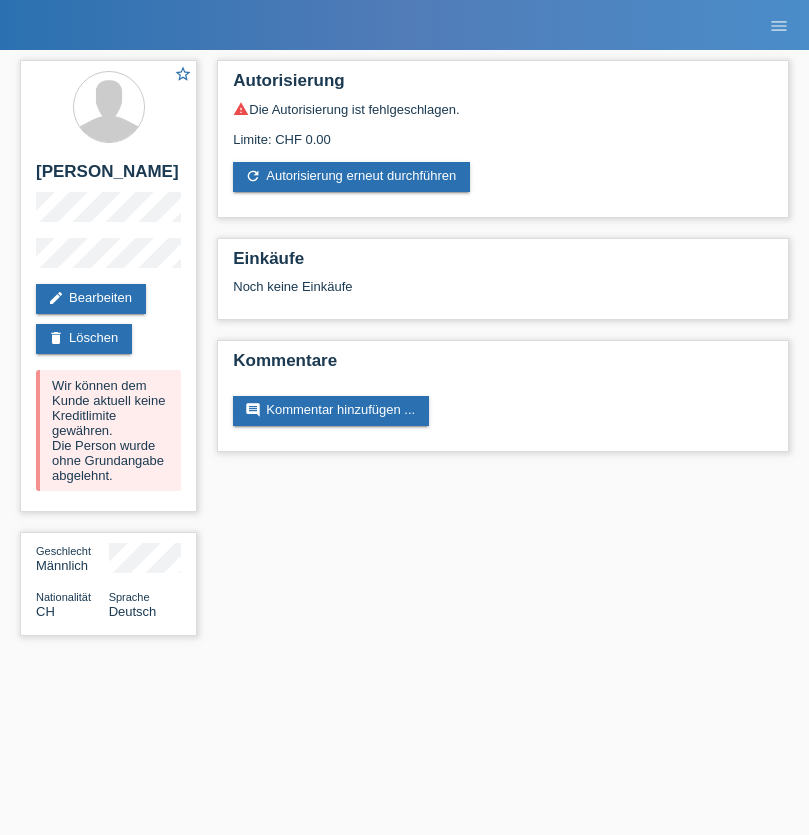 scroll, scrollTop: 0, scrollLeft: 0, axis: both 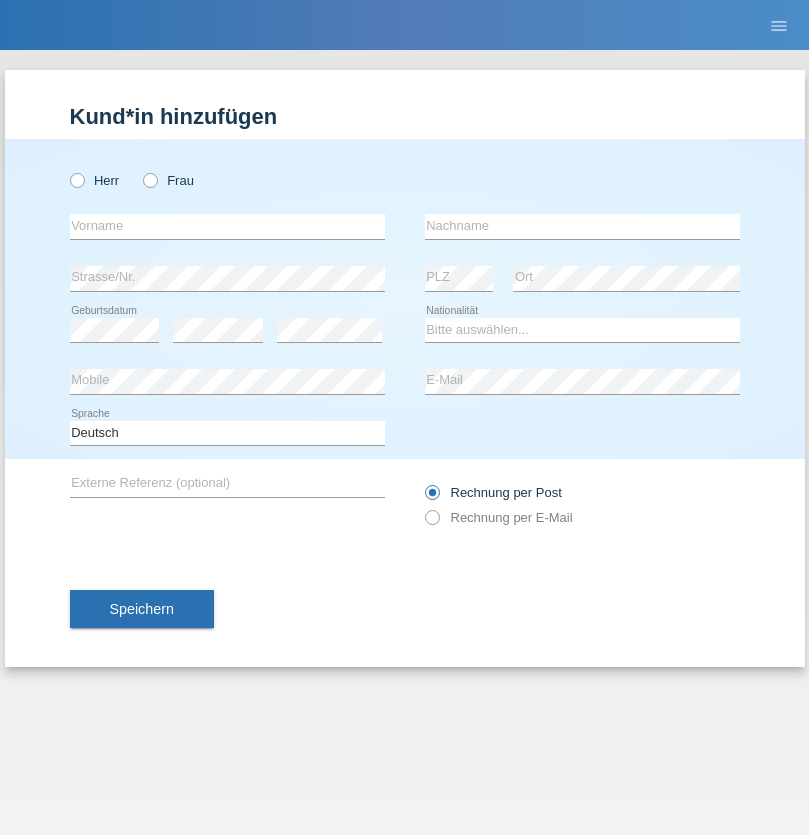 radio on "true" 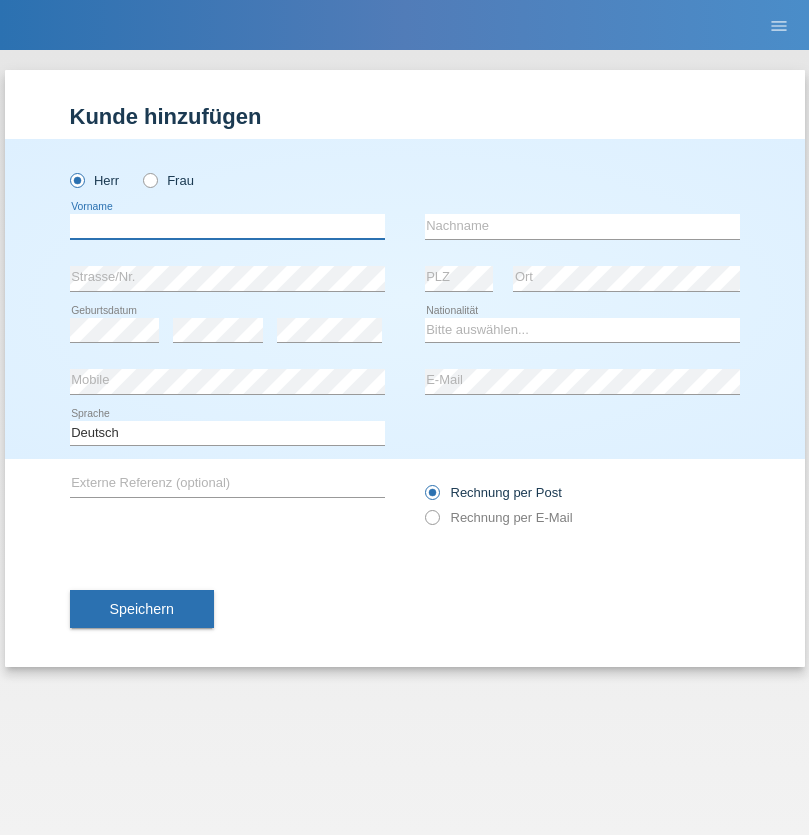 click at bounding box center [227, 226] 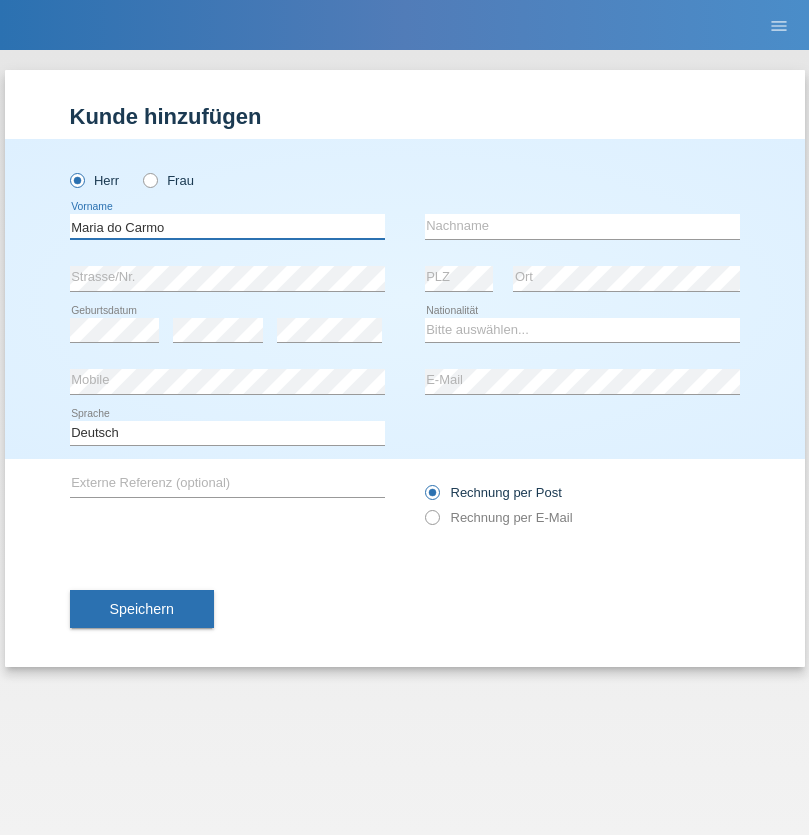 type on "Maria do Carmo" 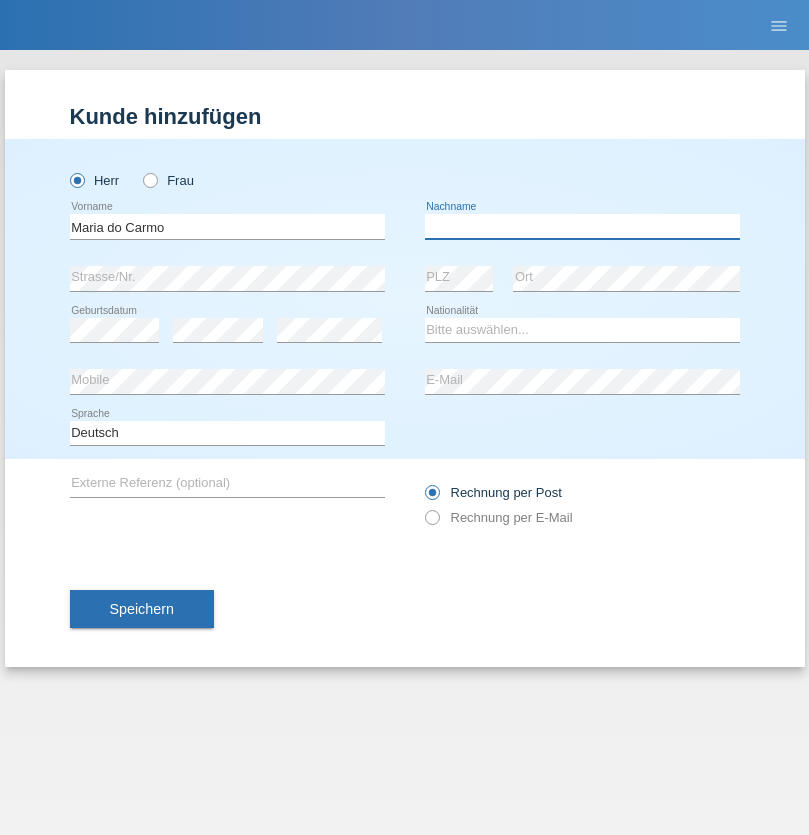 click at bounding box center [582, 226] 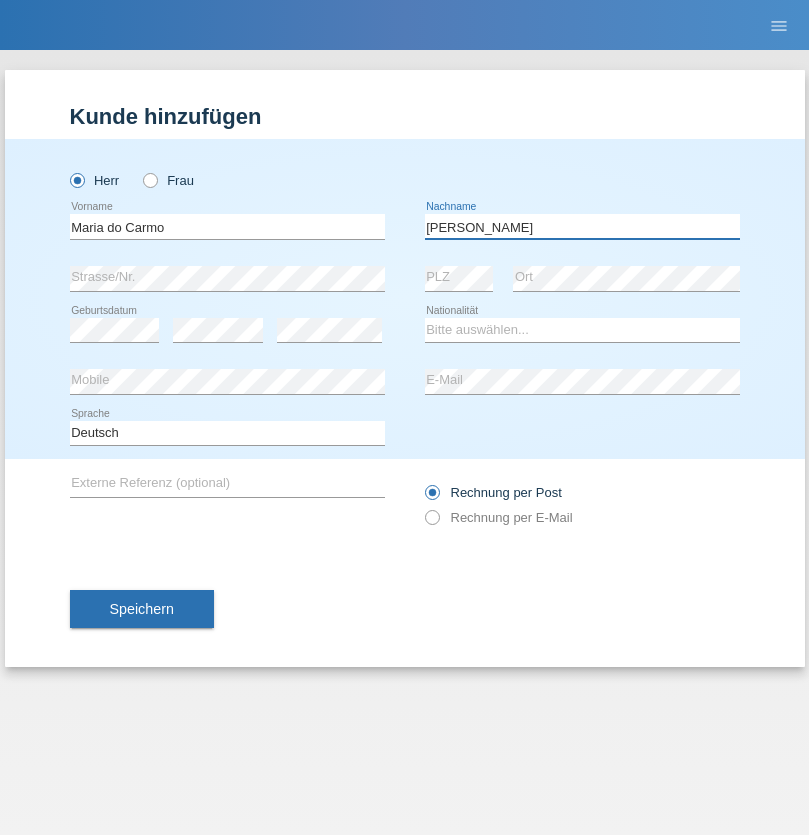 type on "Sousa Mendes" 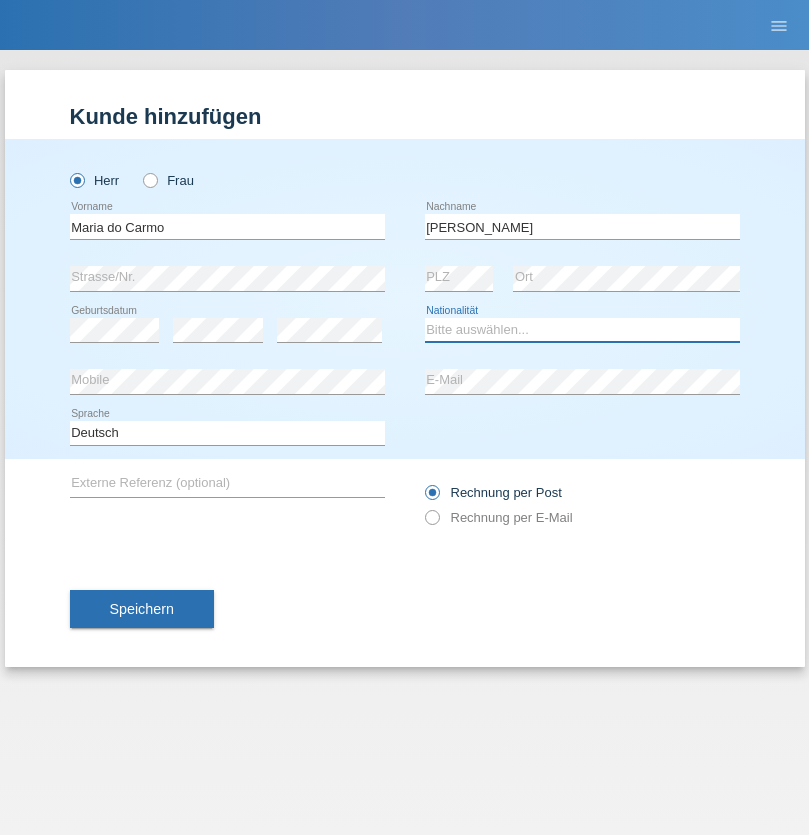 select on "PT" 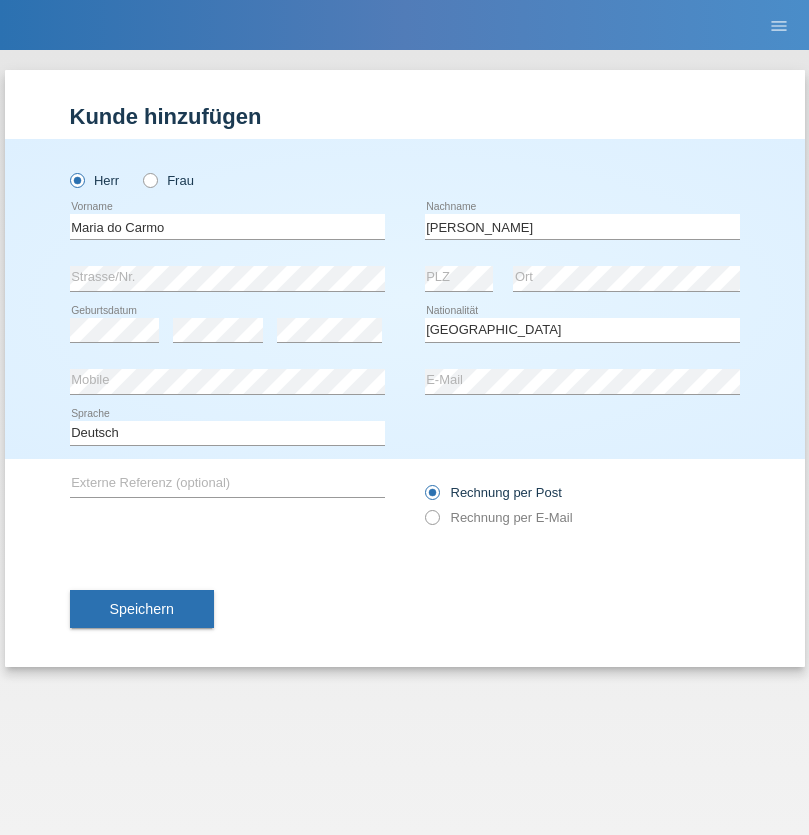 select on "C" 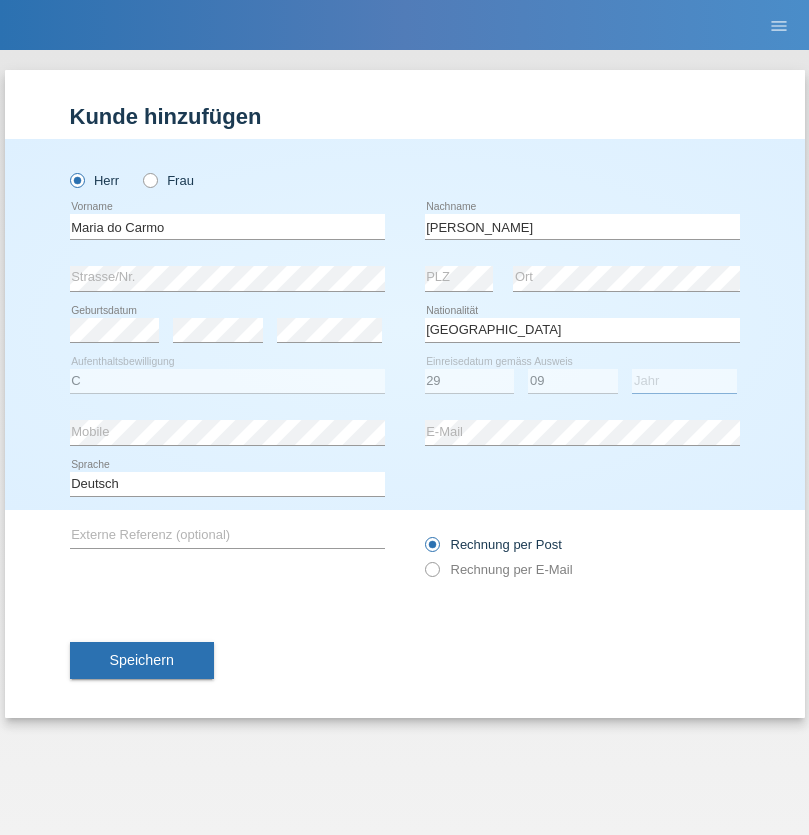 select on "1970" 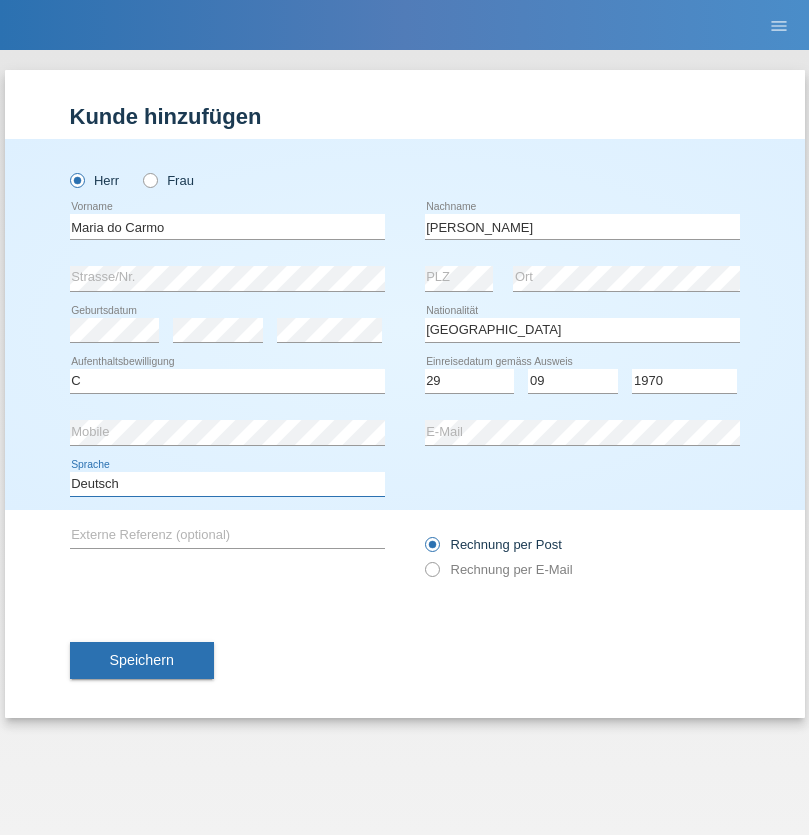 select on "en" 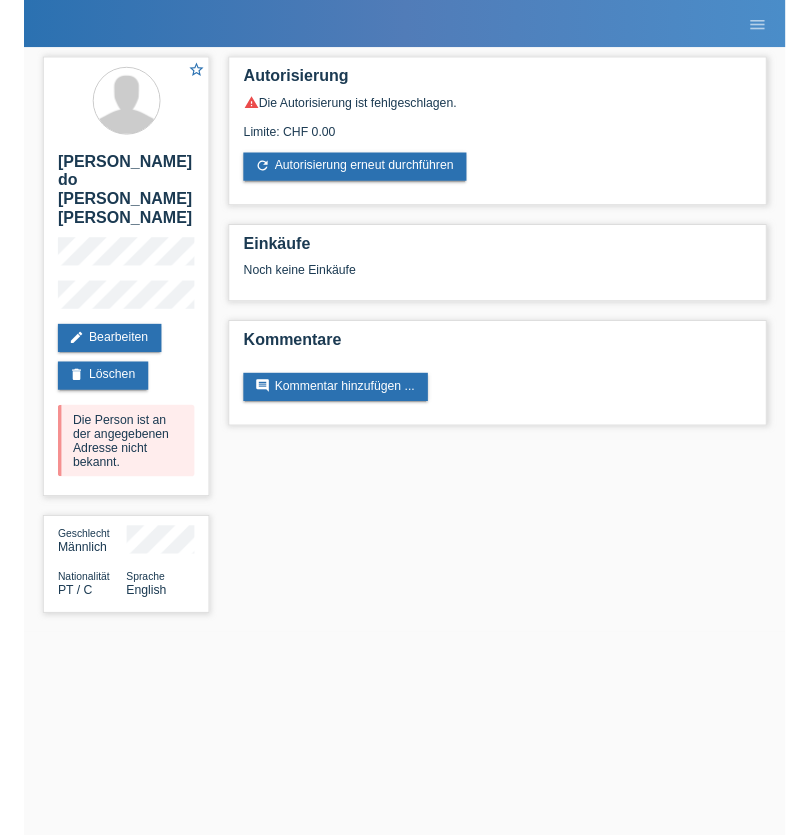 scroll, scrollTop: 0, scrollLeft: 0, axis: both 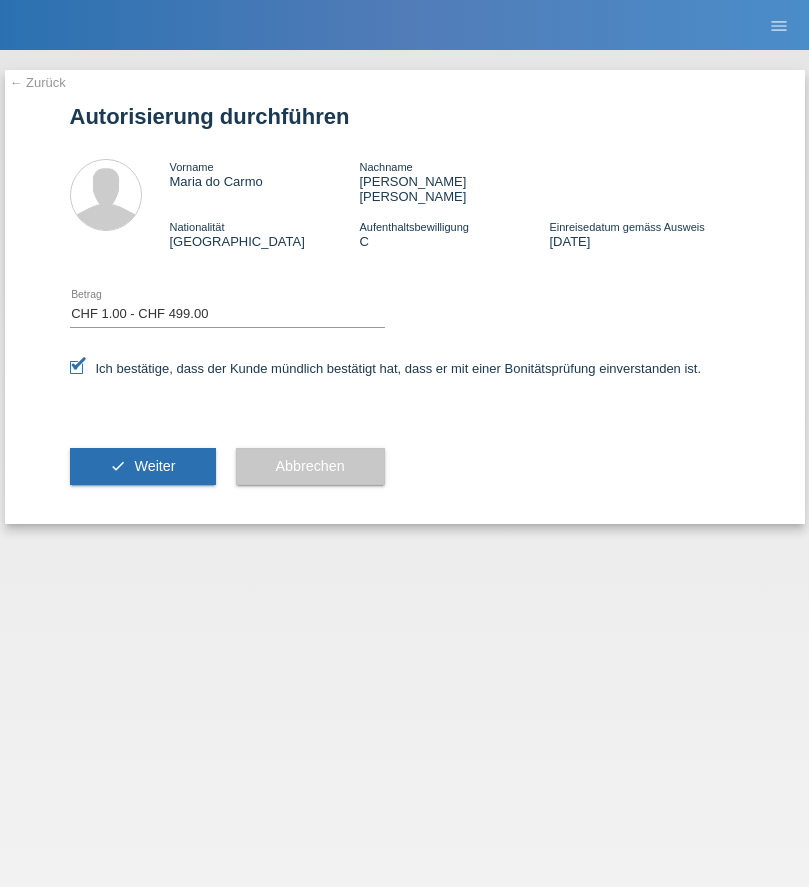 select on "1" 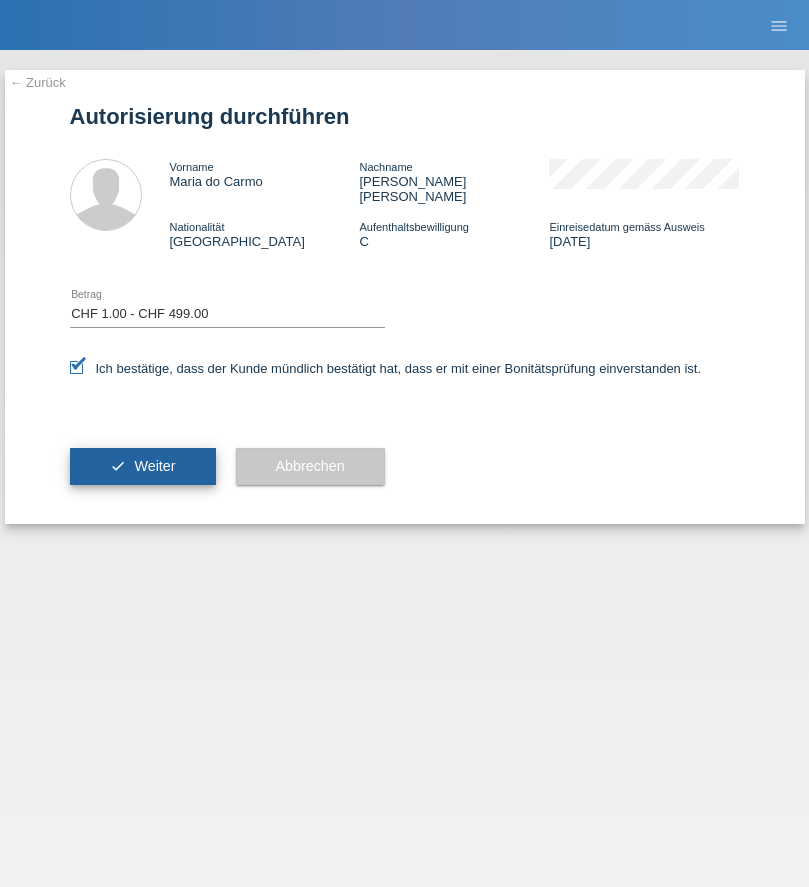 click on "Weiter" at bounding box center [154, 466] 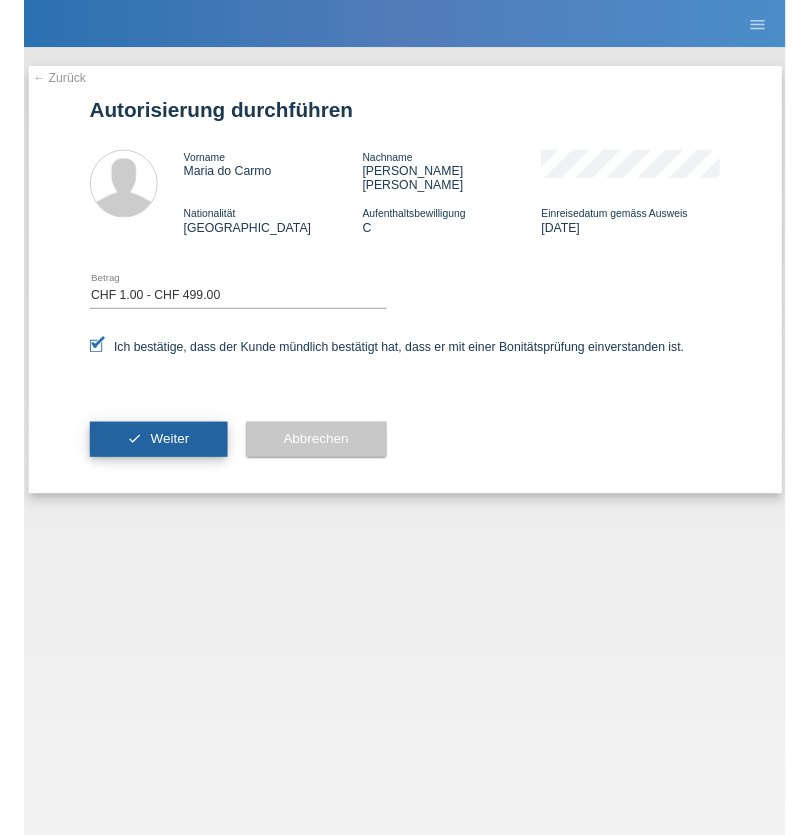 scroll, scrollTop: 0, scrollLeft: 0, axis: both 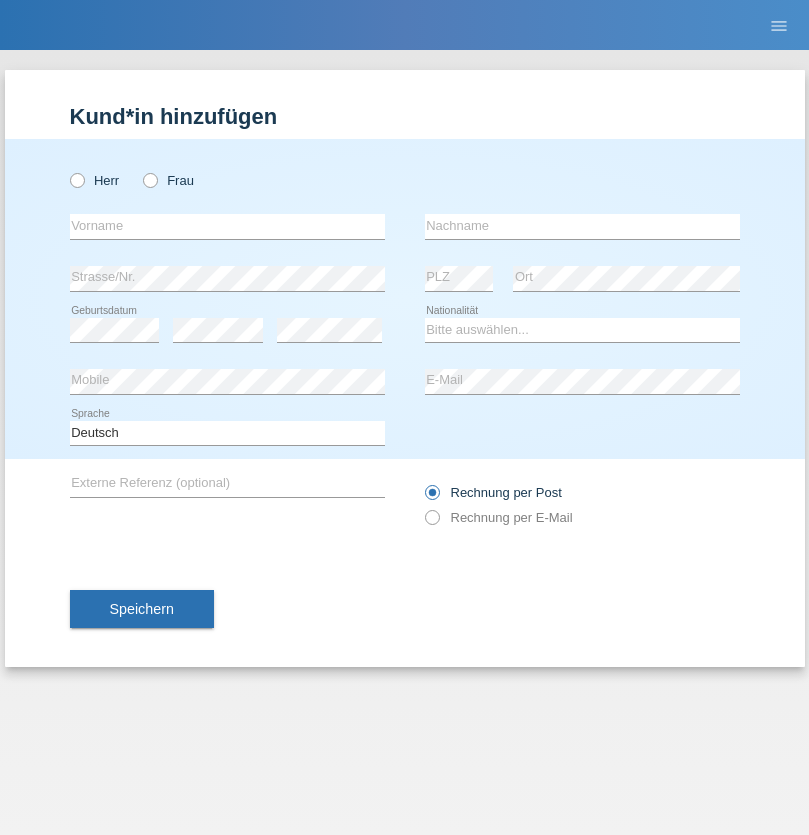 radio on "true" 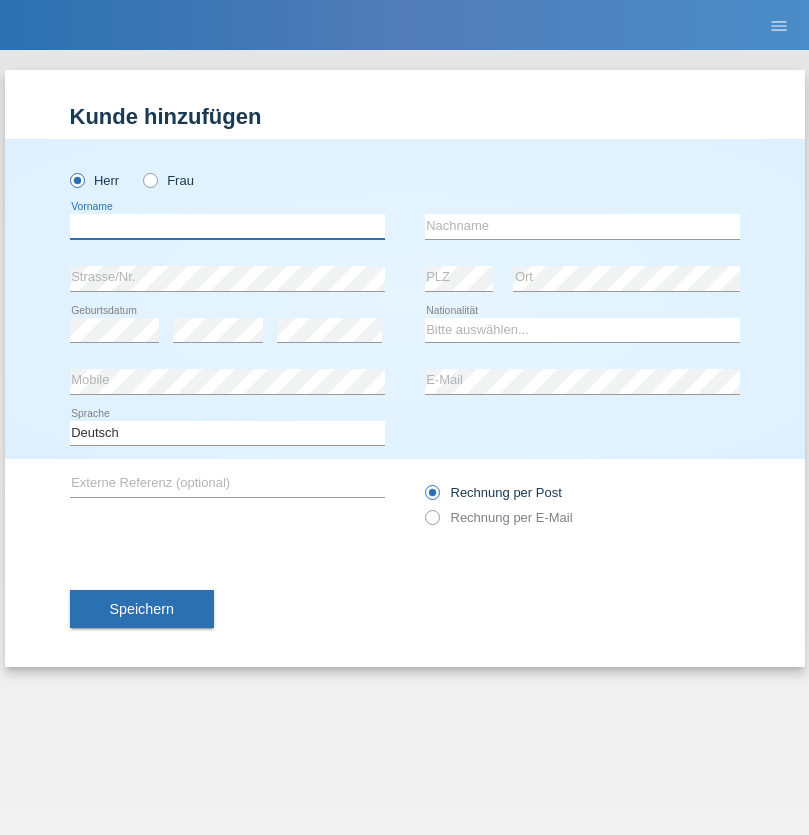 click at bounding box center (227, 226) 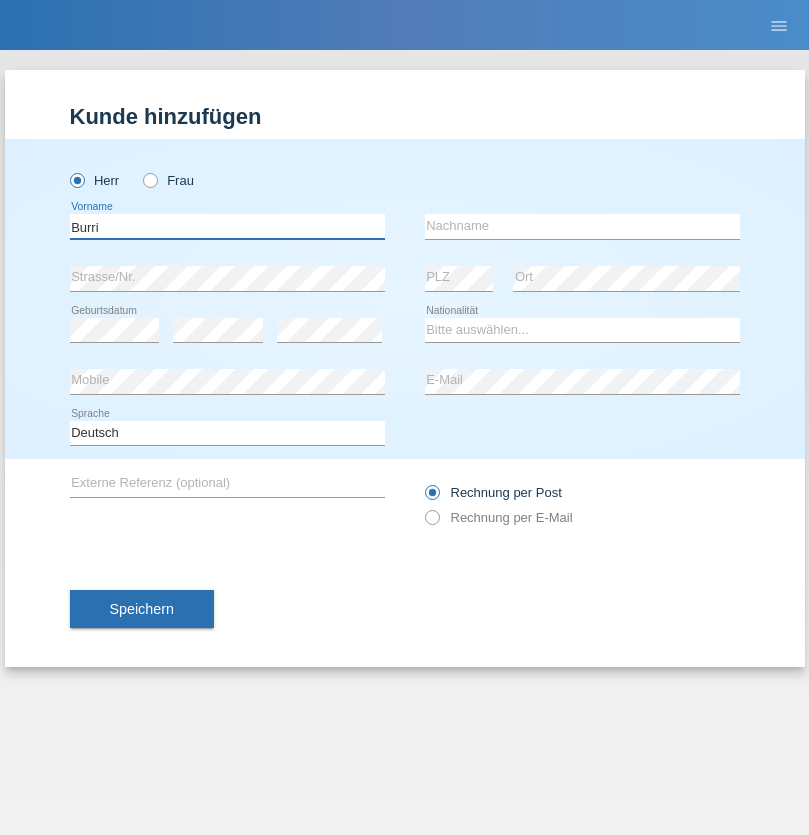 type on "Burri" 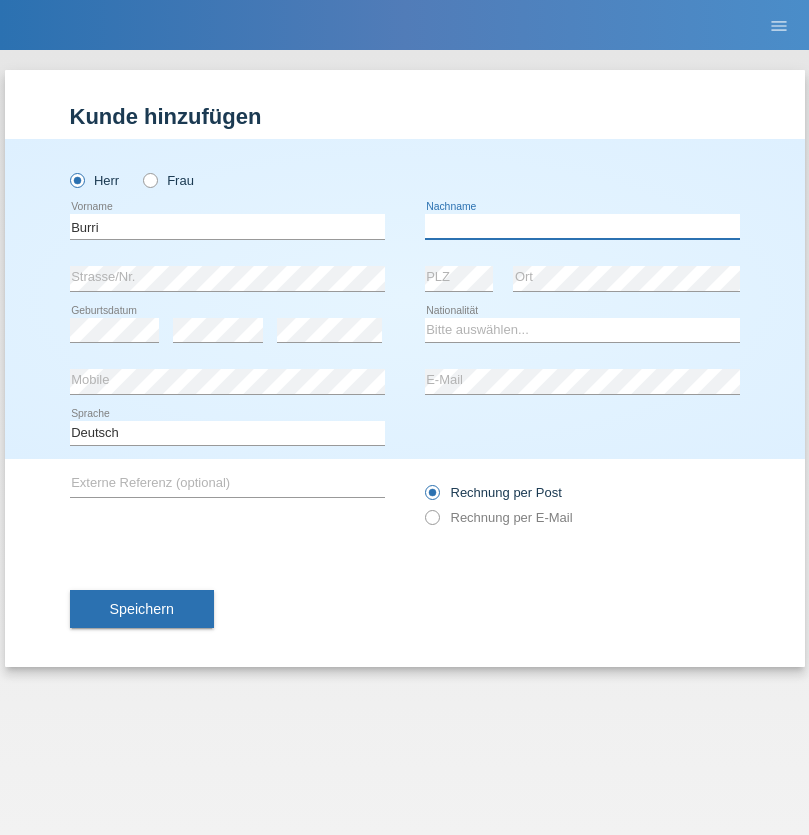 click at bounding box center [582, 226] 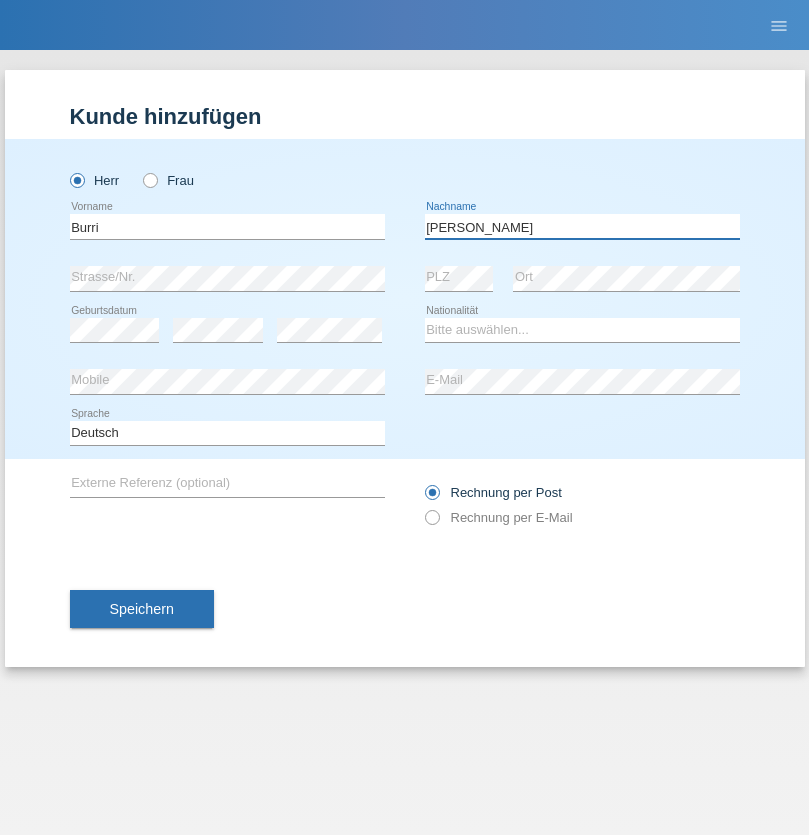 type on "Martin" 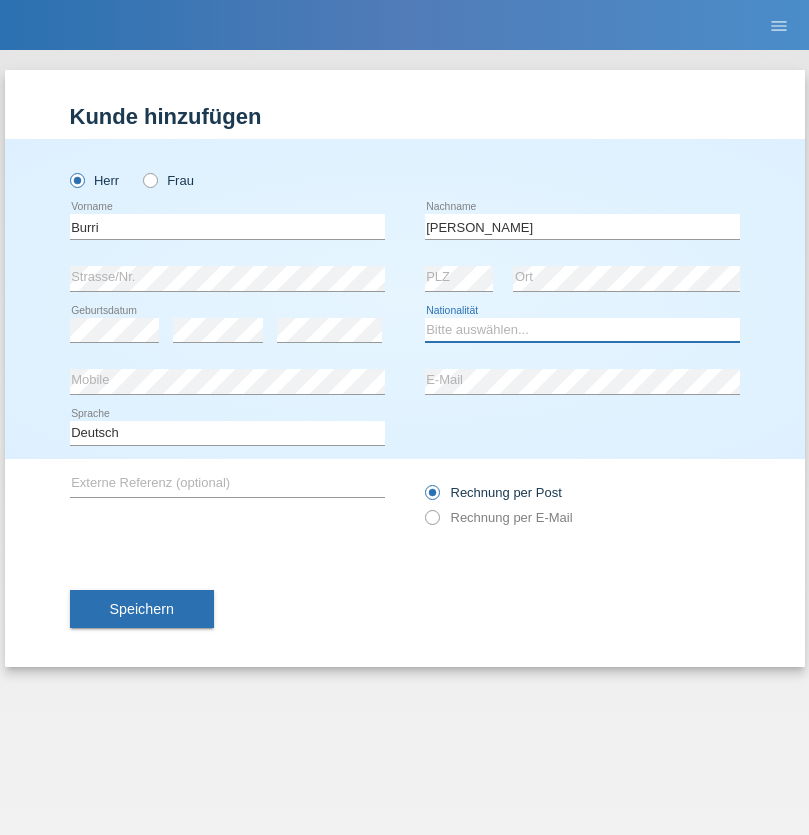 select on "CH" 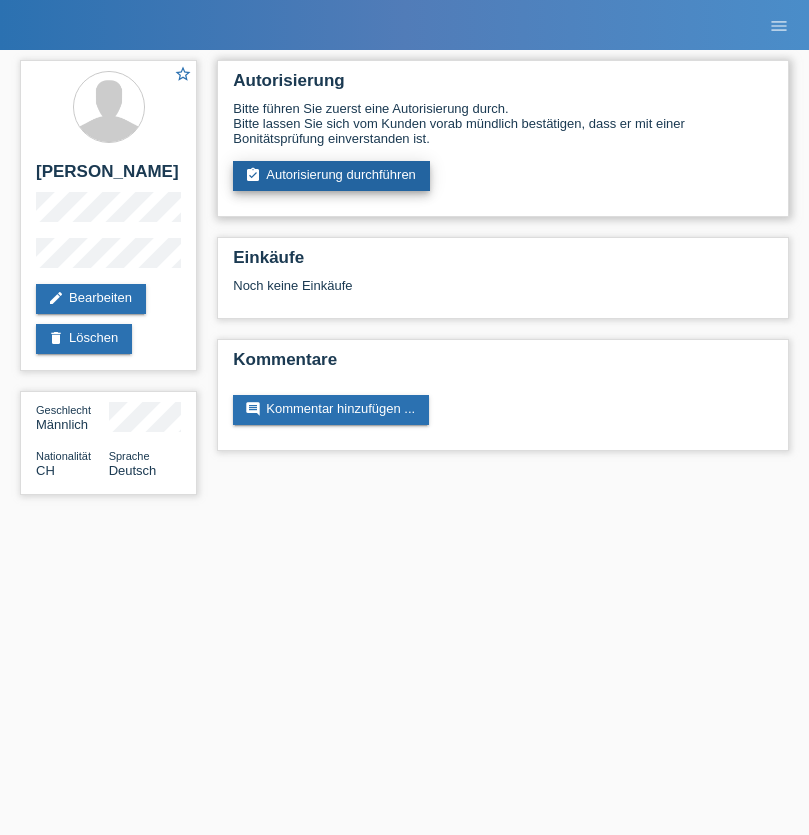 click on "assignment_turned_in  Autorisierung durchführen" at bounding box center [331, 176] 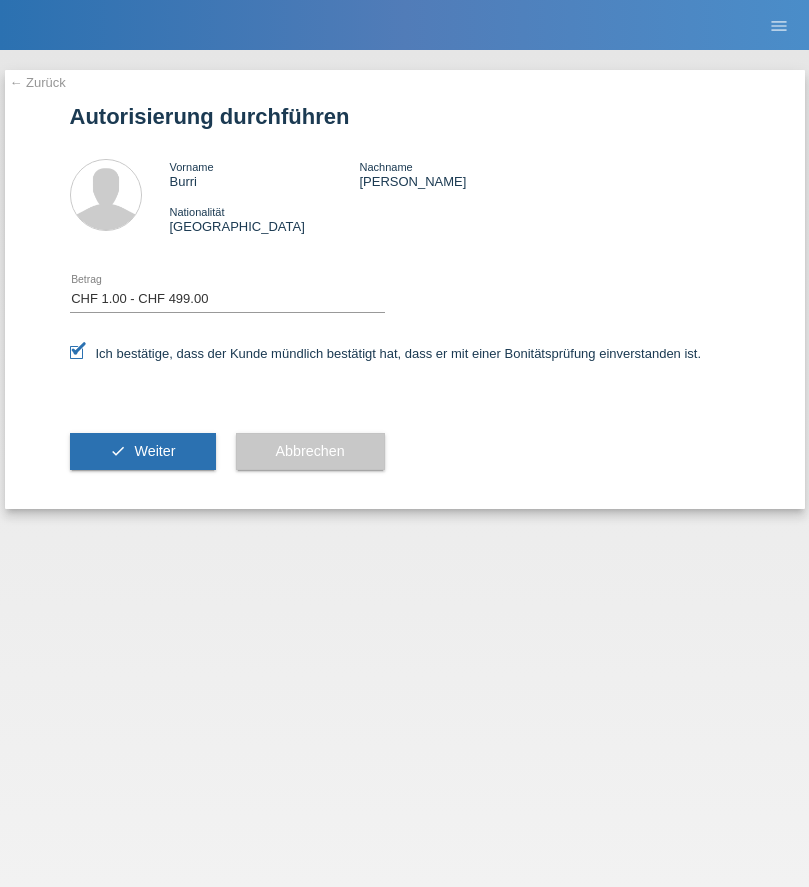 select on "1" 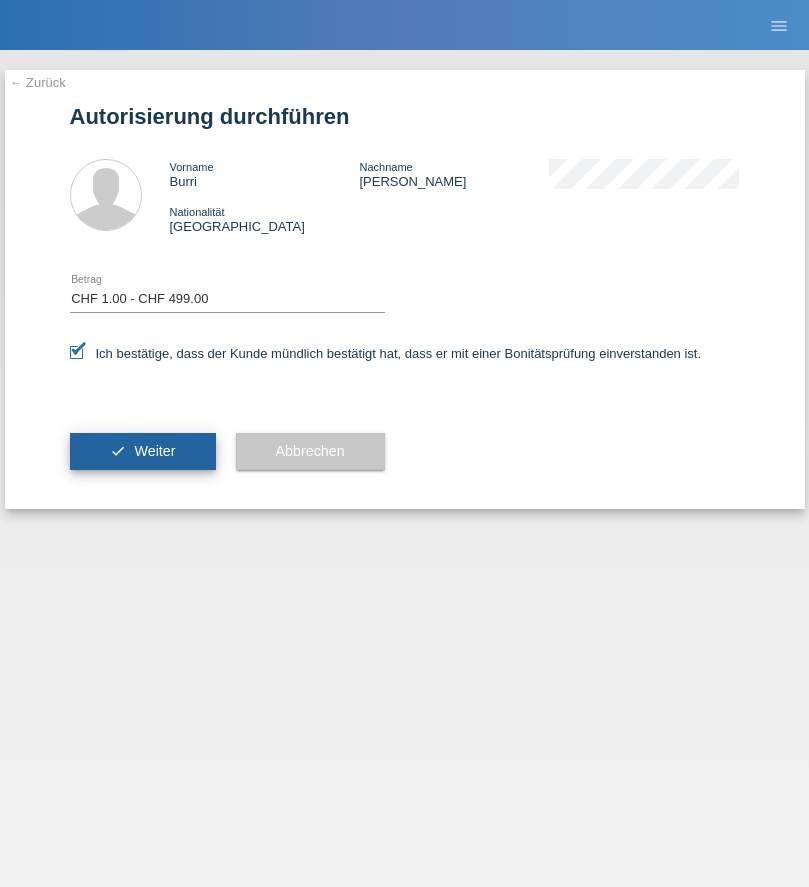 click on "Weiter" at bounding box center [154, 451] 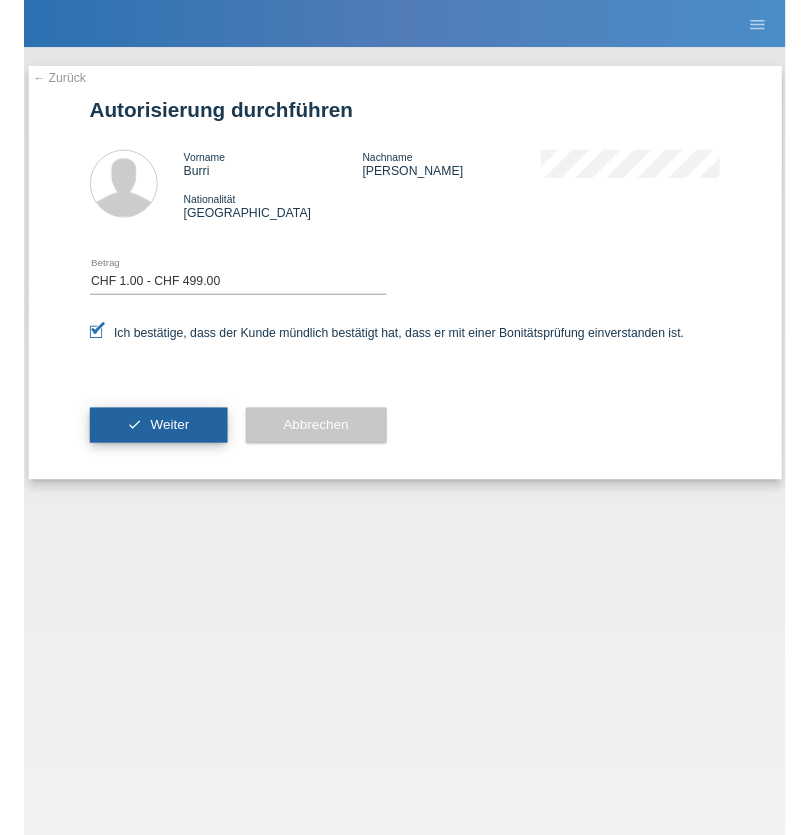 scroll, scrollTop: 0, scrollLeft: 0, axis: both 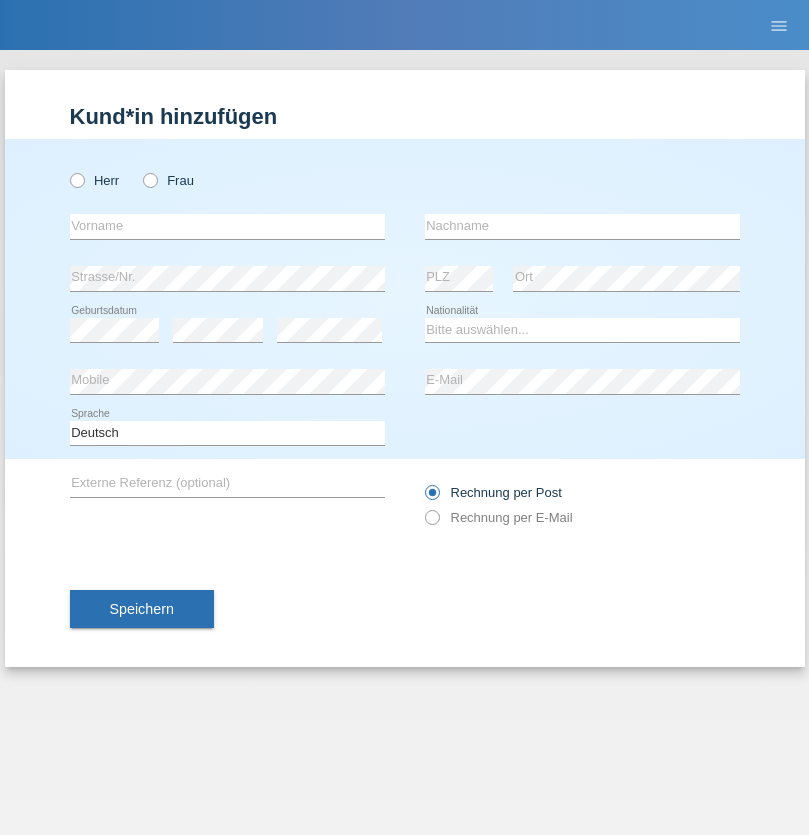 radio on "true" 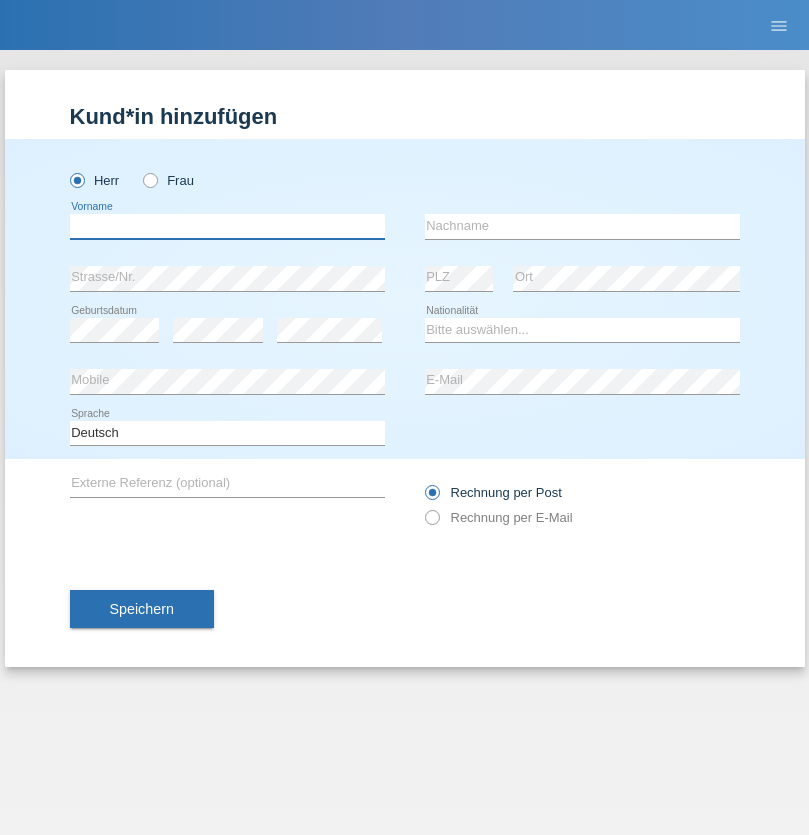 click at bounding box center [227, 226] 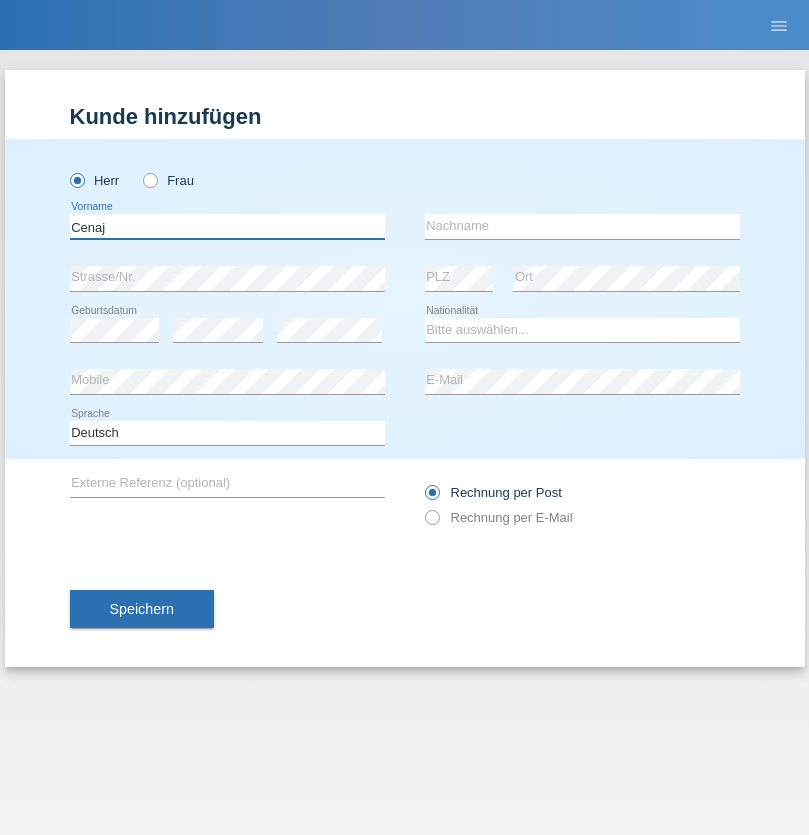 type on "Cenaj" 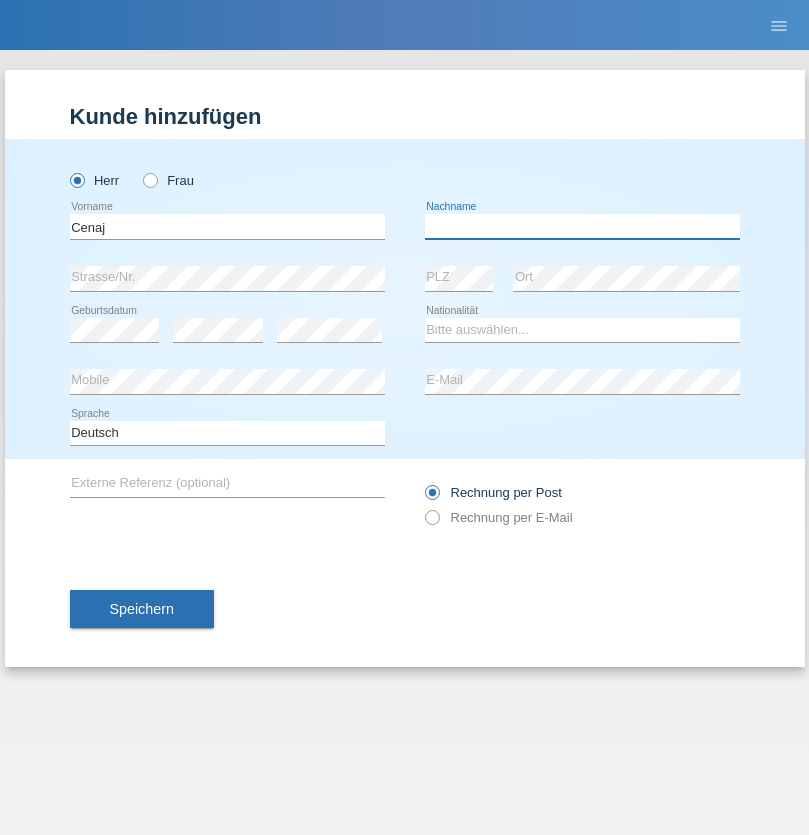 click at bounding box center [582, 226] 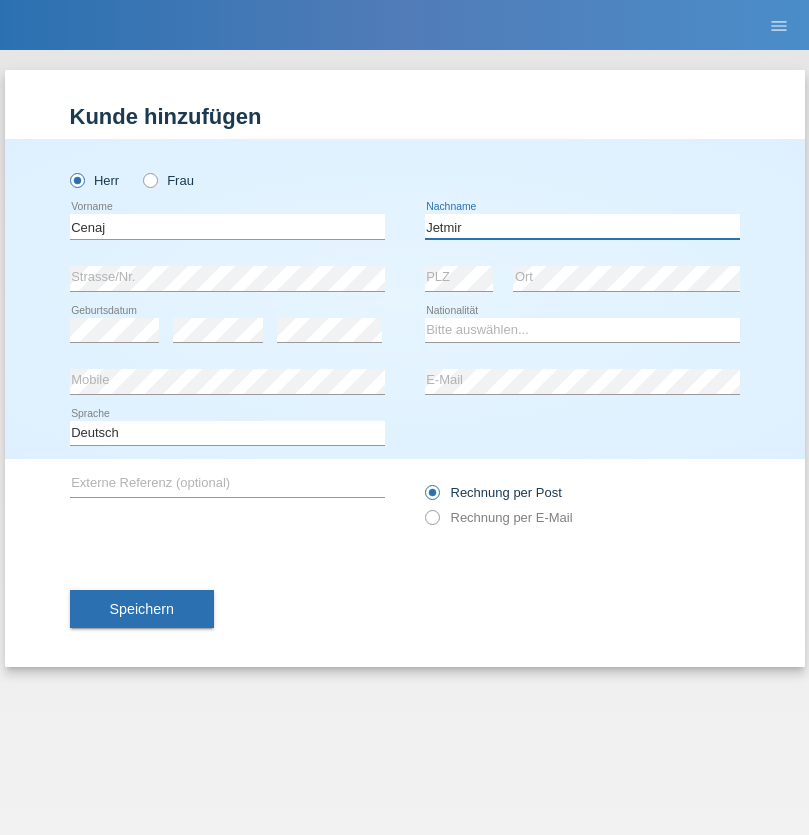 type on "Jetmir" 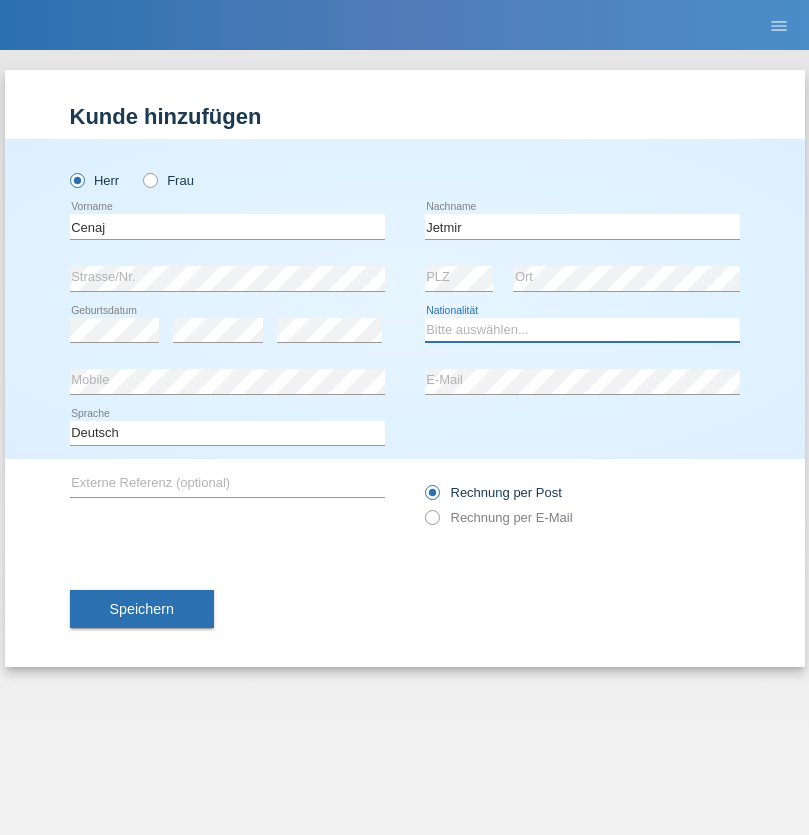 select on "AL" 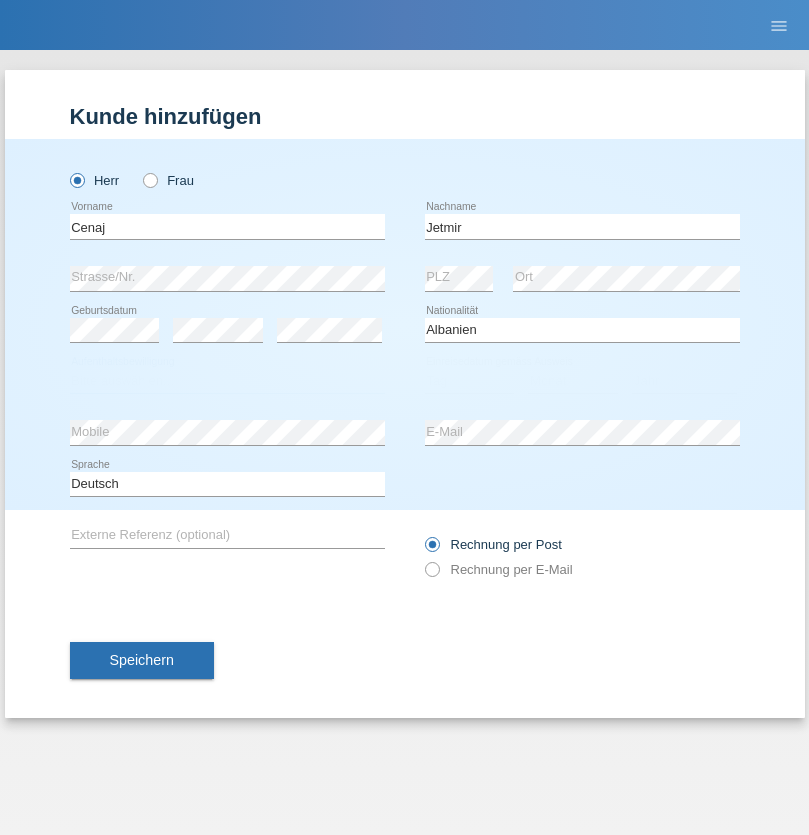 select on "C" 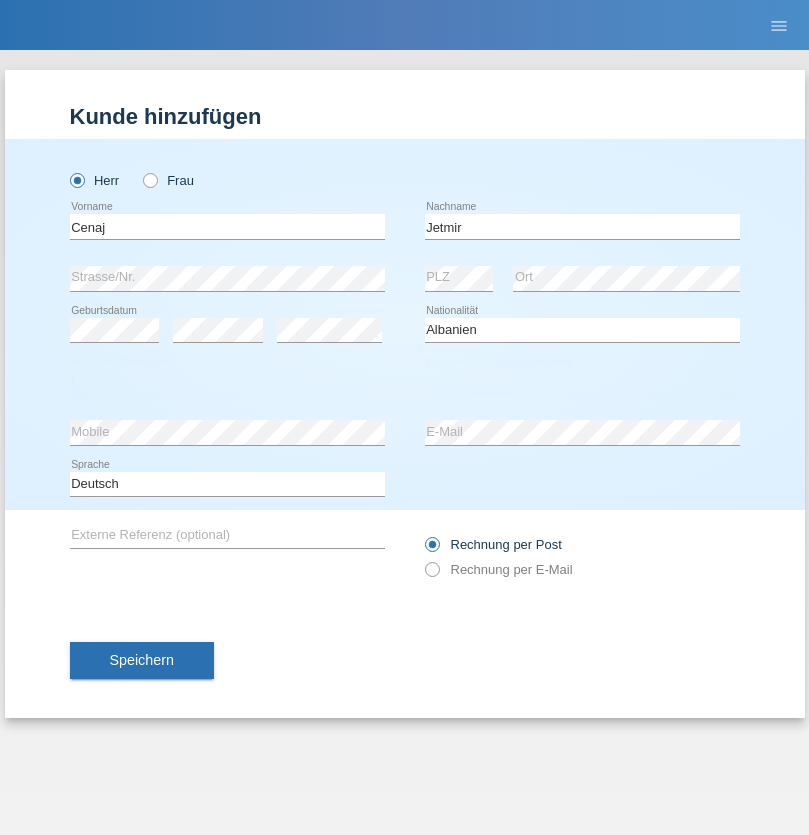 select on "07" 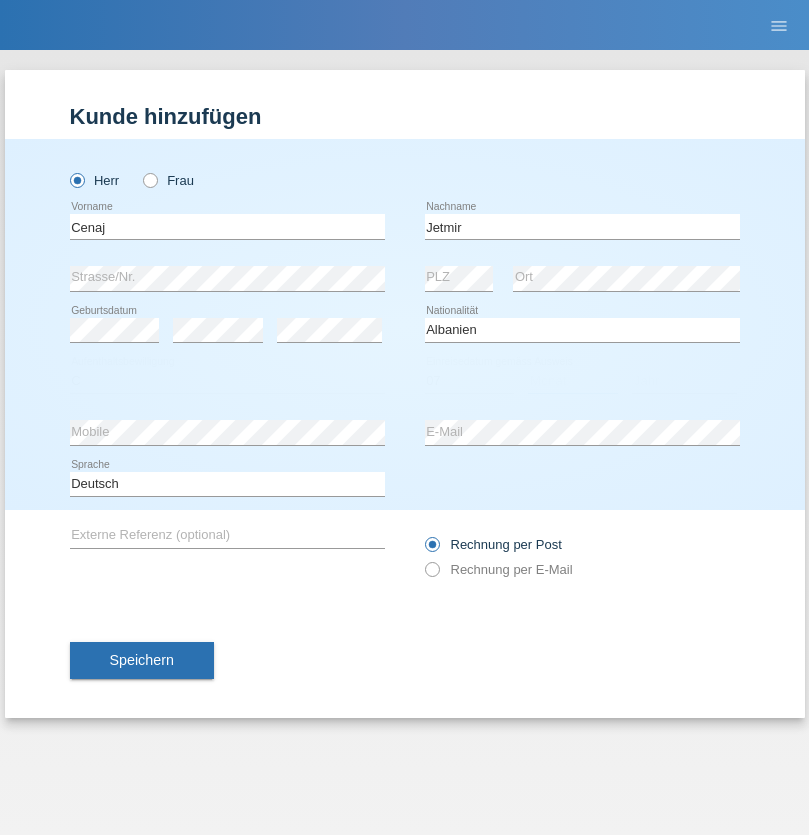select on "08" 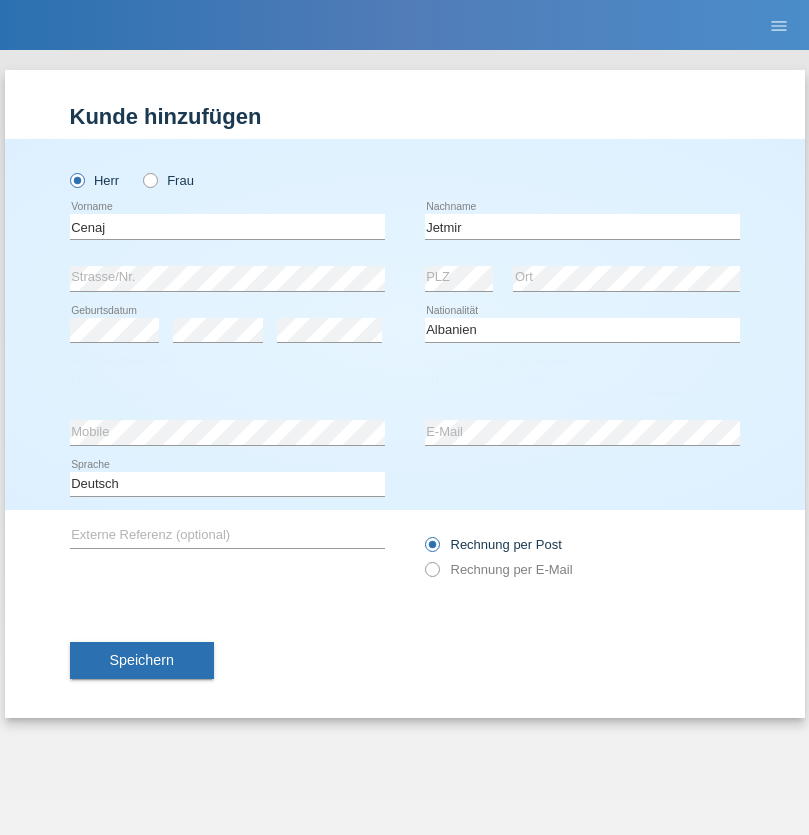 select on "1998" 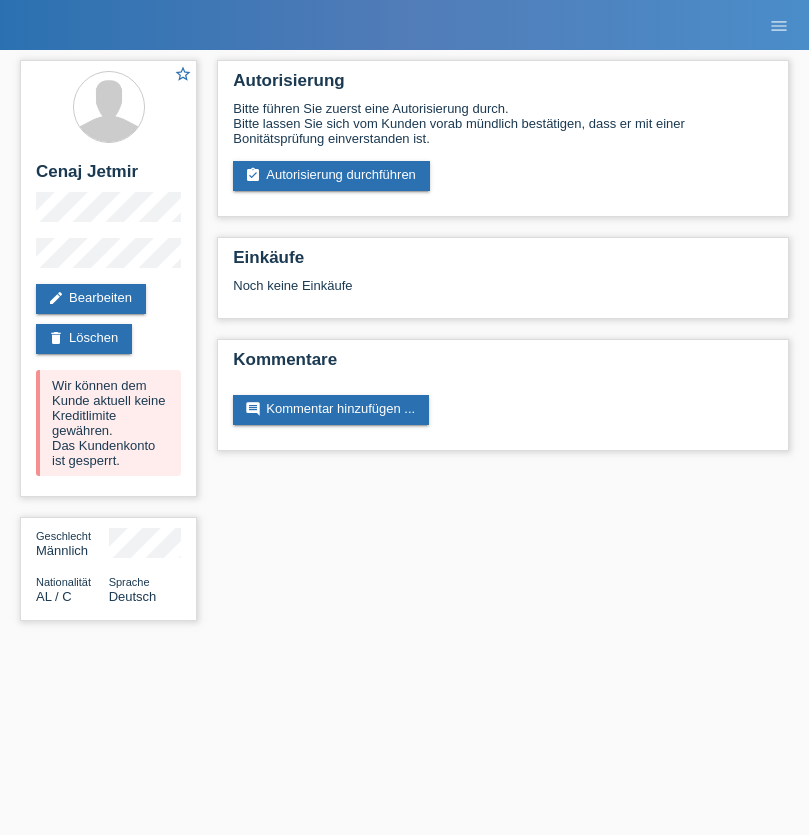 scroll, scrollTop: 0, scrollLeft: 0, axis: both 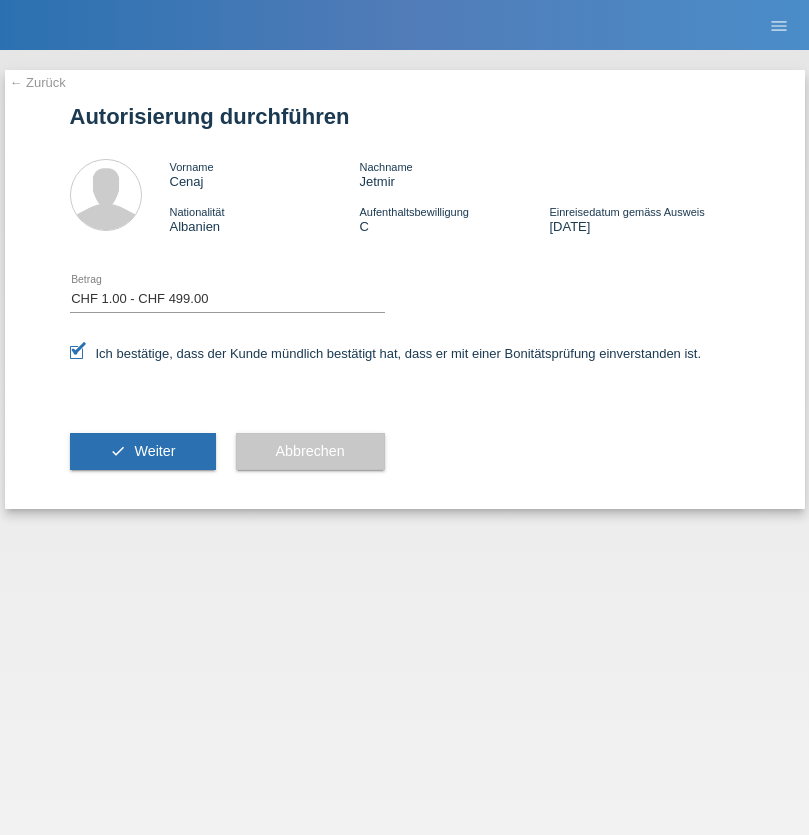 select on "1" 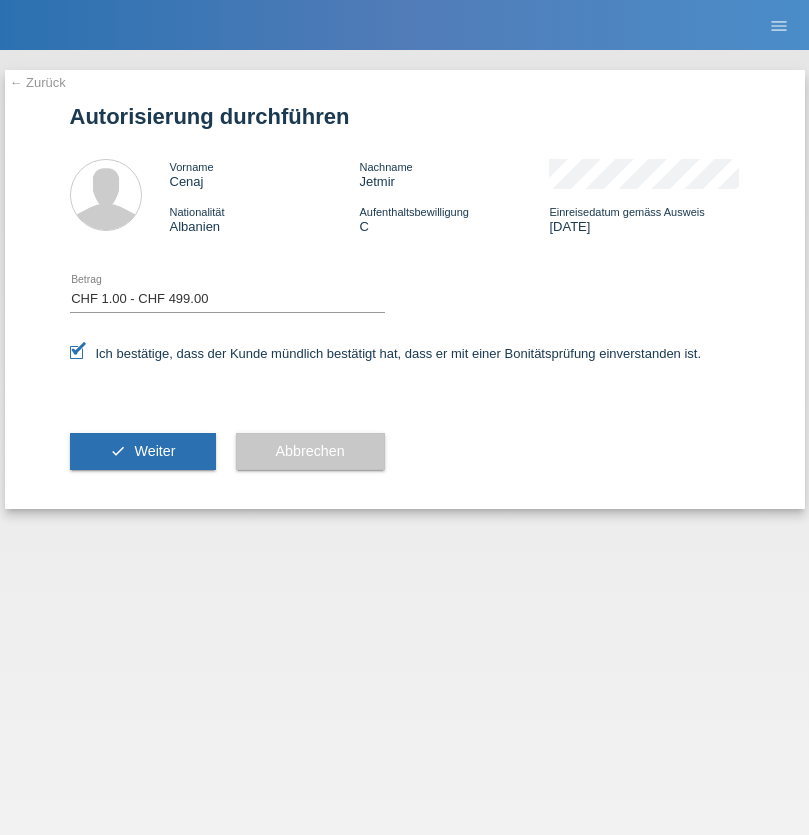 scroll, scrollTop: 0, scrollLeft: 0, axis: both 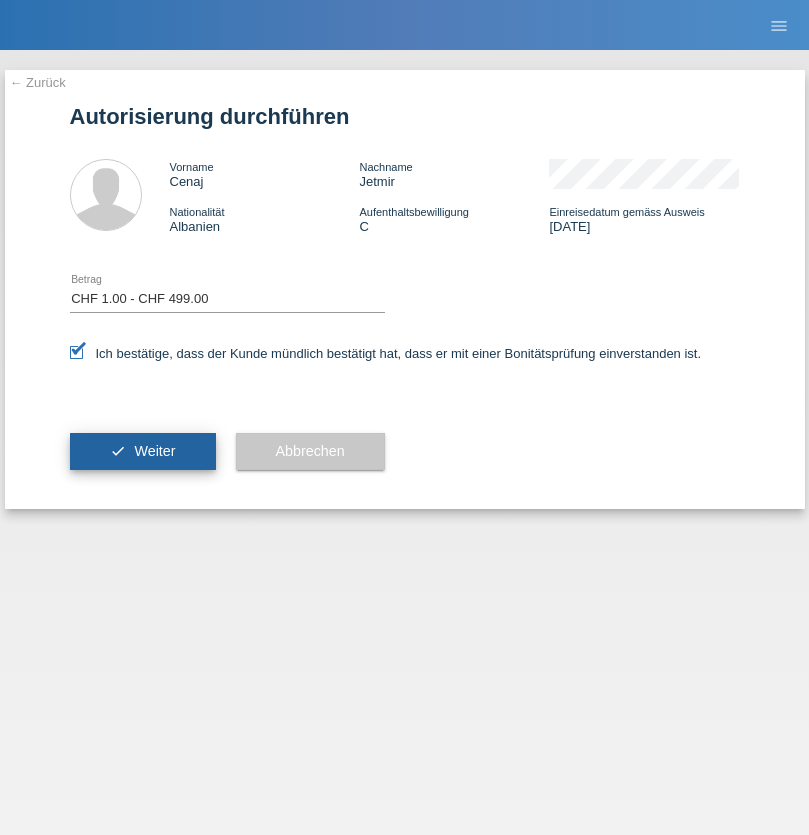 click on "Weiter" at bounding box center (154, 451) 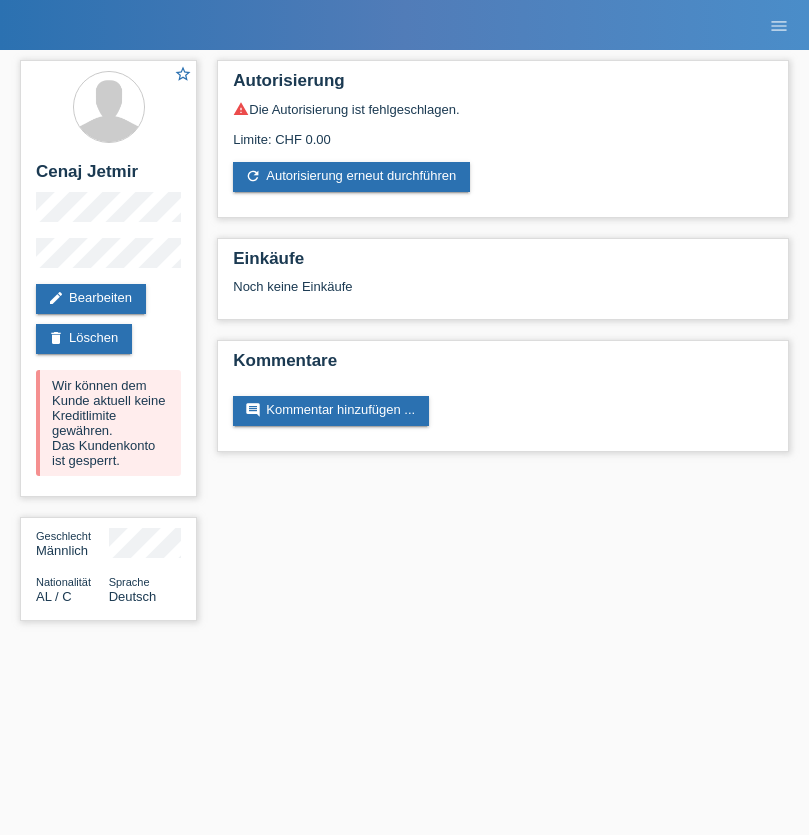 scroll, scrollTop: 0, scrollLeft: 0, axis: both 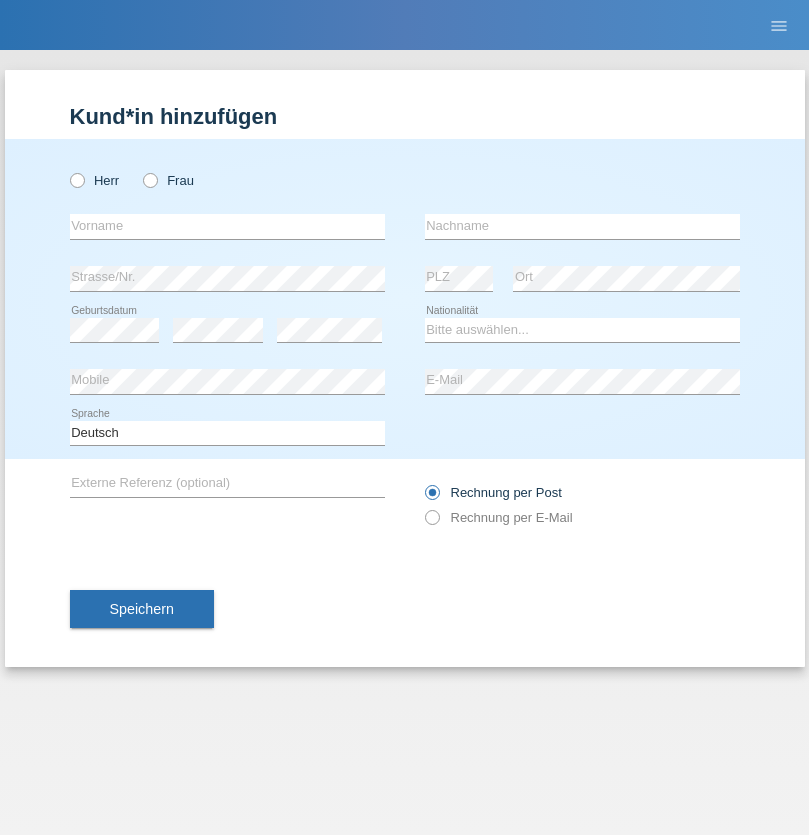 radio on "true" 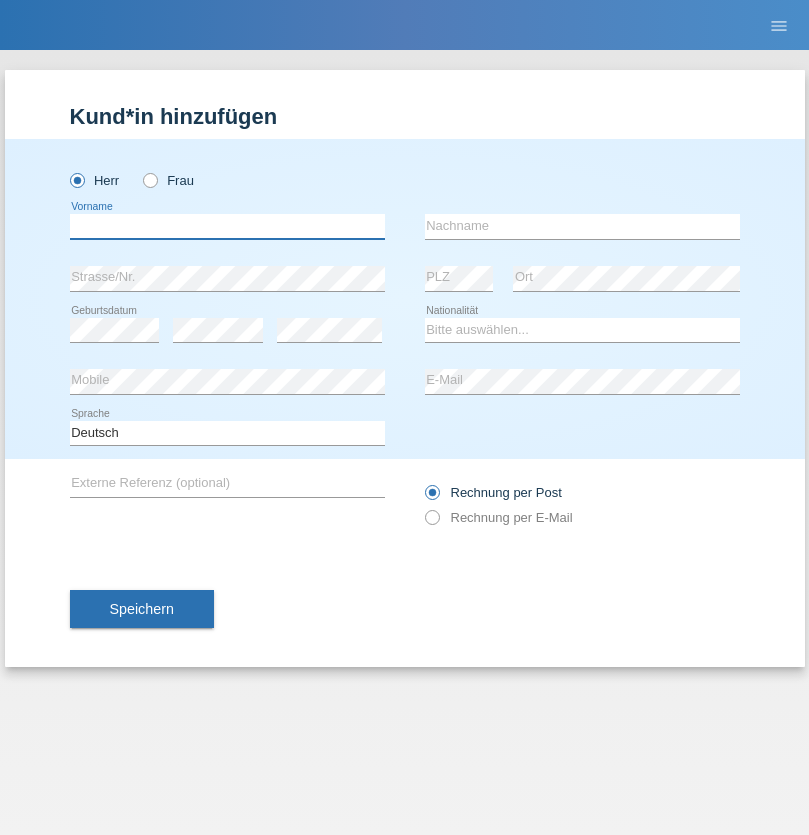 click at bounding box center (227, 226) 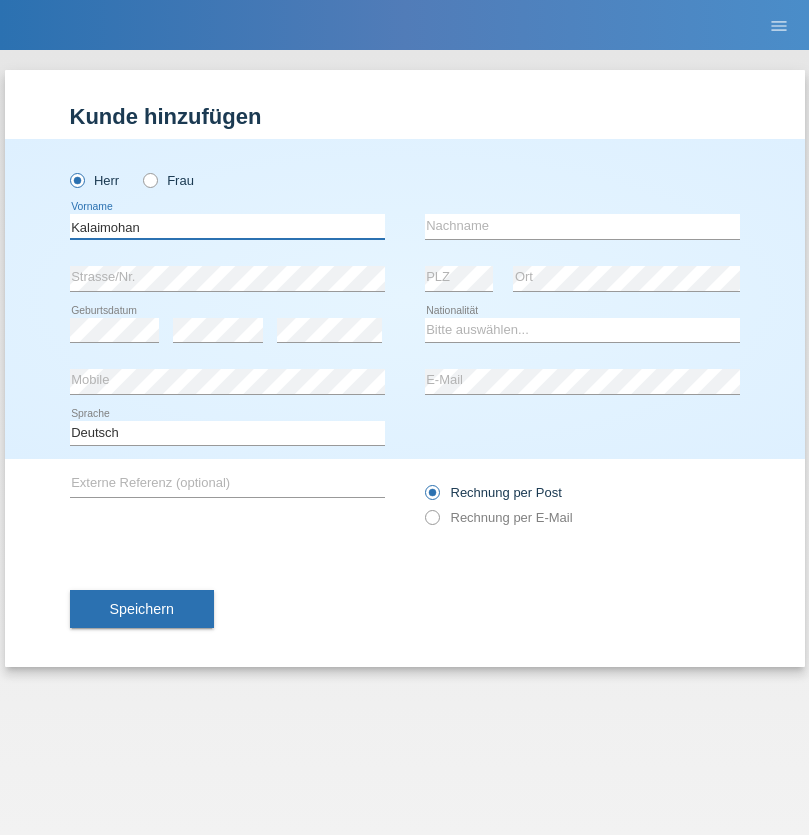 type on "Kalaimohan" 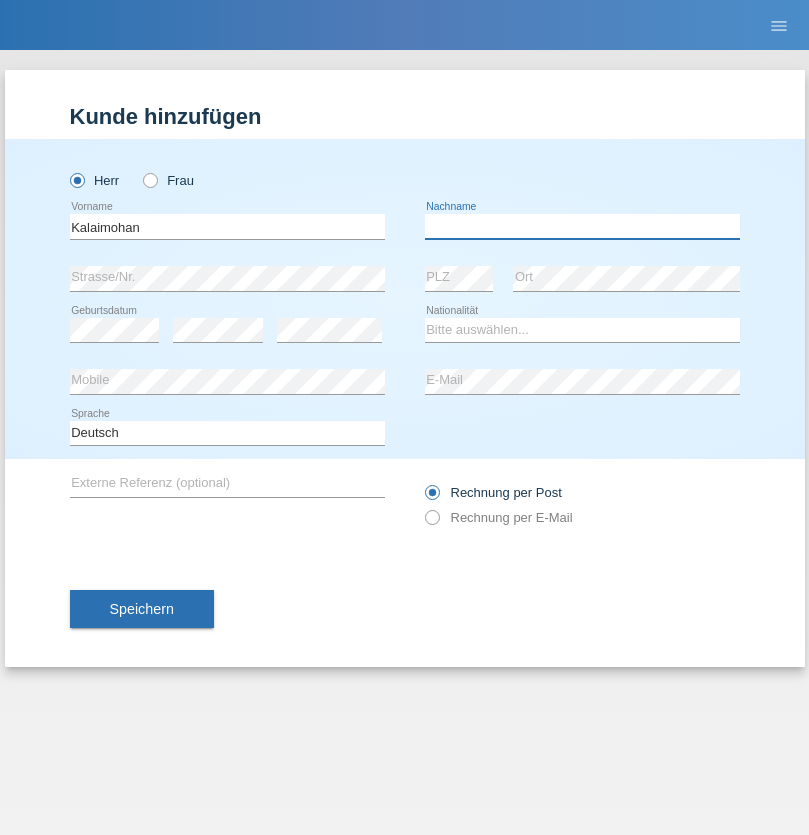 click at bounding box center (582, 226) 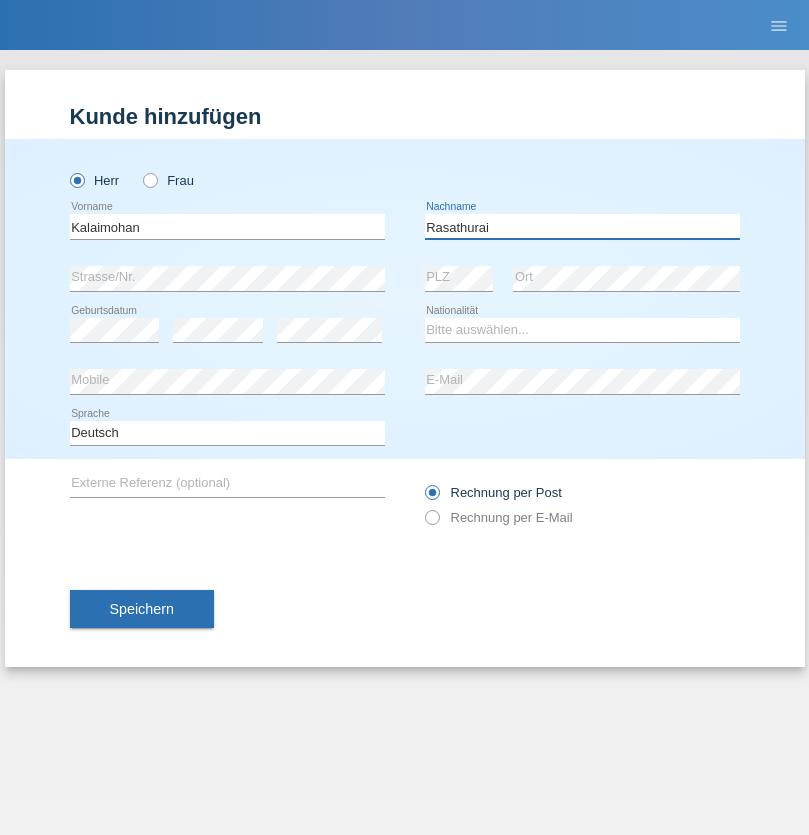 type on "Rasathurai" 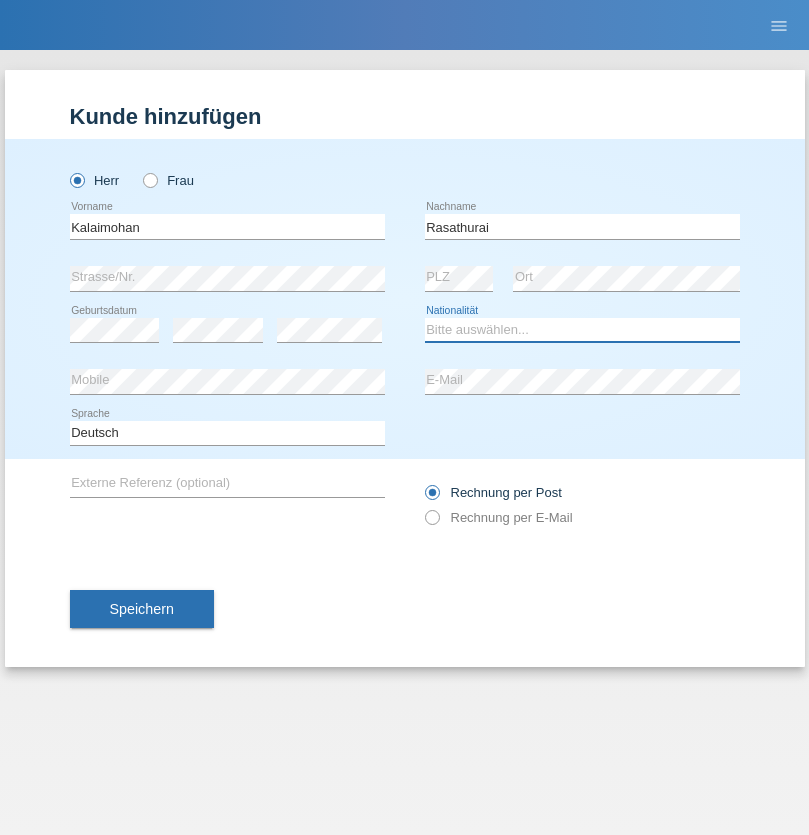 select on "LK" 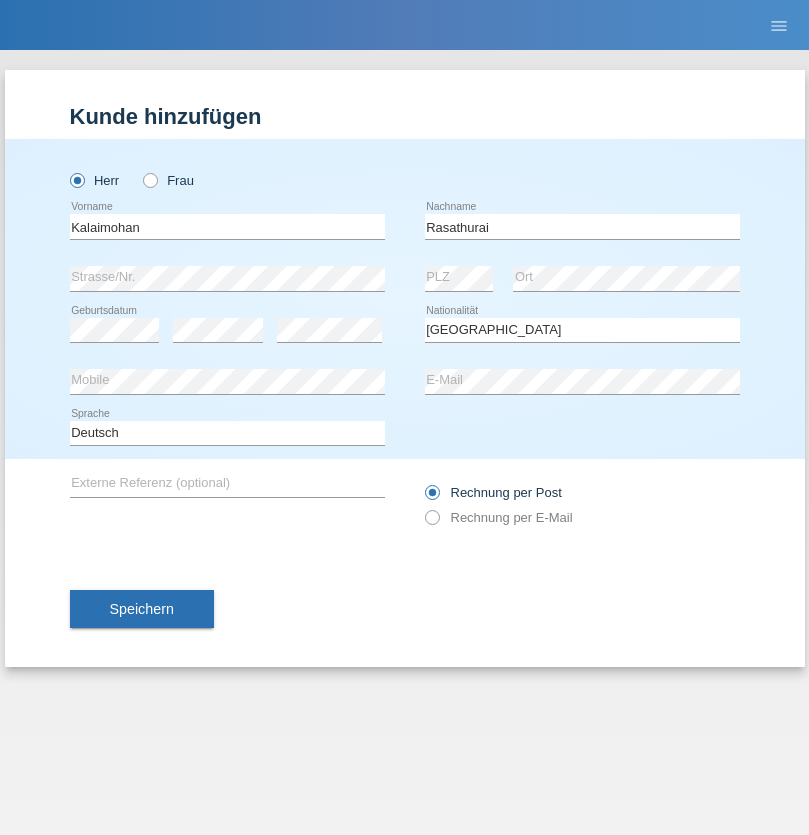 select on "C" 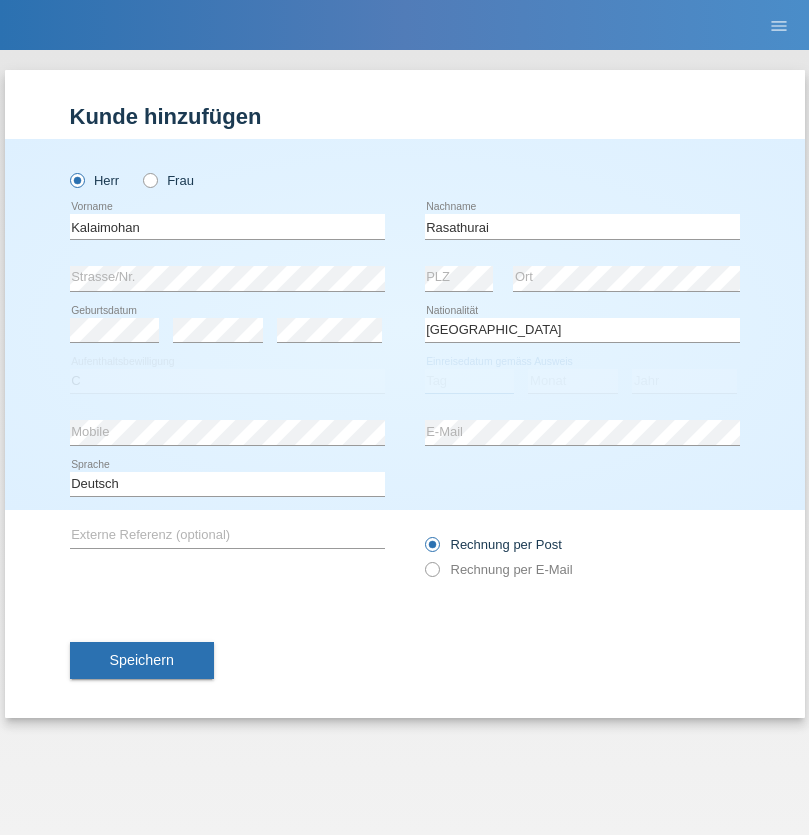select on "06" 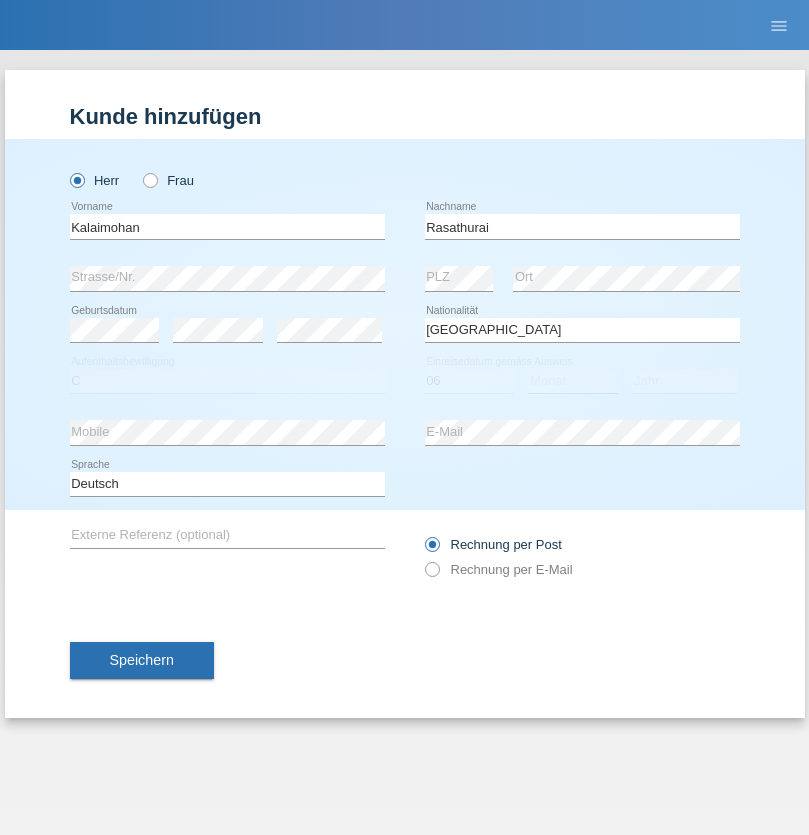 select on "01" 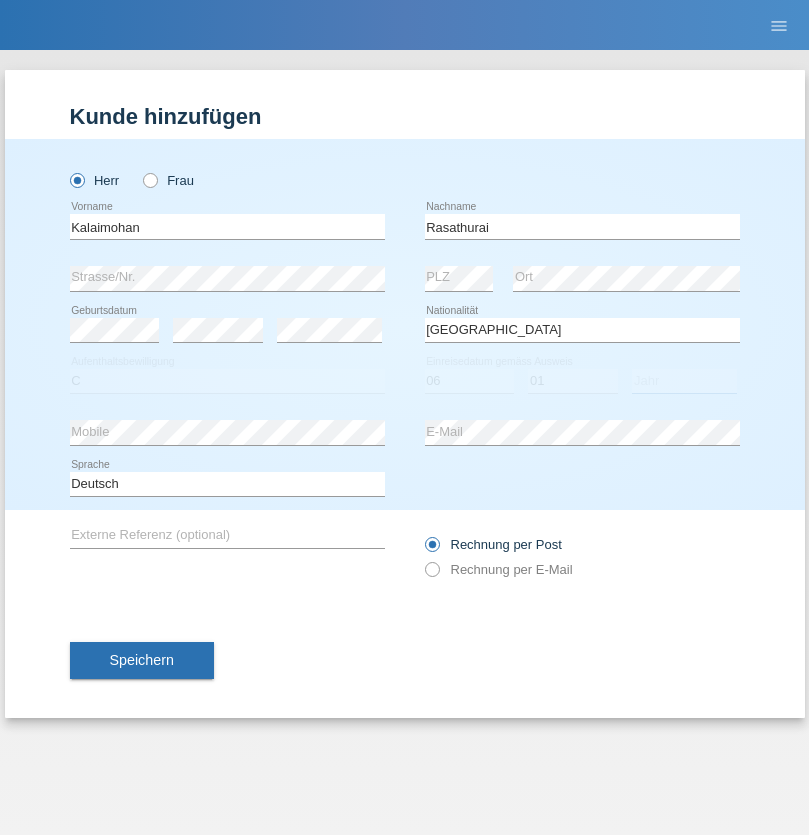 select on "1969" 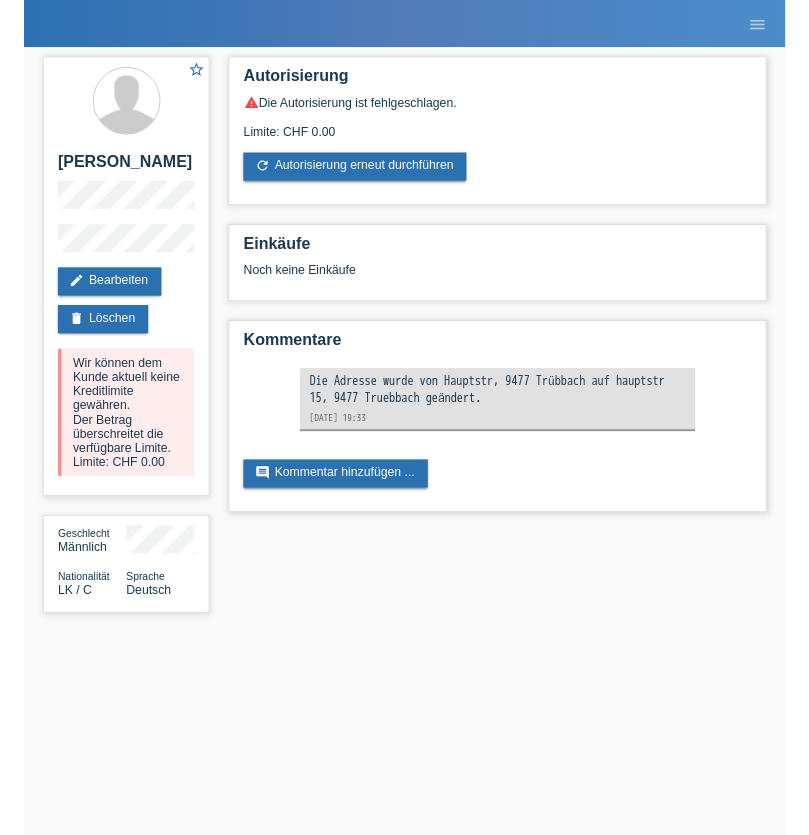 scroll, scrollTop: 0, scrollLeft: 0, axis: both 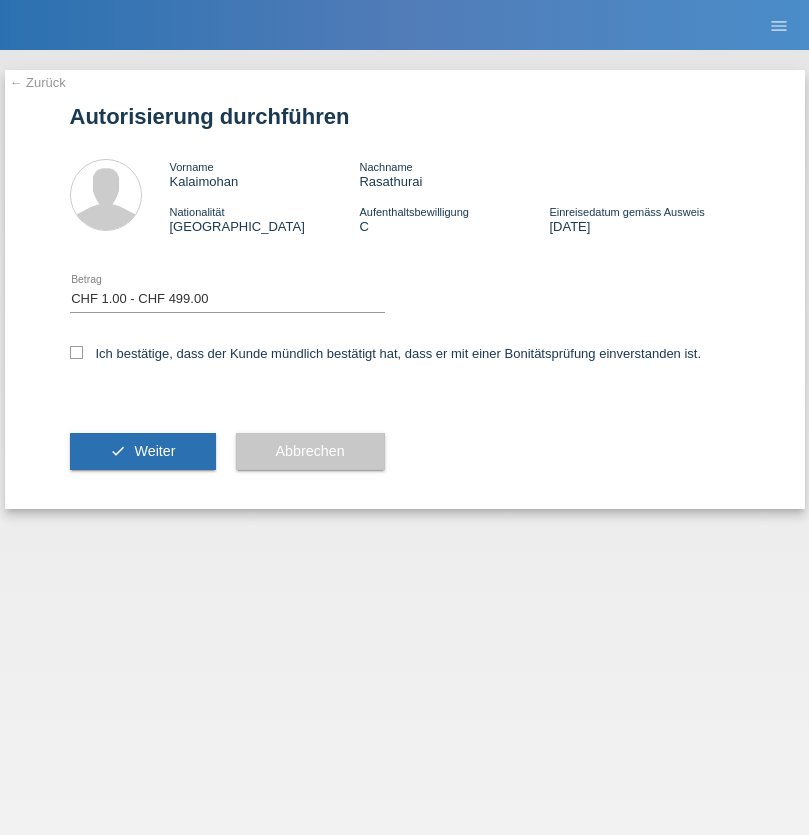 select on "1" 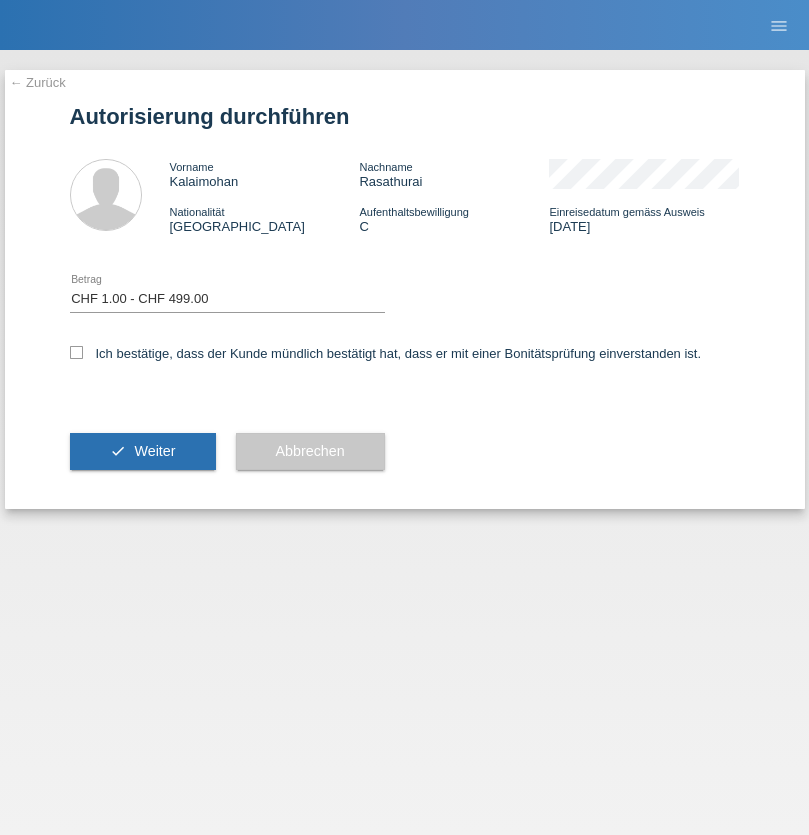 checkbox on "true" 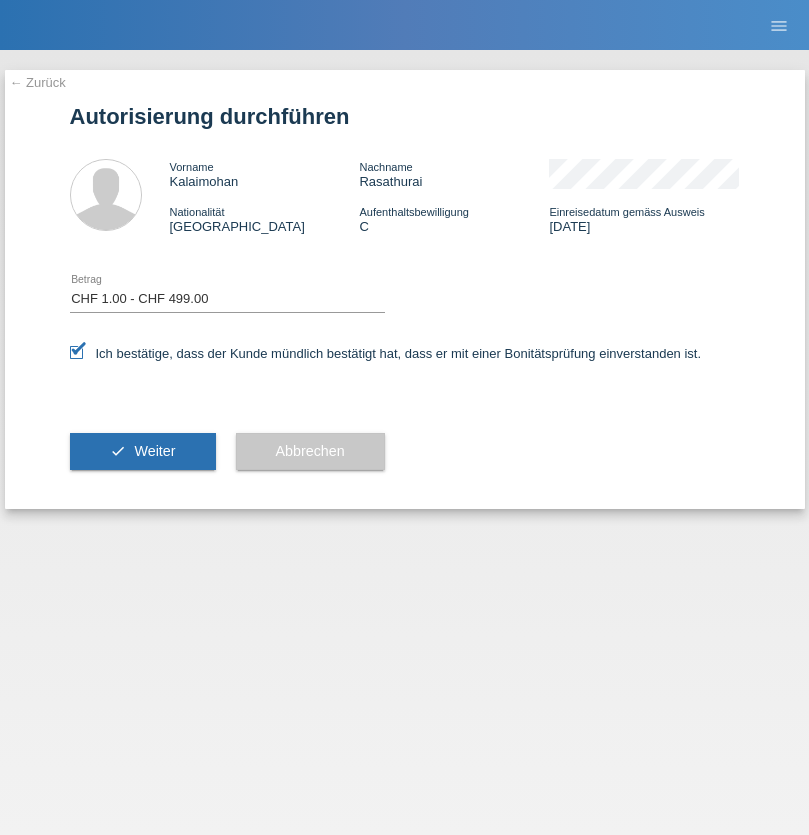 scroll, scrollTop: 0, scrollLeft: 0, axis: both 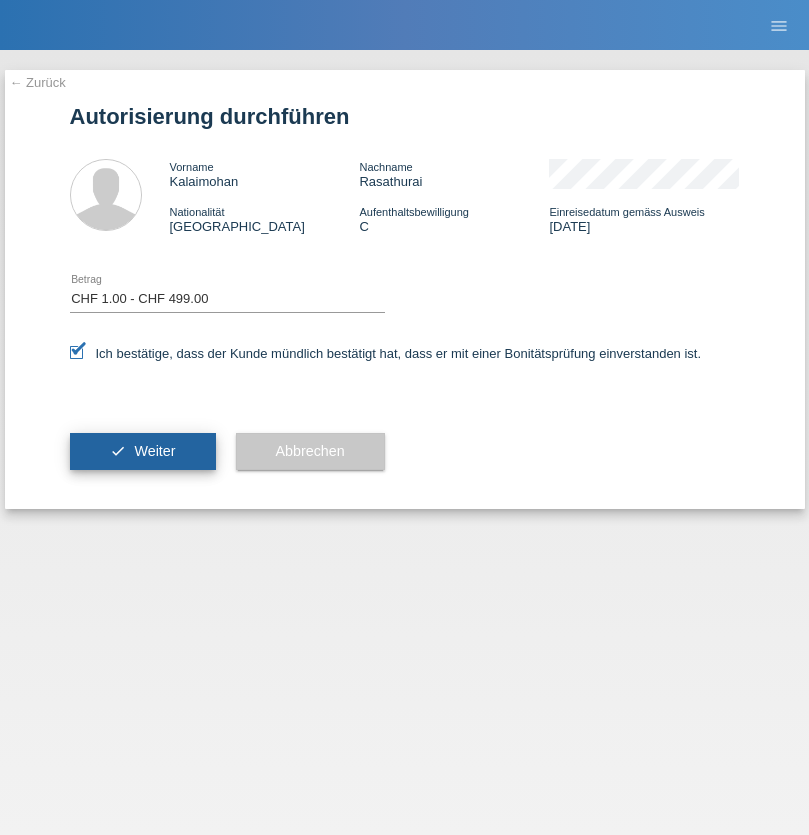 click on "Weiter" at bounding box center [154, 451] 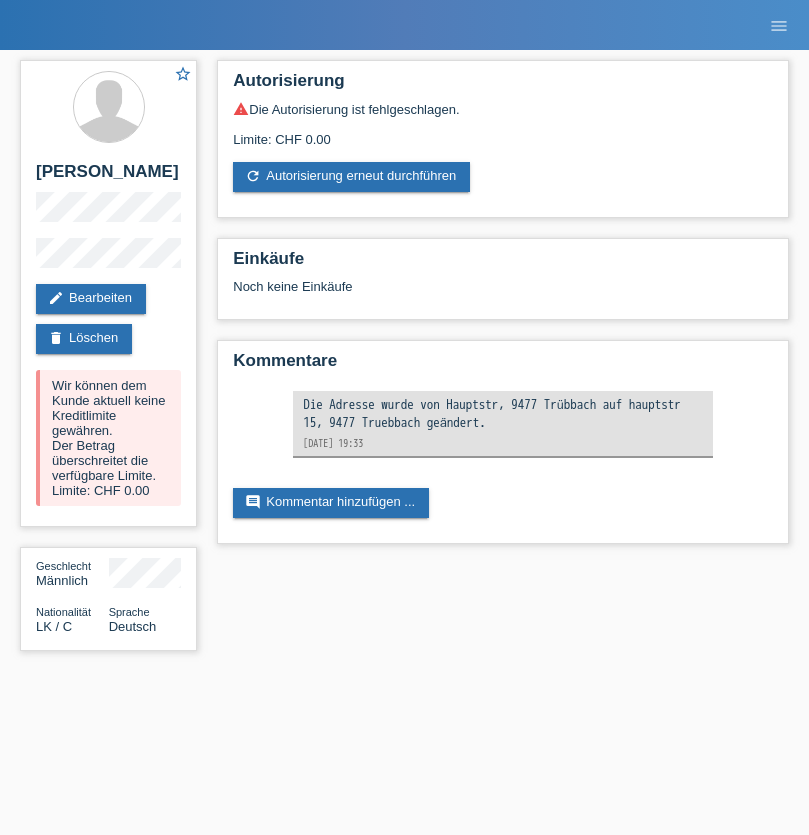 scroll, scrollTop: 0, scrollLeft: 0, axis: both 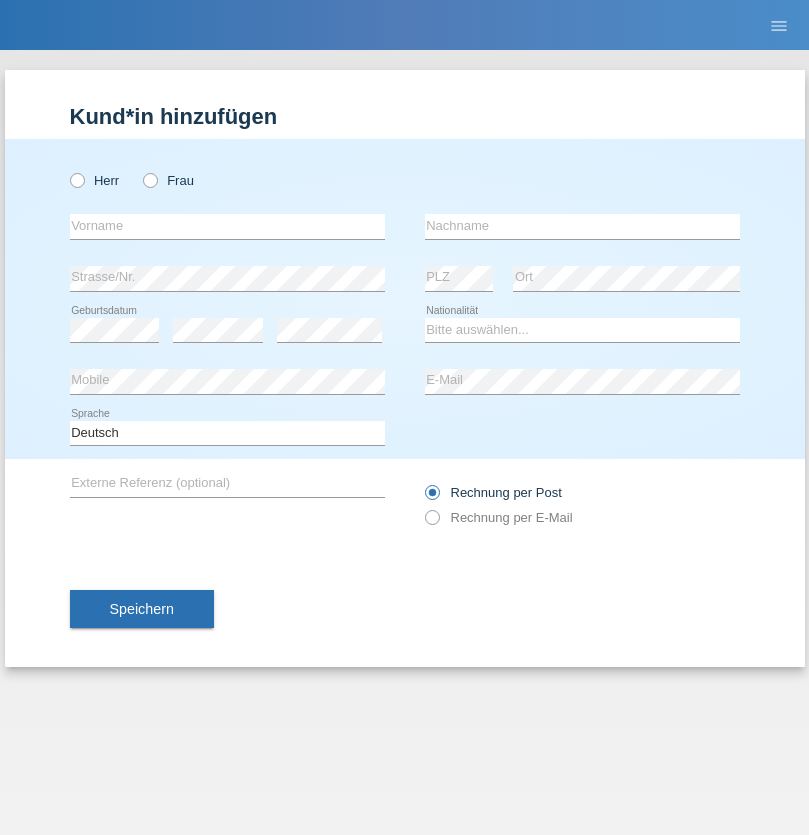 radio on "true" 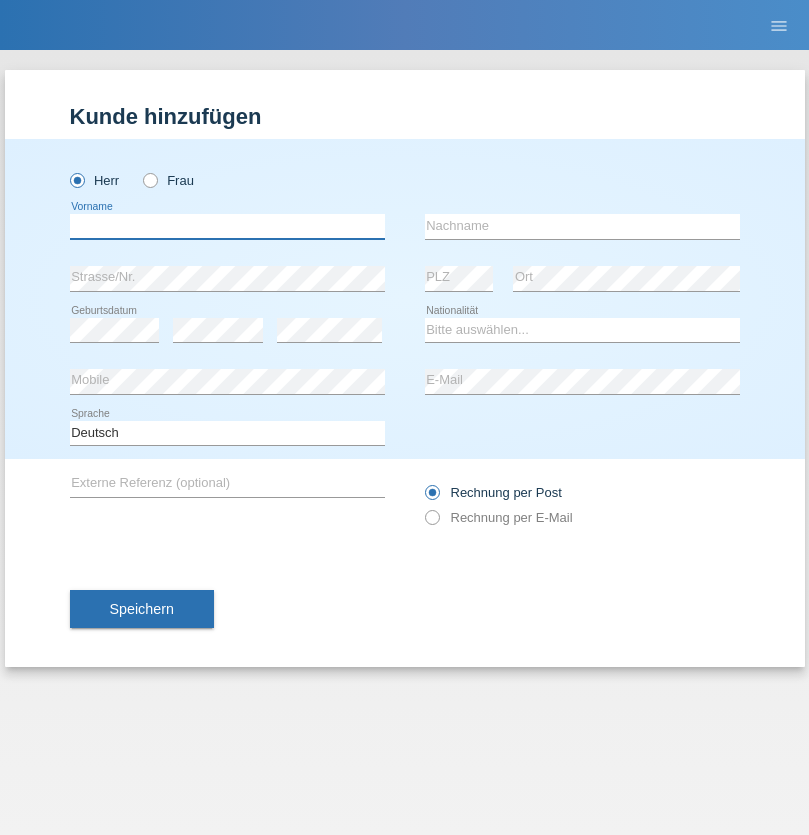 click at bounding box center [227, 226] 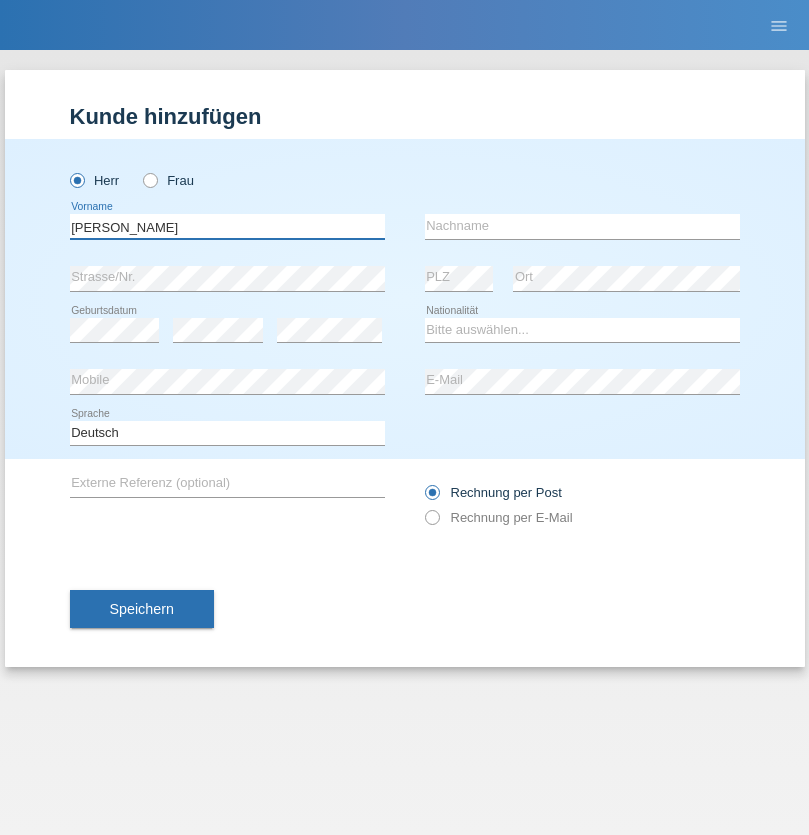 type on "[PERSON_NAME]" 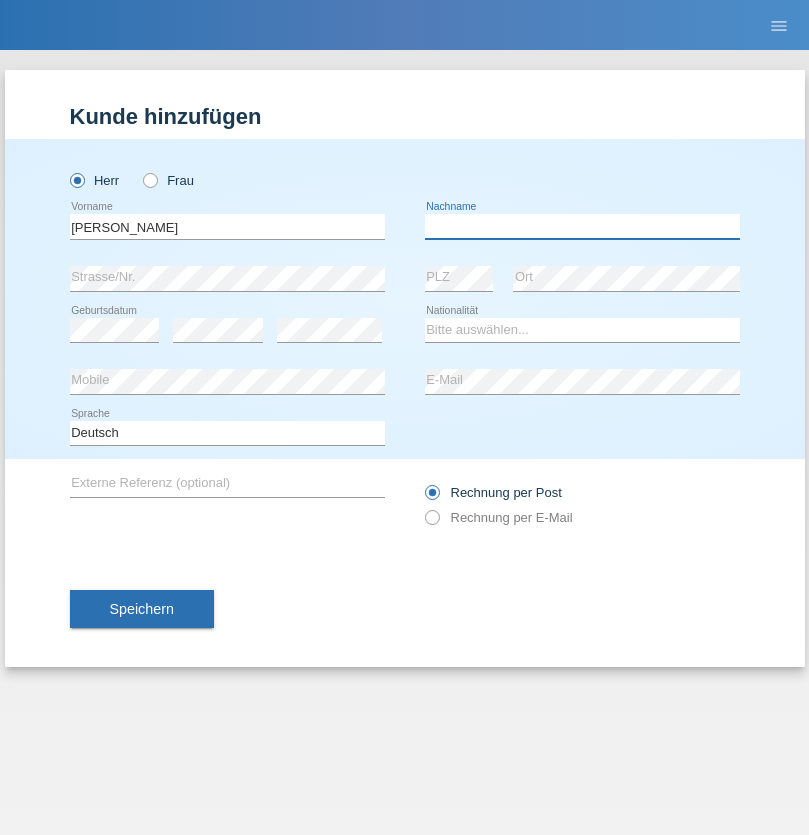 click at bounding box center (582, 226) 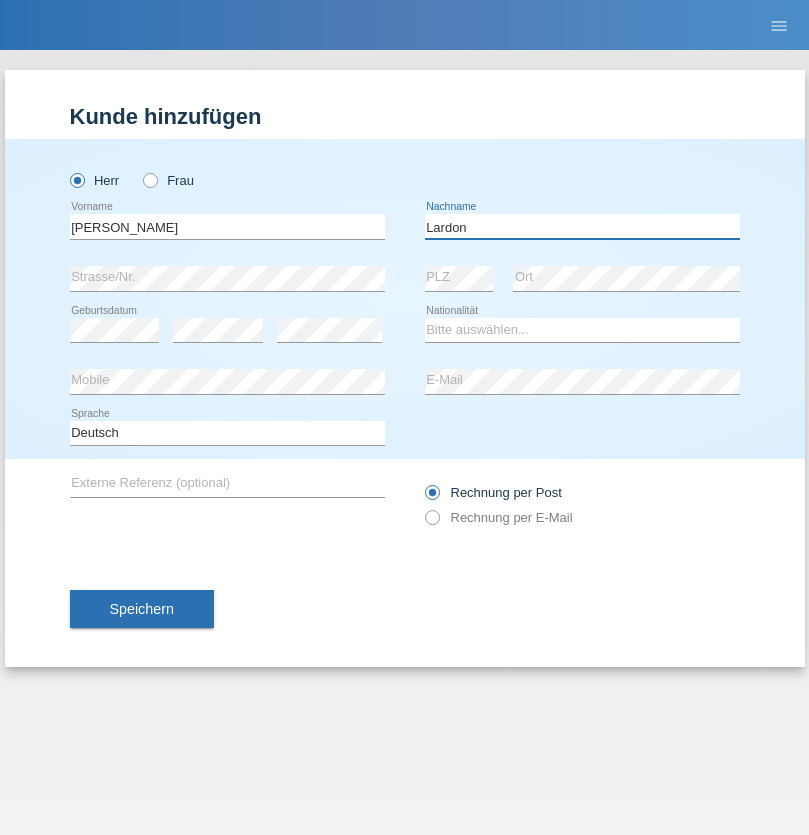 type on "Lardon" 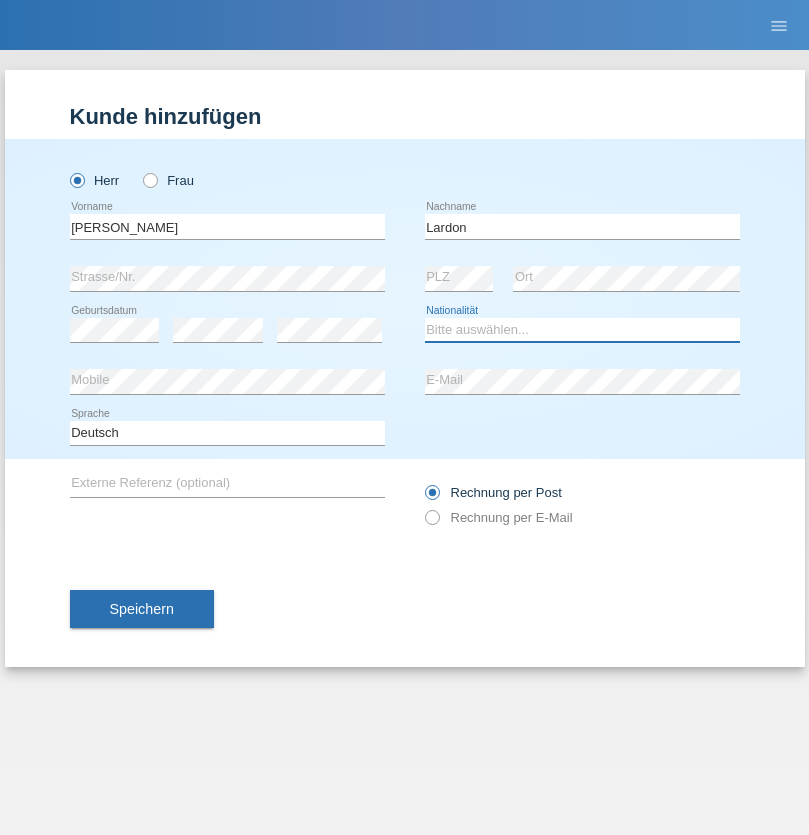select on "CH" 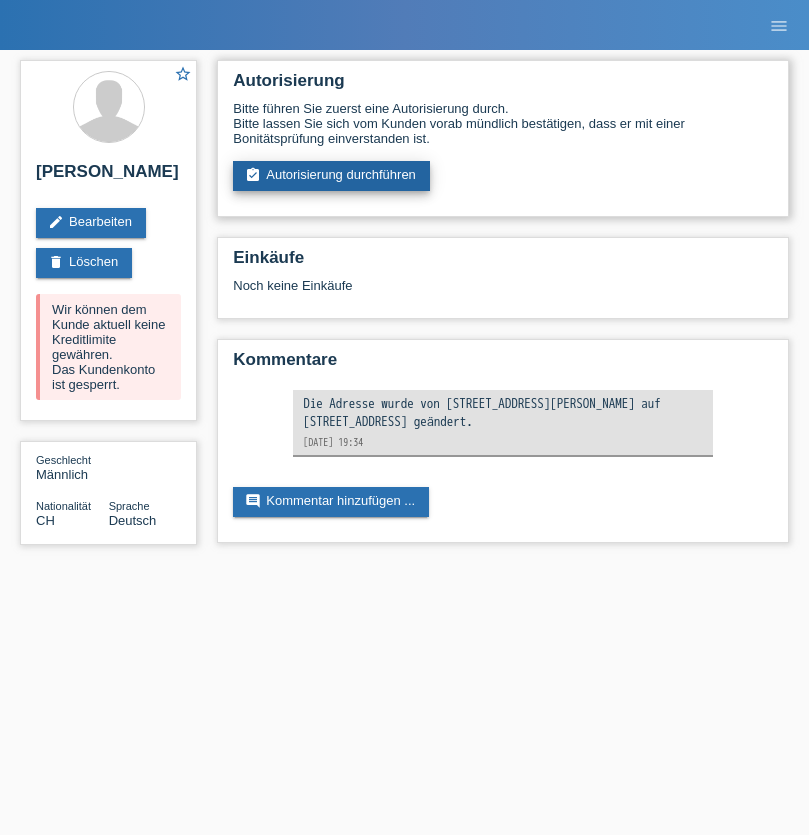 click on "assignment_turned_in  Autorisierung durchführen" at bounding box center (331, 176) 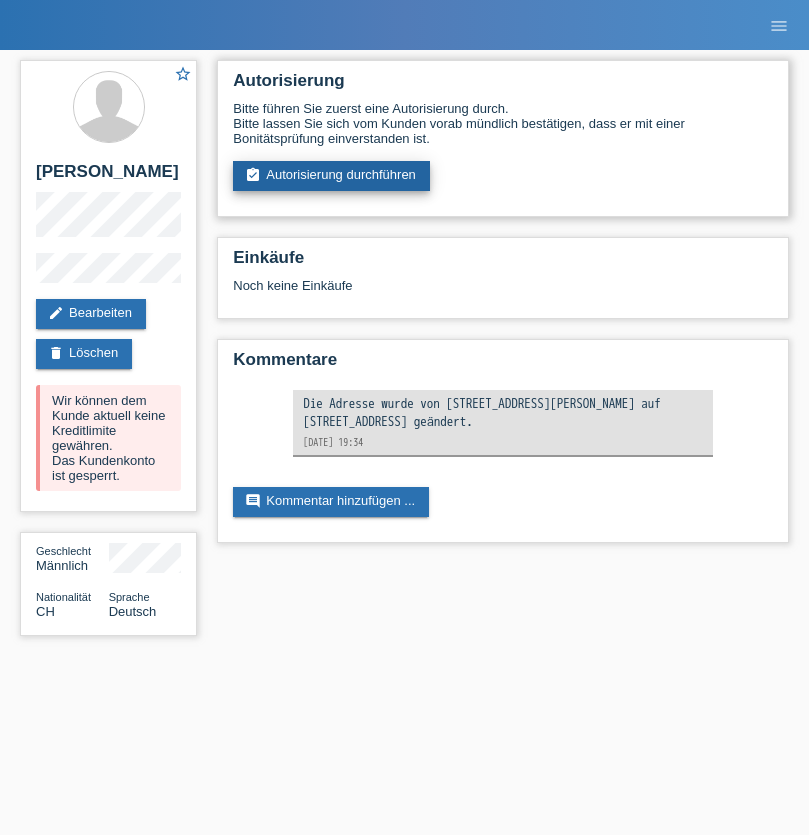 scroll, scrollTop: 0, scrollLeft: 0, axis: both 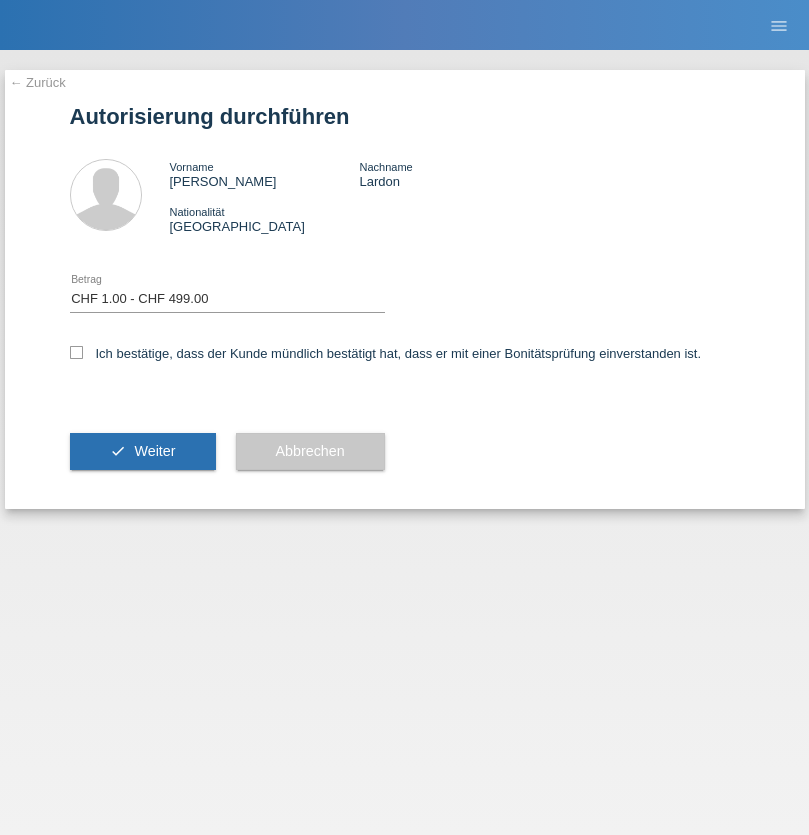 select on "1" 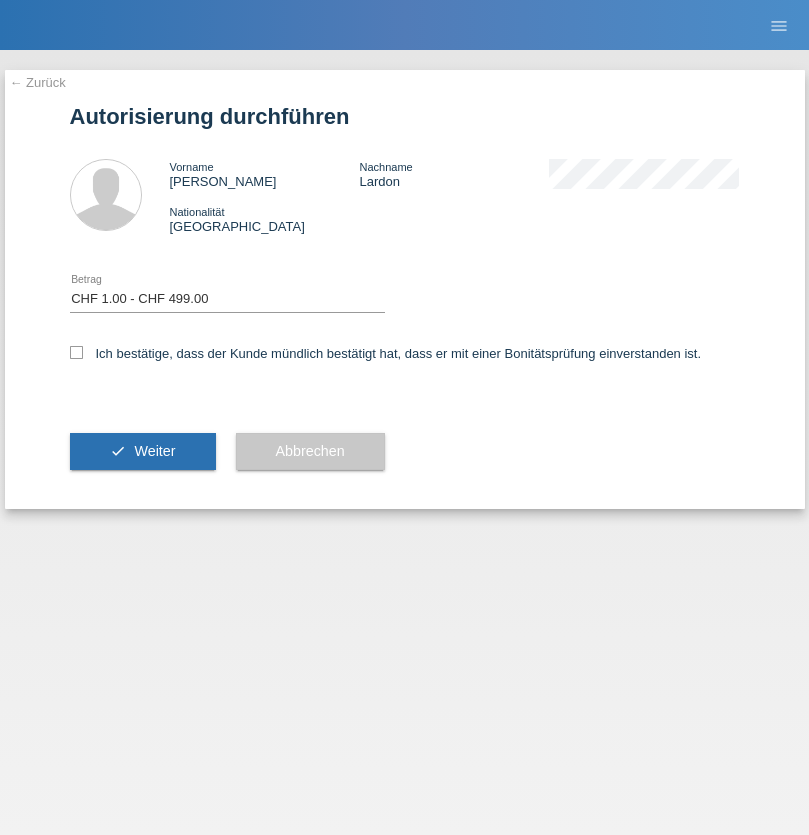 checkbox on "true" 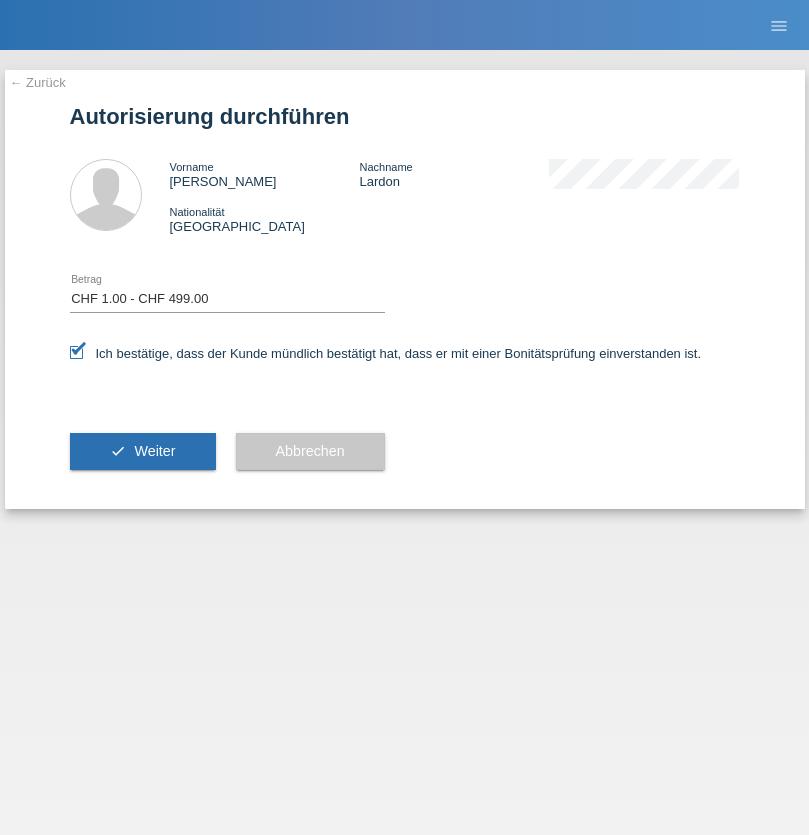 scroll, scrollTop: 0, scrollLeft: 0, axis: both 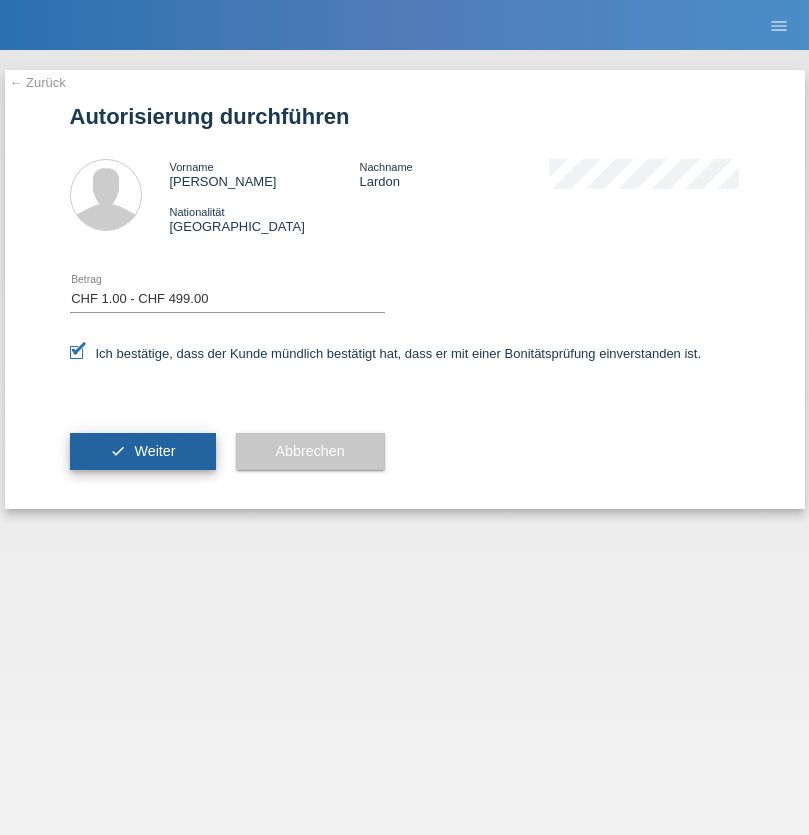 click on "Weiter" at bounding box center [154, 451] 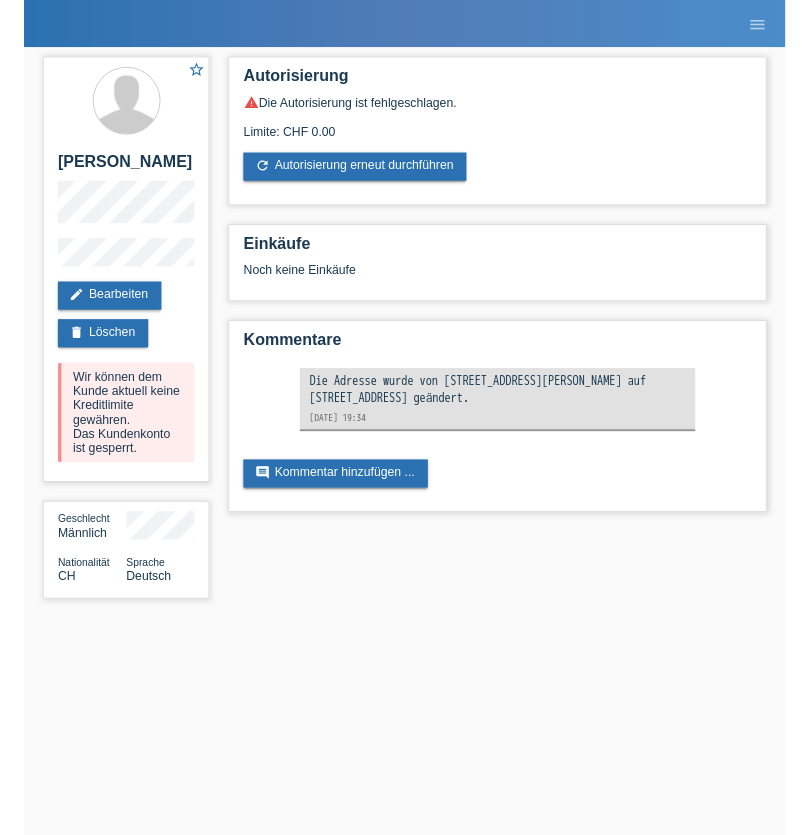 scroll, scrollTop: 0, scrollLeft: 0, axis: both 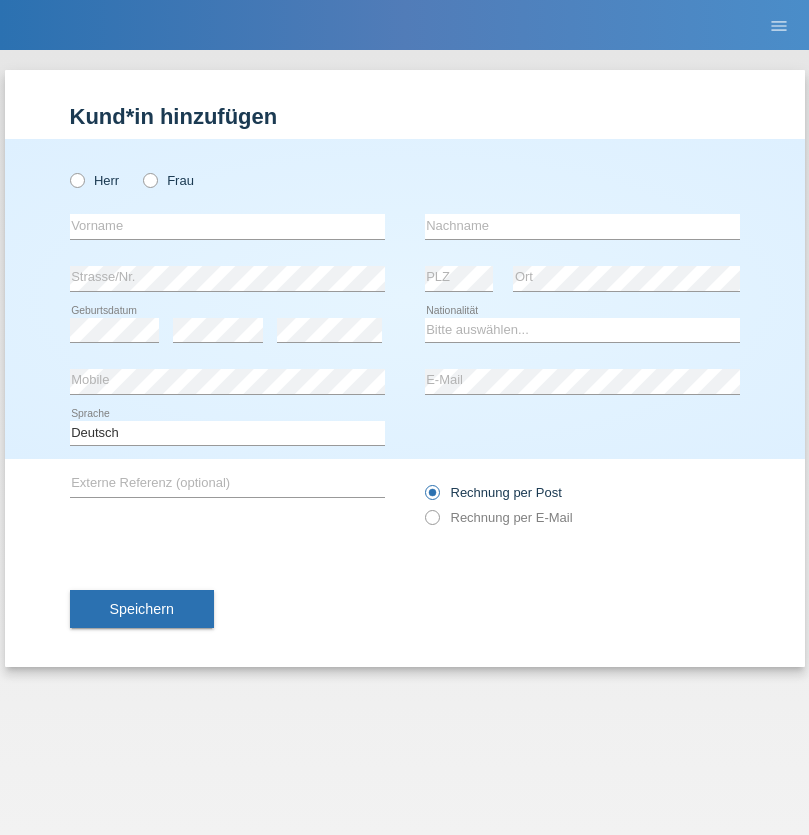 radio on "true" 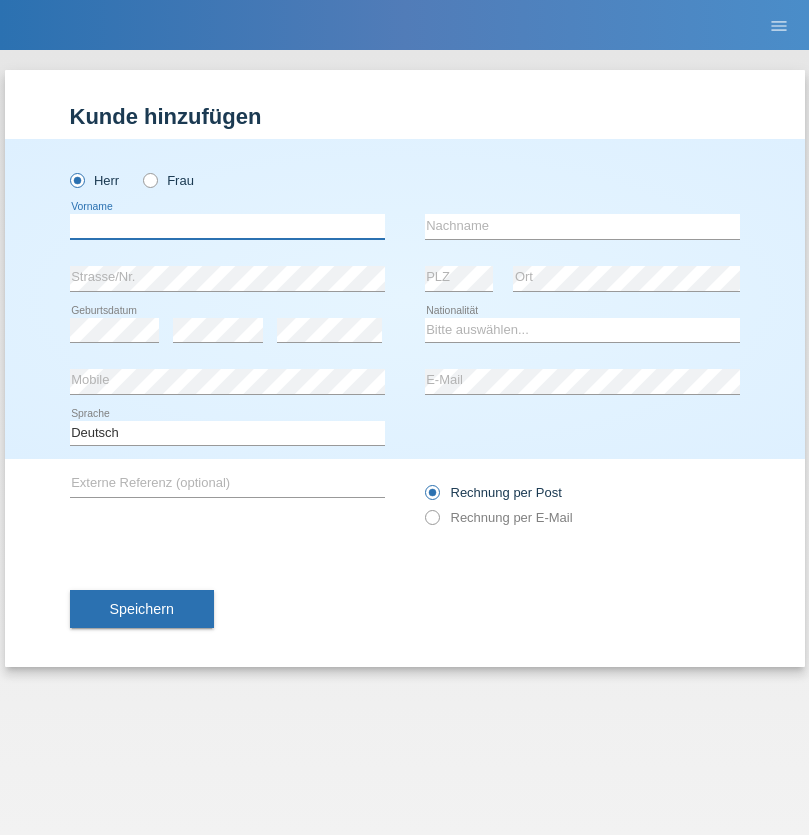 click at bounding box center (227, 226) 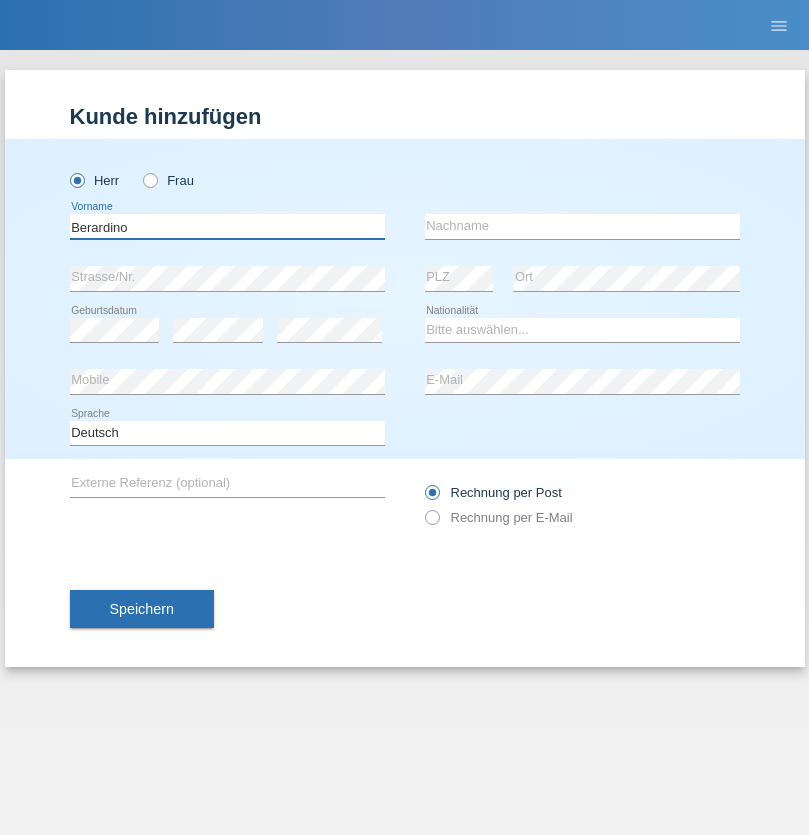 type on "Berardino" 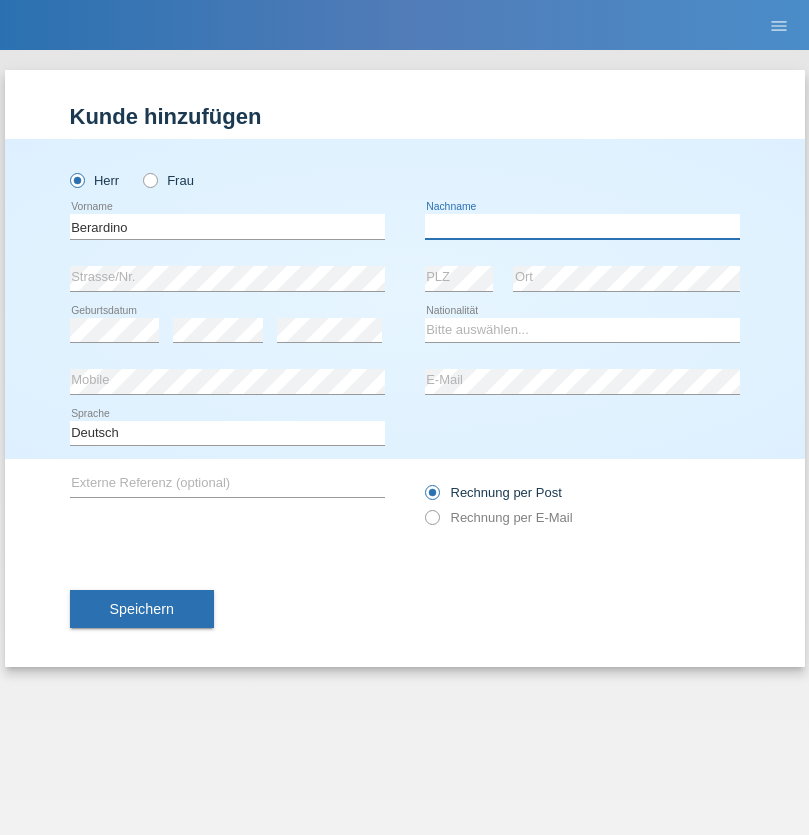 click at bounding box center (582, 226) 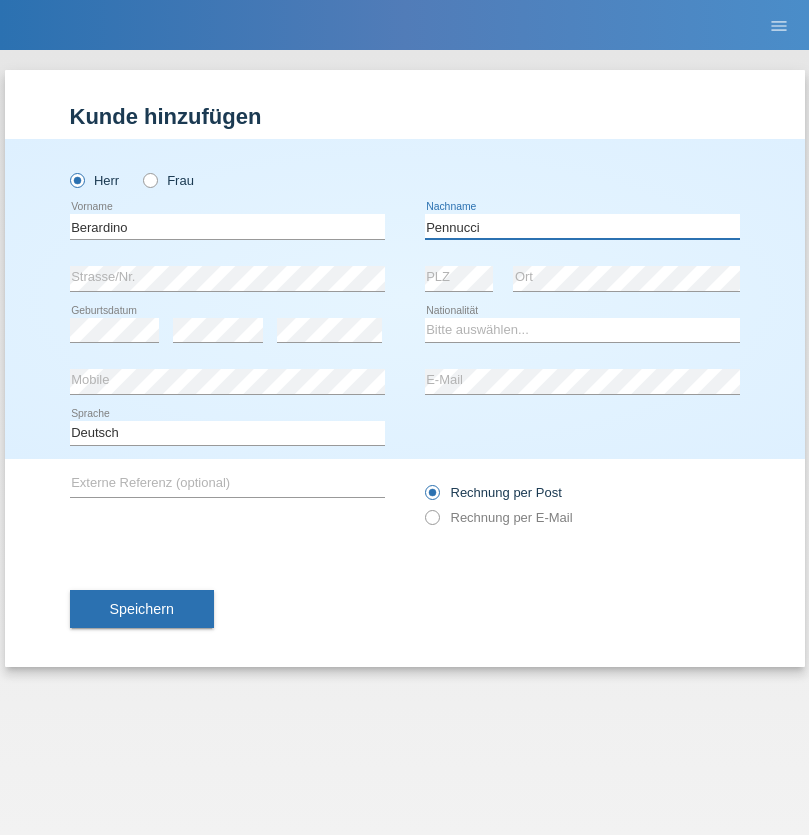 type on "Pennucci" 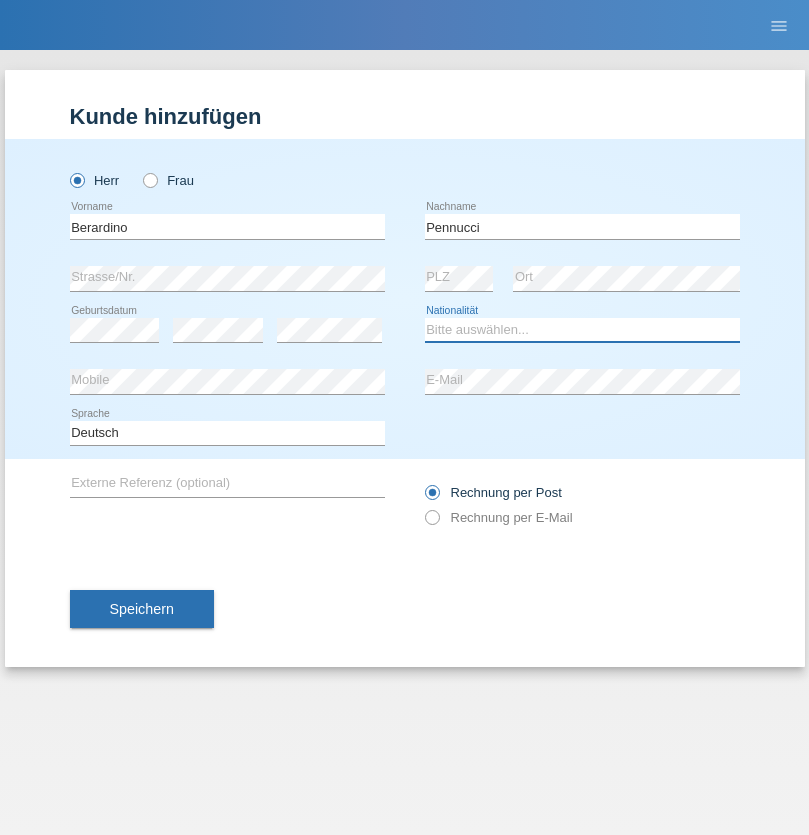 select on "IT" 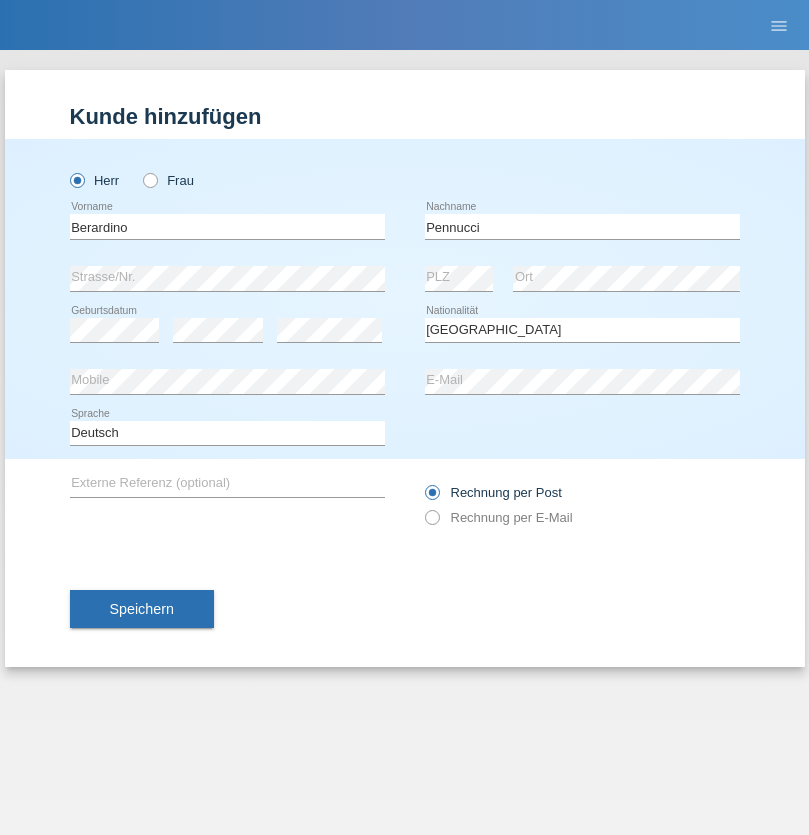 select on "C" 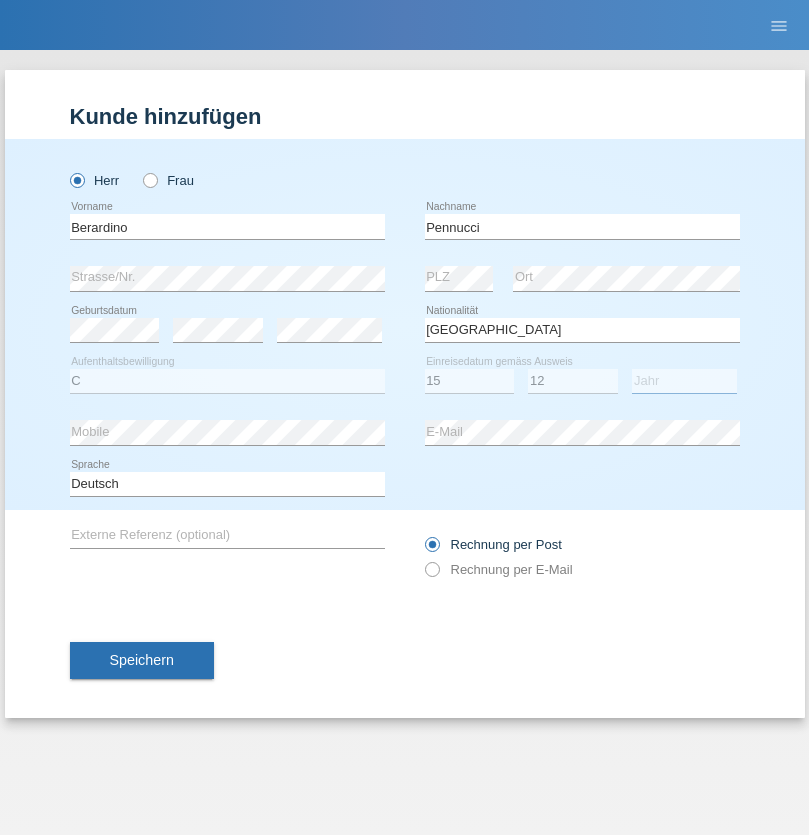 select on "2013" 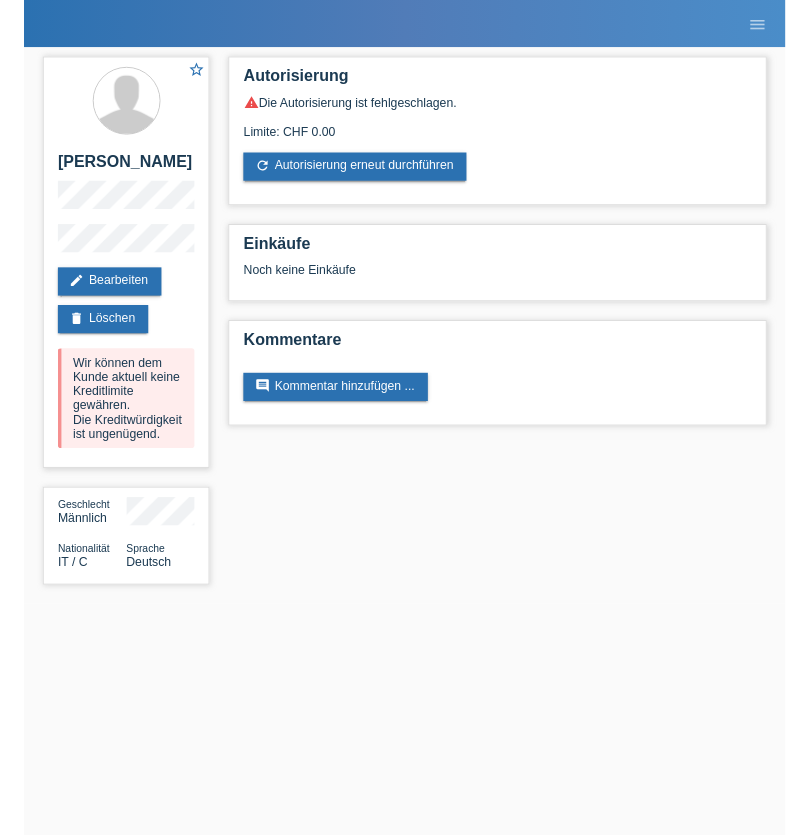 scroll, scrollTop: 0, scrollLeft: 0, axis: both 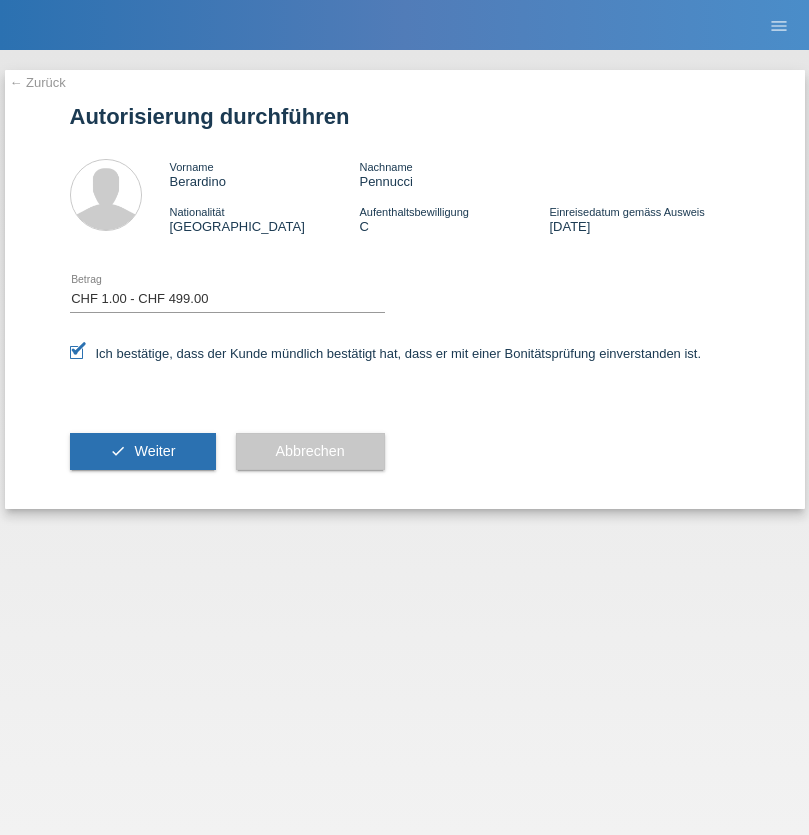 select on "1" 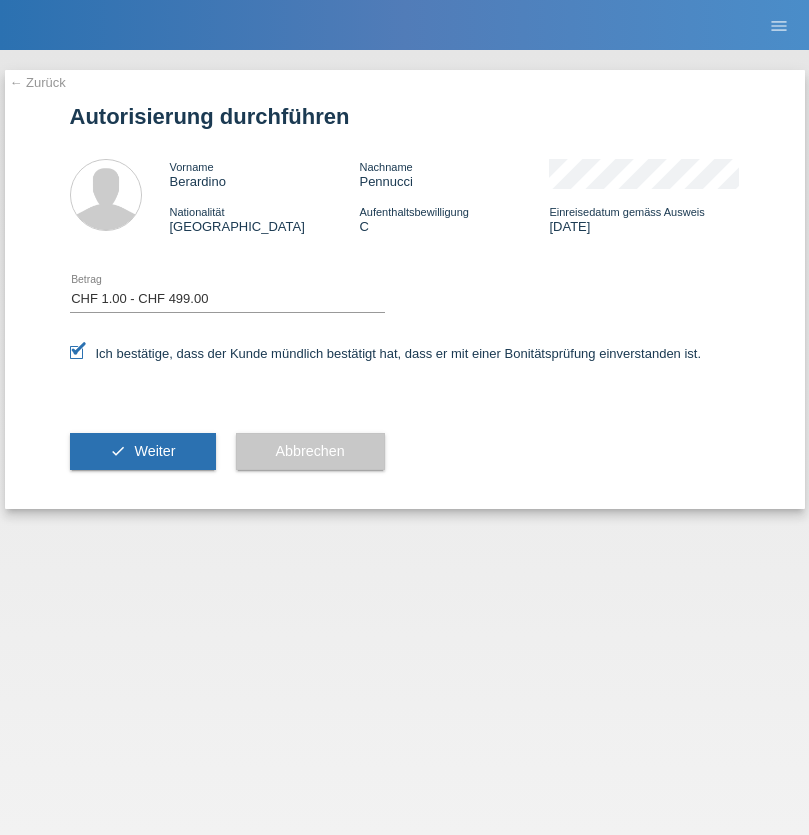 scroll, scrollTop: 0, scrollLeft: 0, axis: both 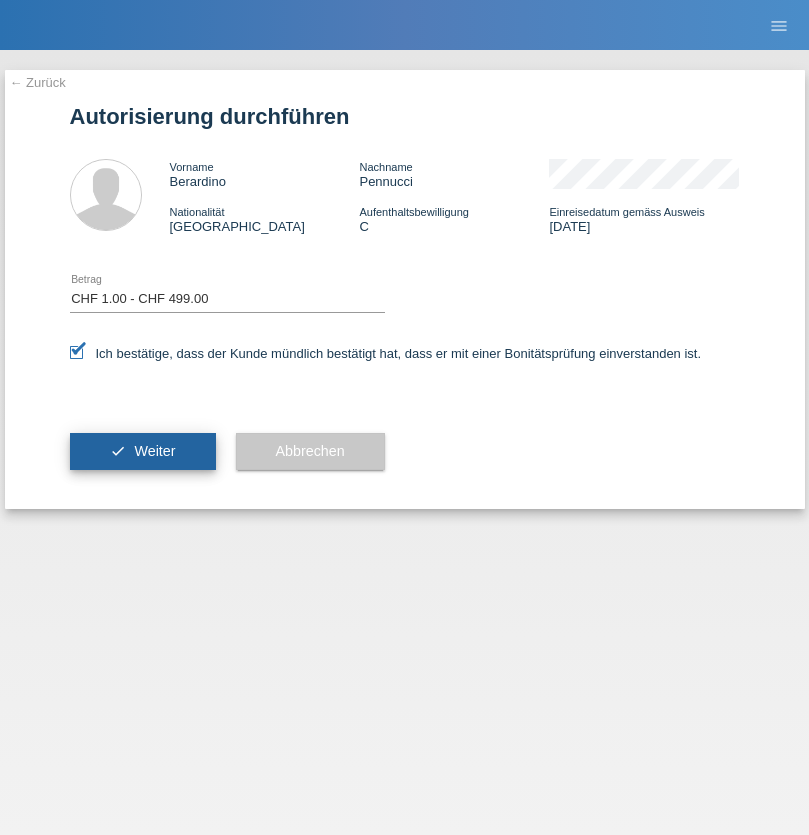 click on "Weiter" at bounding box center [154, 451] 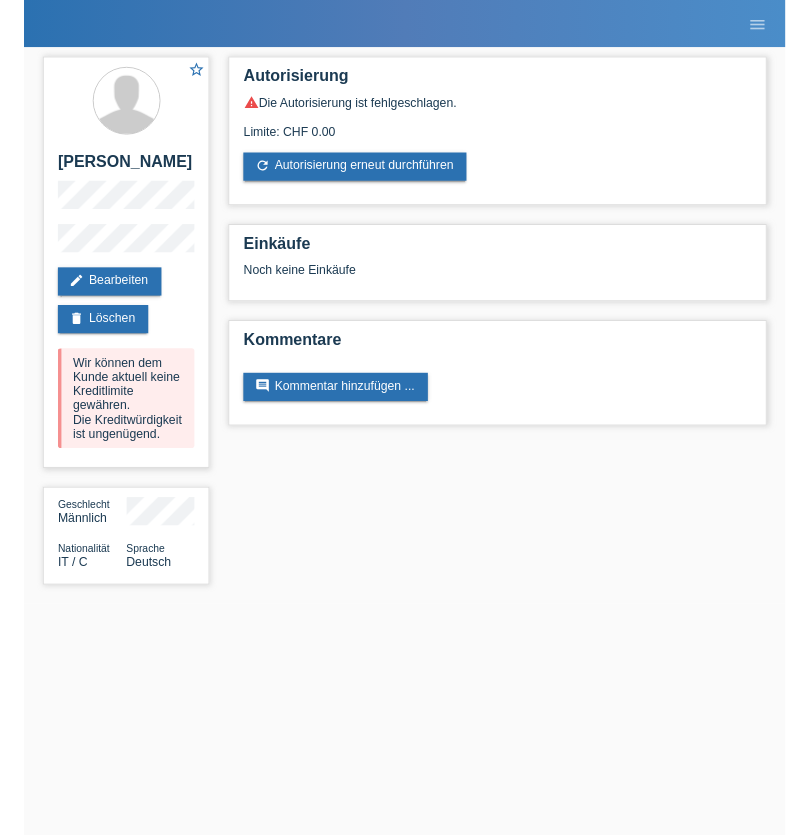 scroll, scrollTop: 0, scrollLeft: 0, axis: both 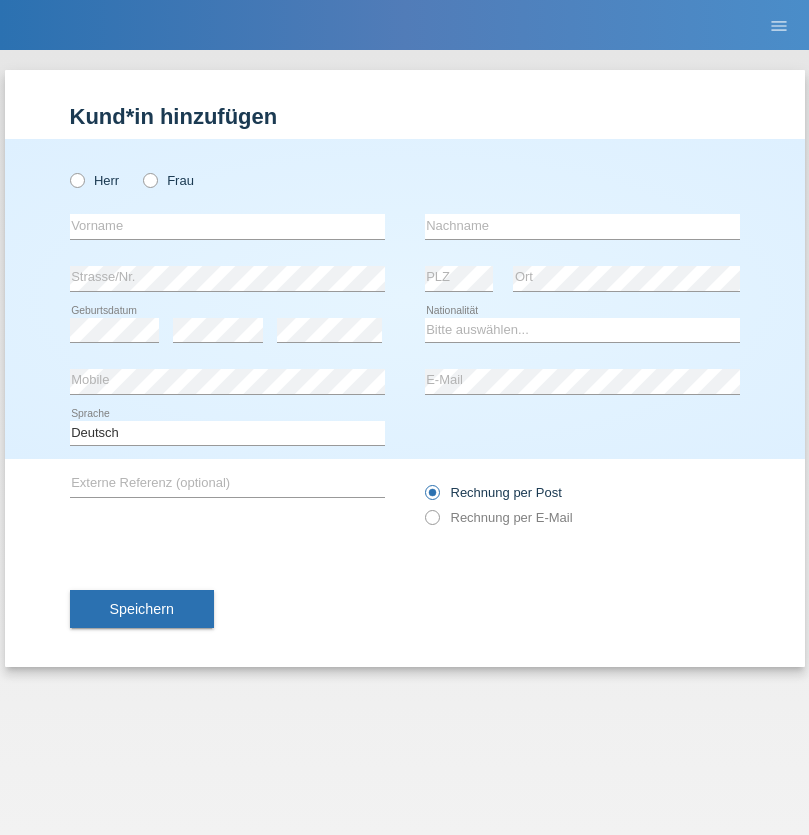 radio on "true" 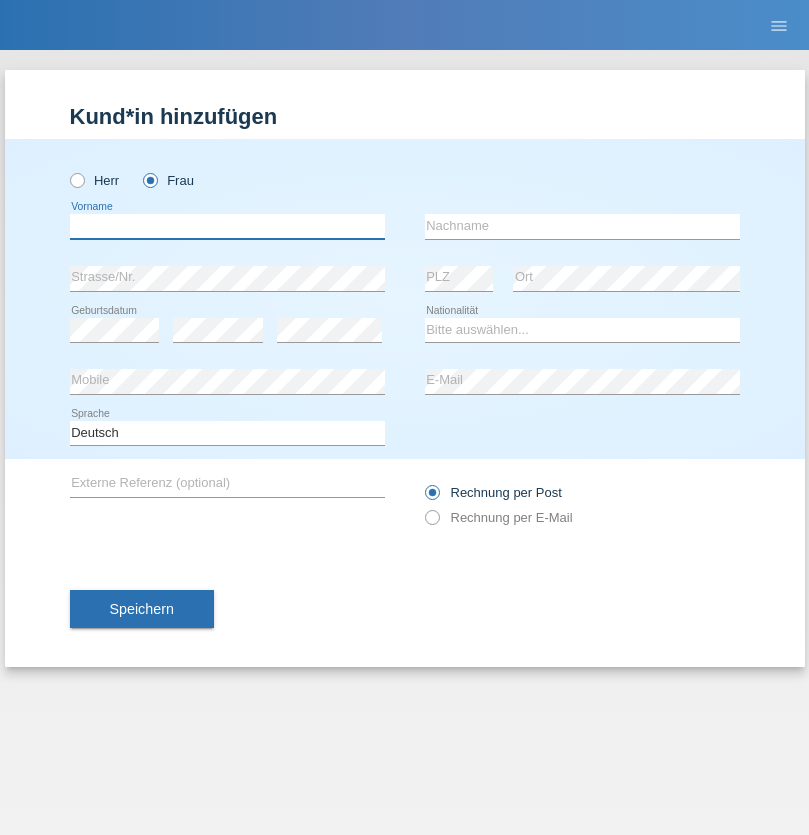 click at bounding box center (227, 226) 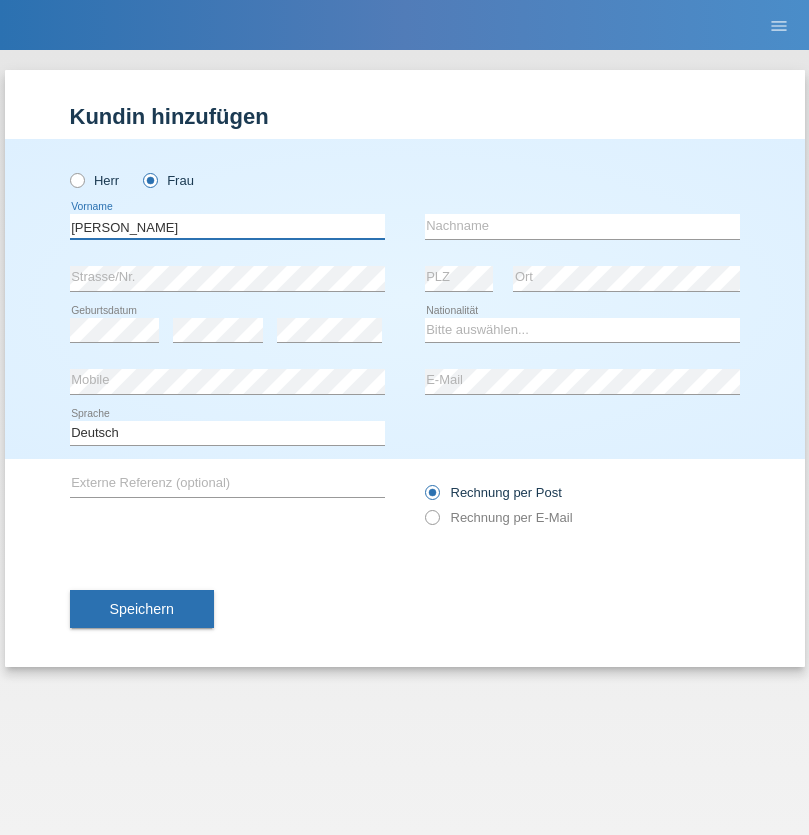 type on "Melanie" 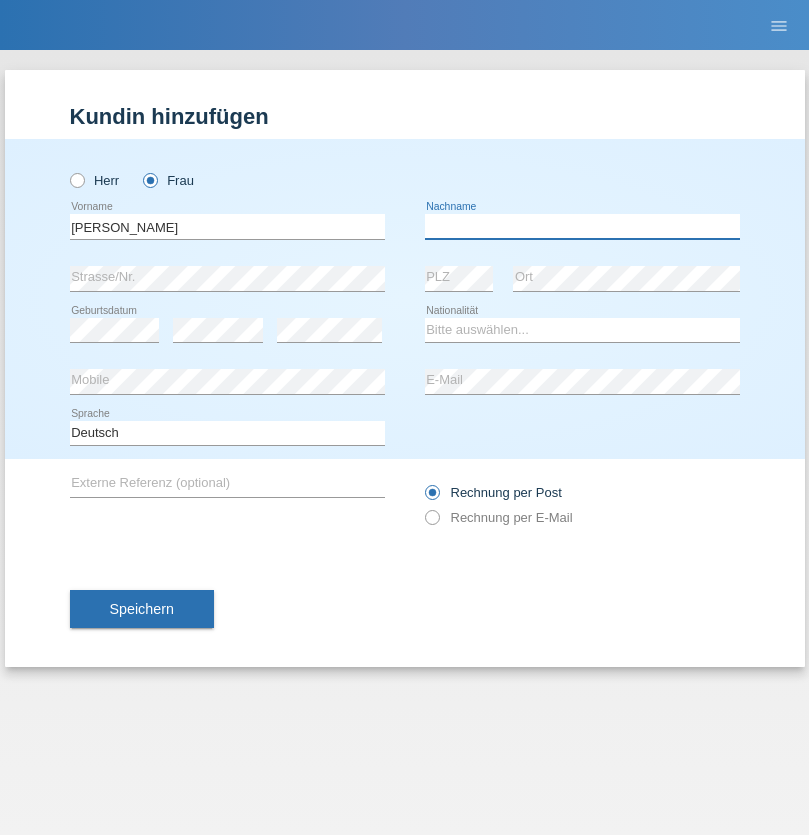 click at bounding box center (582, 226) 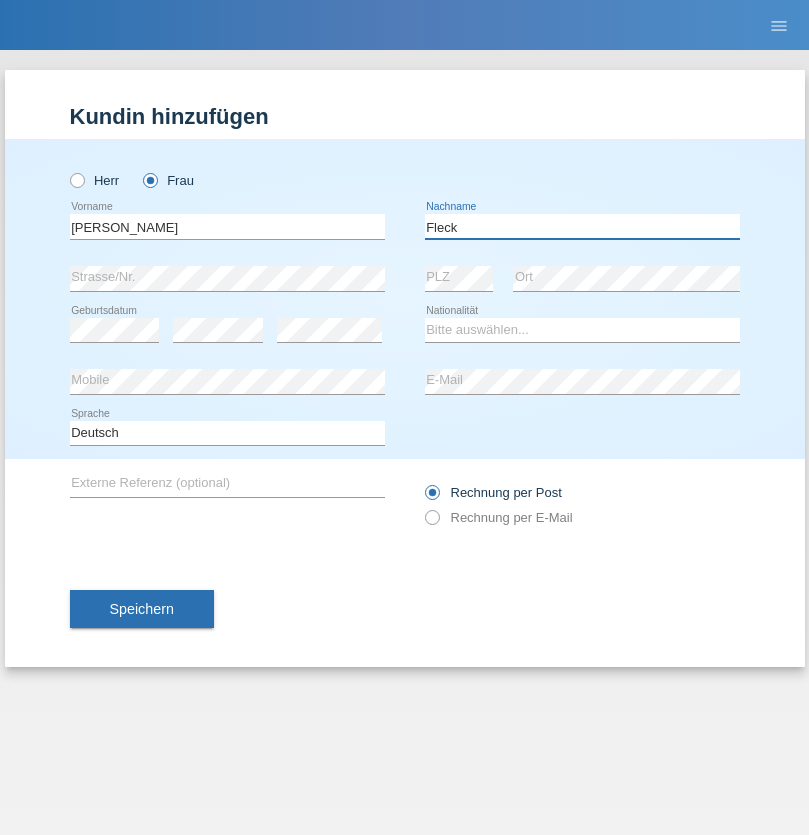 type on "Fleck" 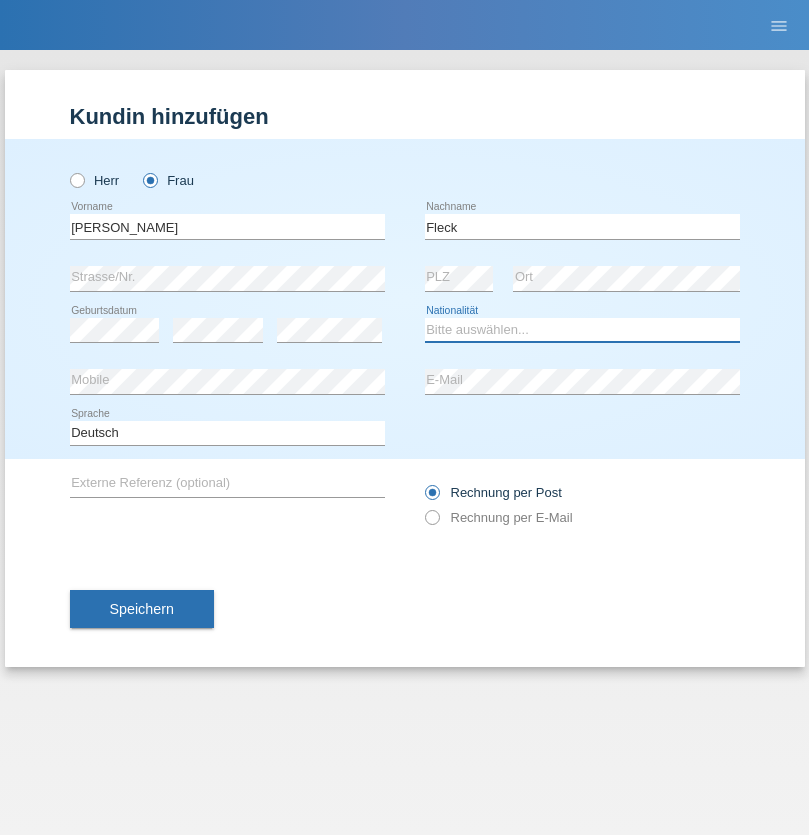 select on "DE" 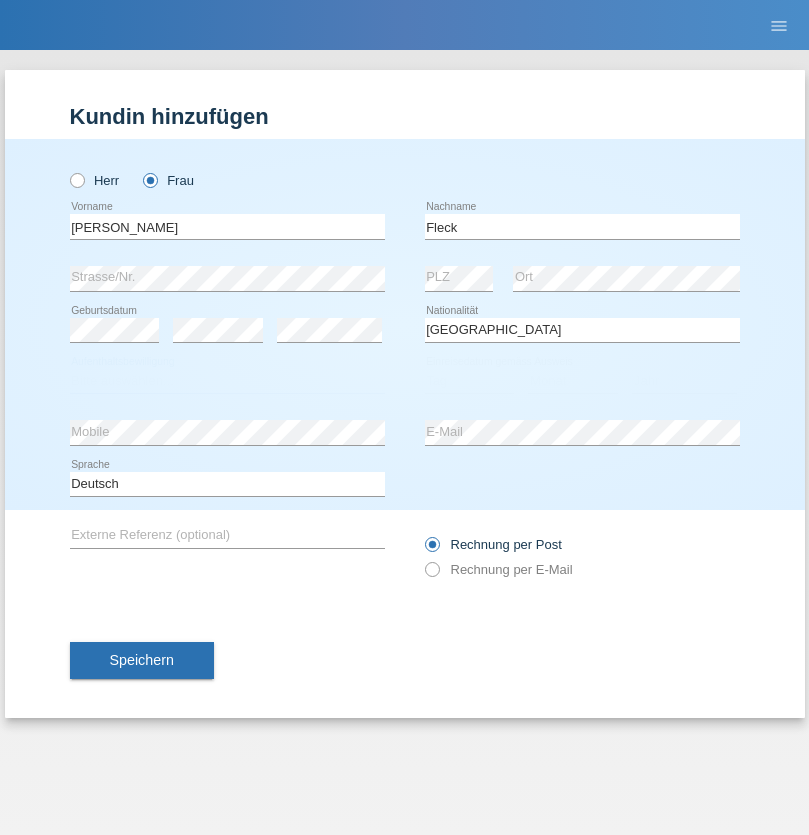 select on "C" 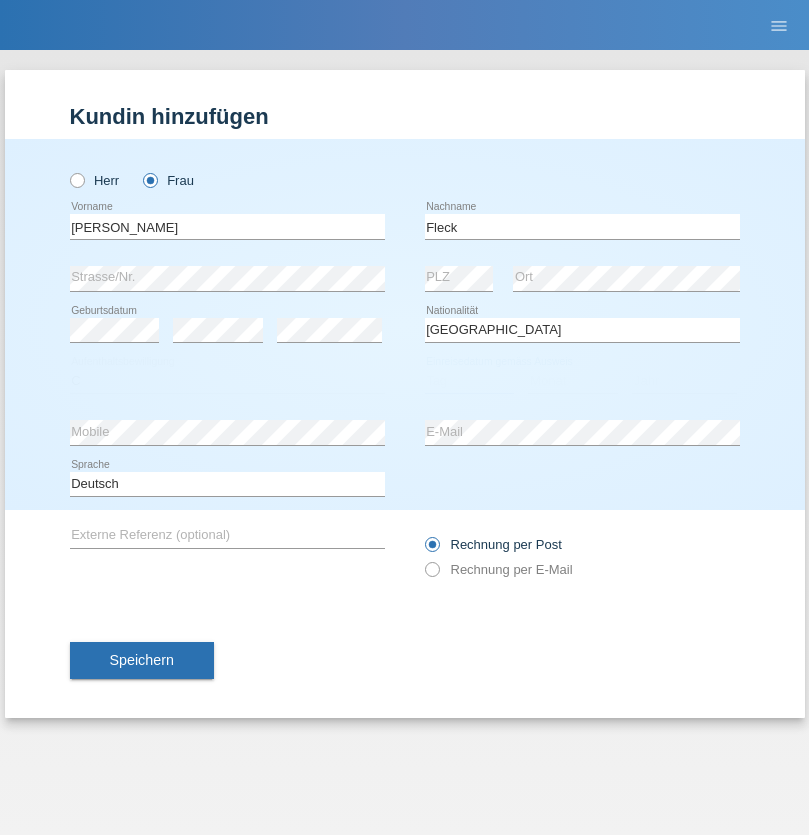 select on "27" 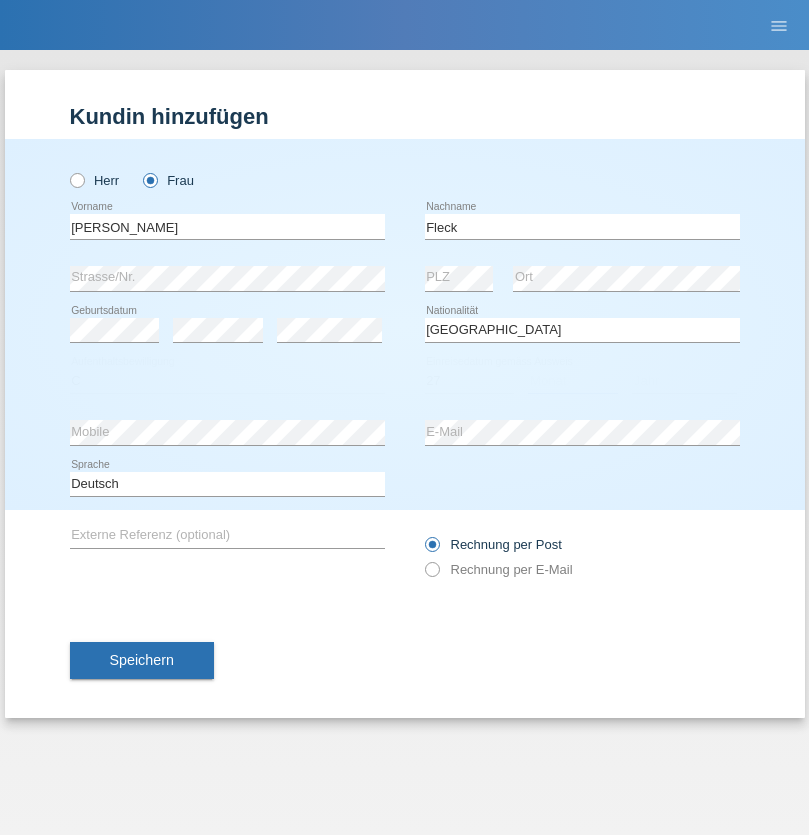 select on "03" 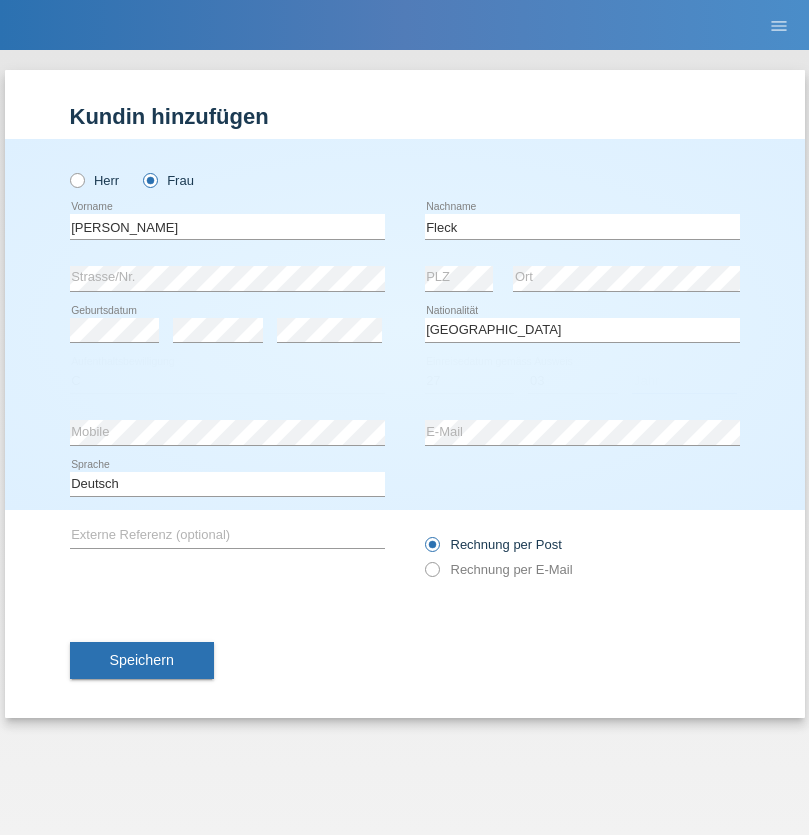 select on "2021" 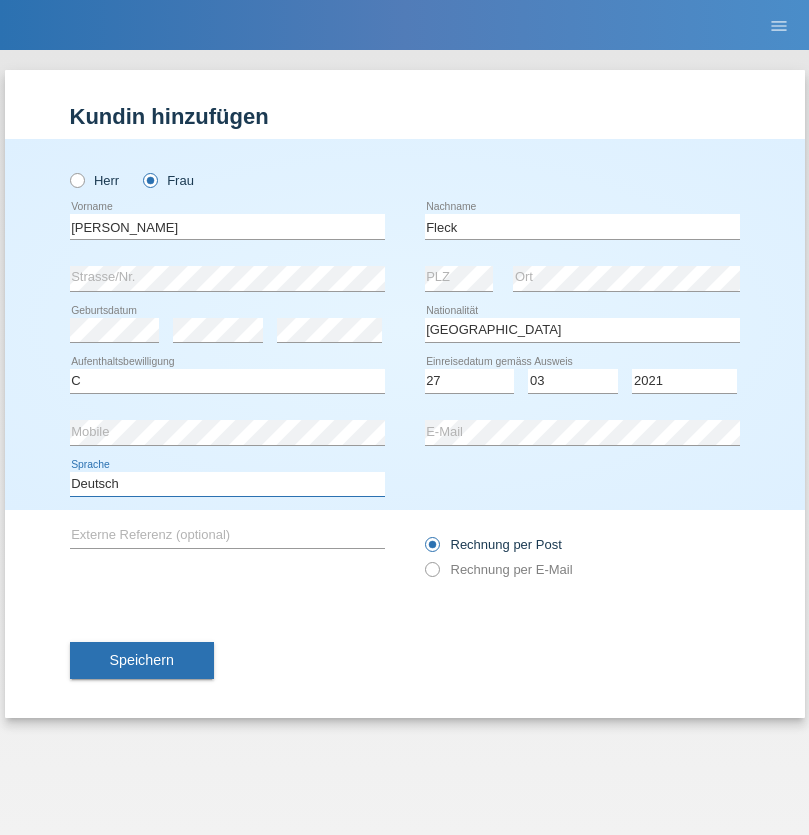 select on "en" 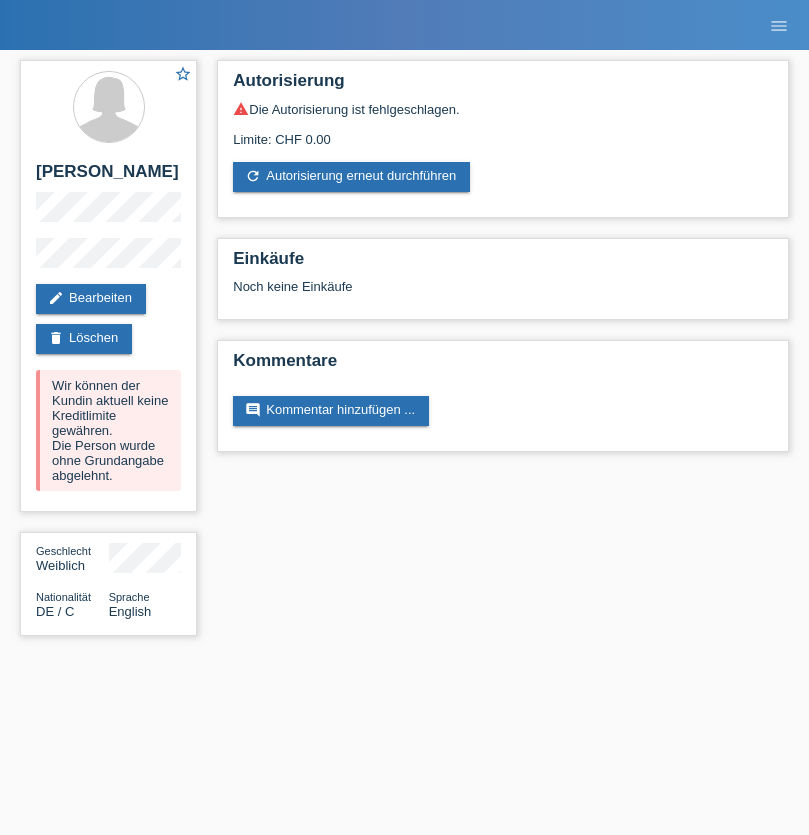 scroll, scrollTop: 0, scrollLeft: 0, axis: both 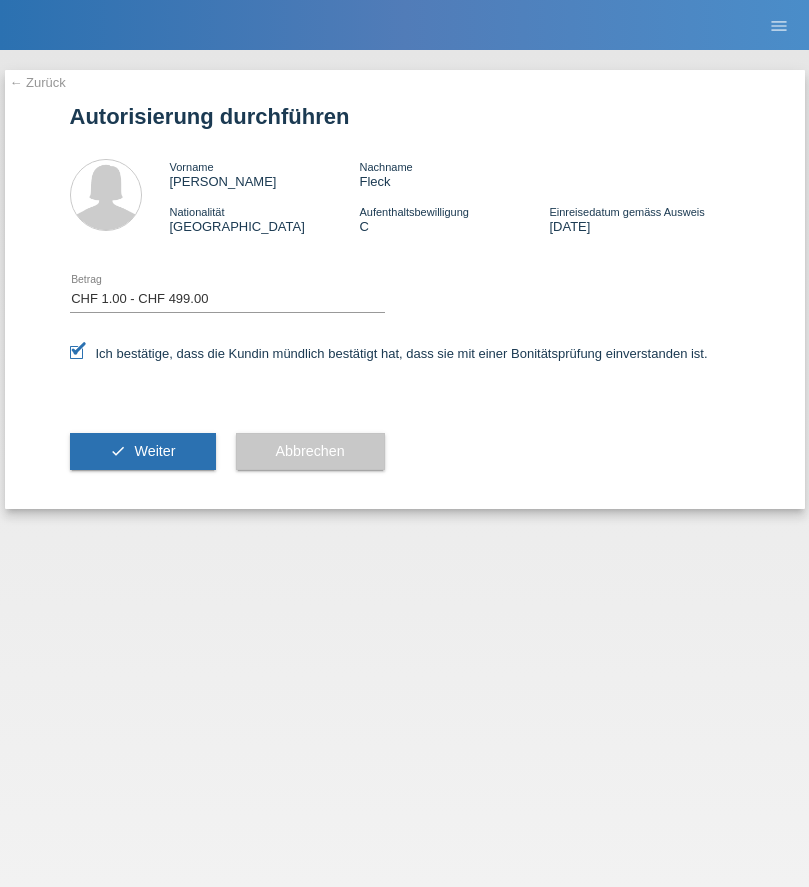 select on "1" 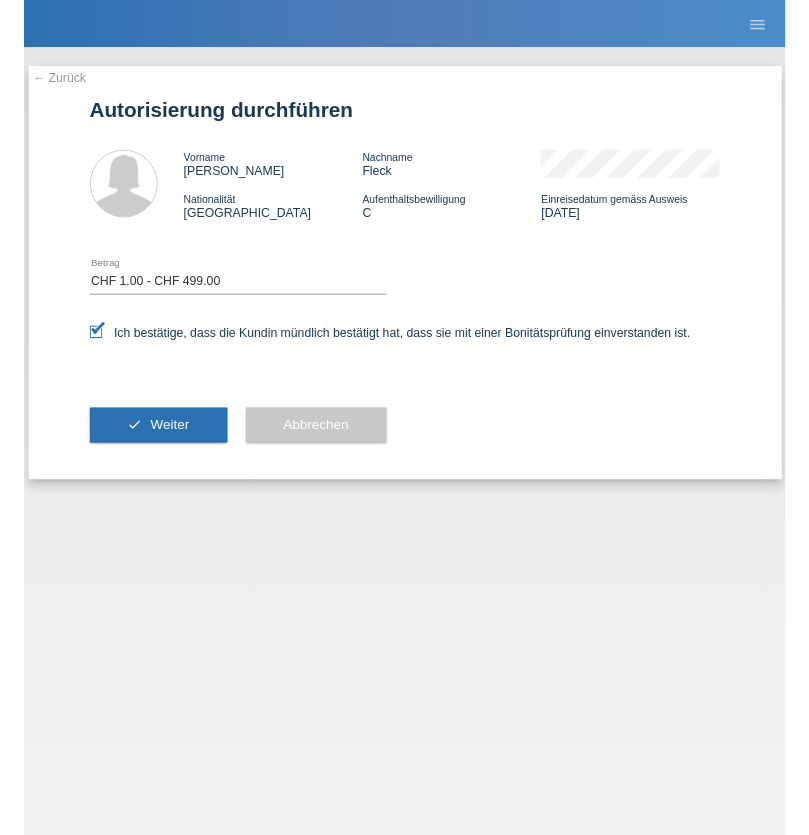 scroll, scrollTop: 0, scrollLeft: 0, axis: both 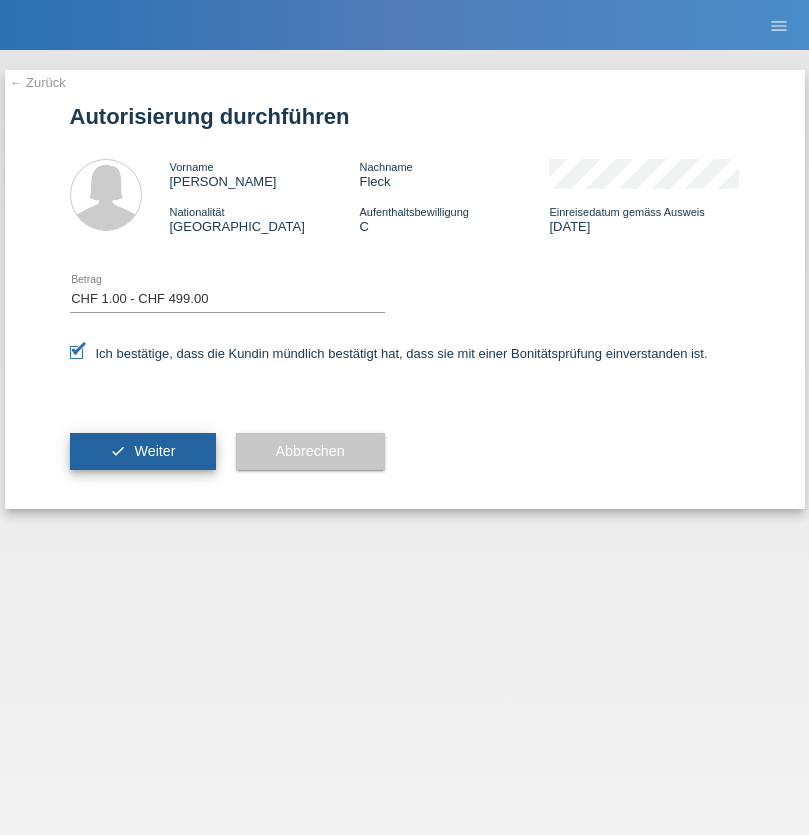 click on "Weiter" at bounding box center (154, 451) 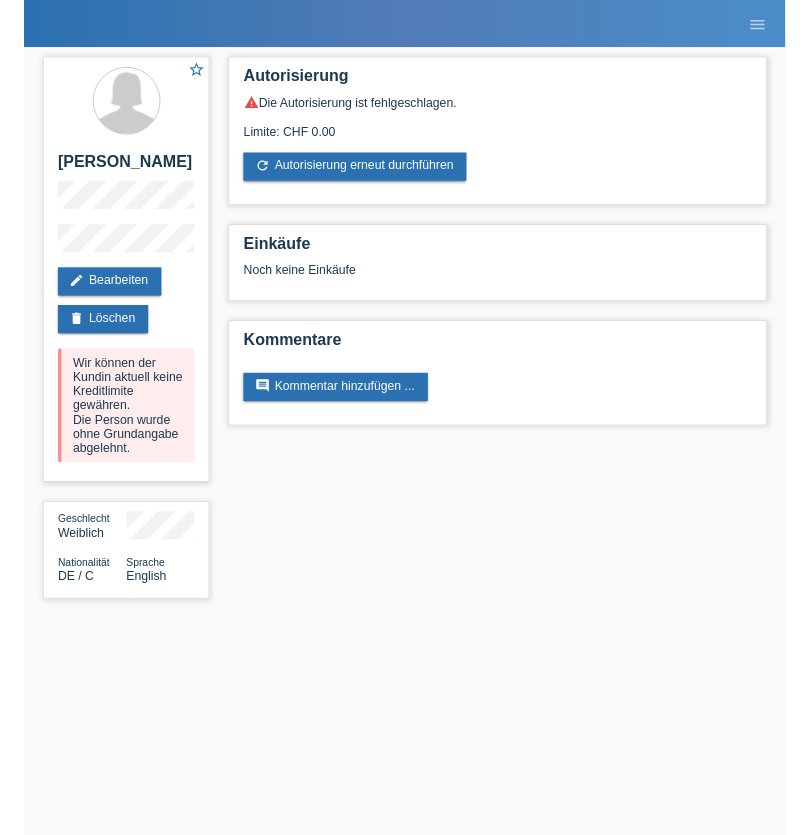 scroll, scrollTop: 0, scrollLeft: 0, axis: both 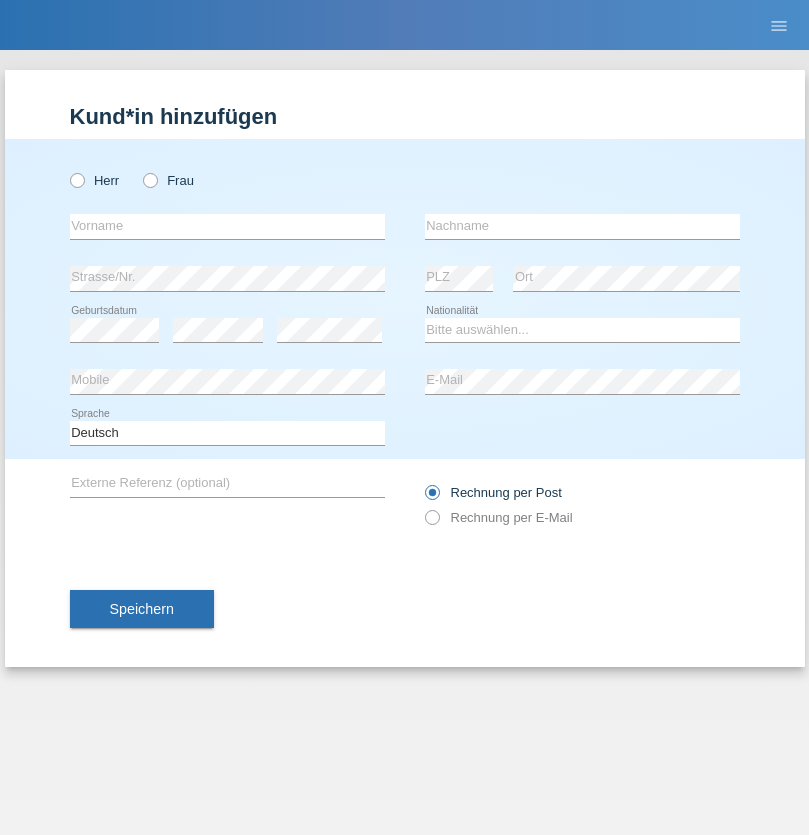 radio on "true" 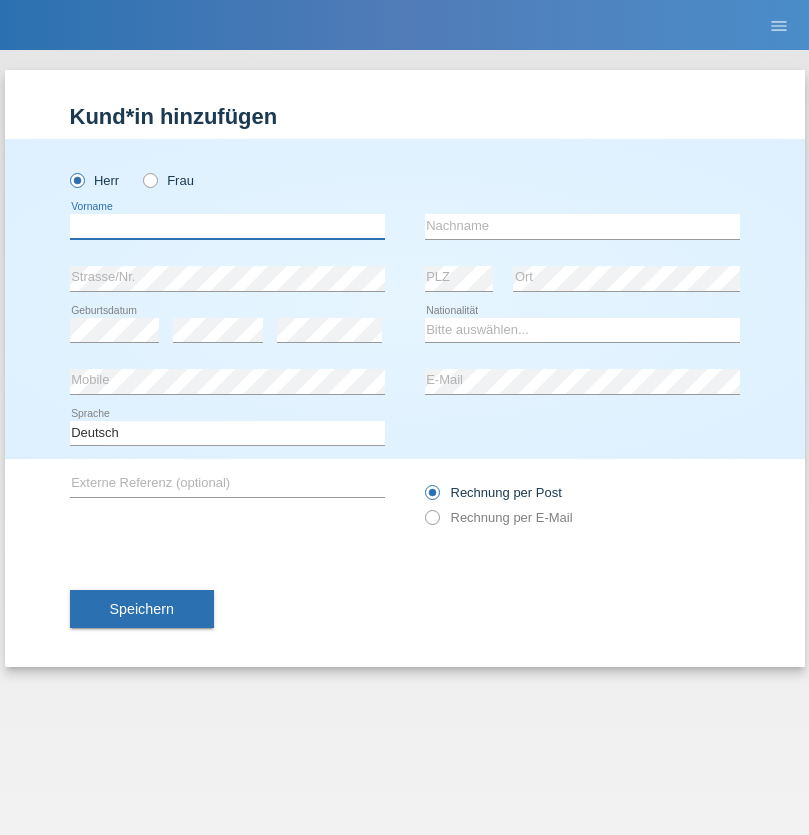 click at bounding box center [227, 226] 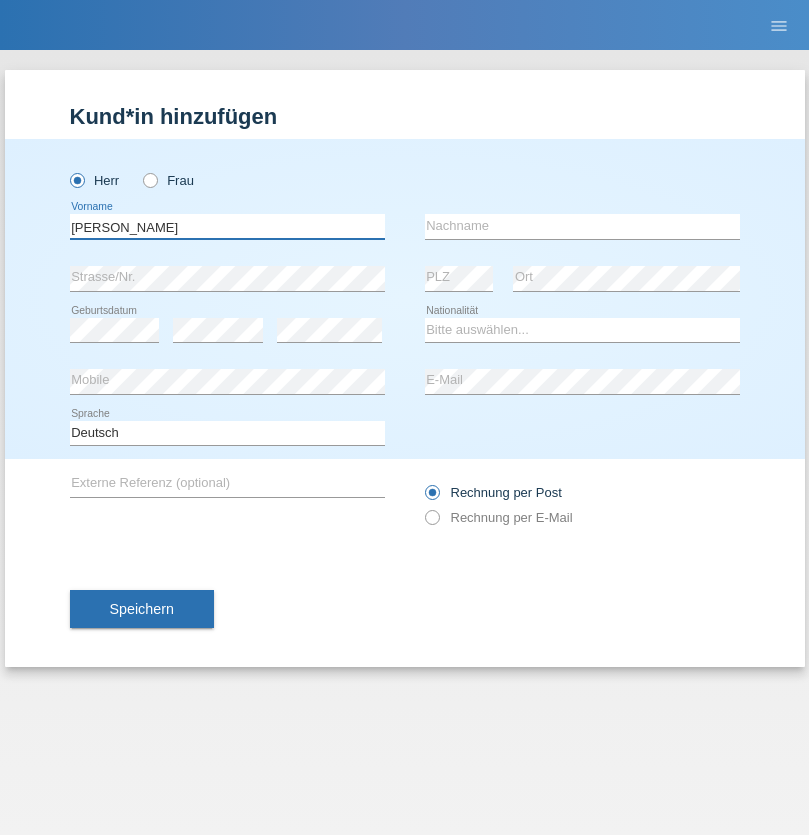 type on "[PERSON_NAME]" 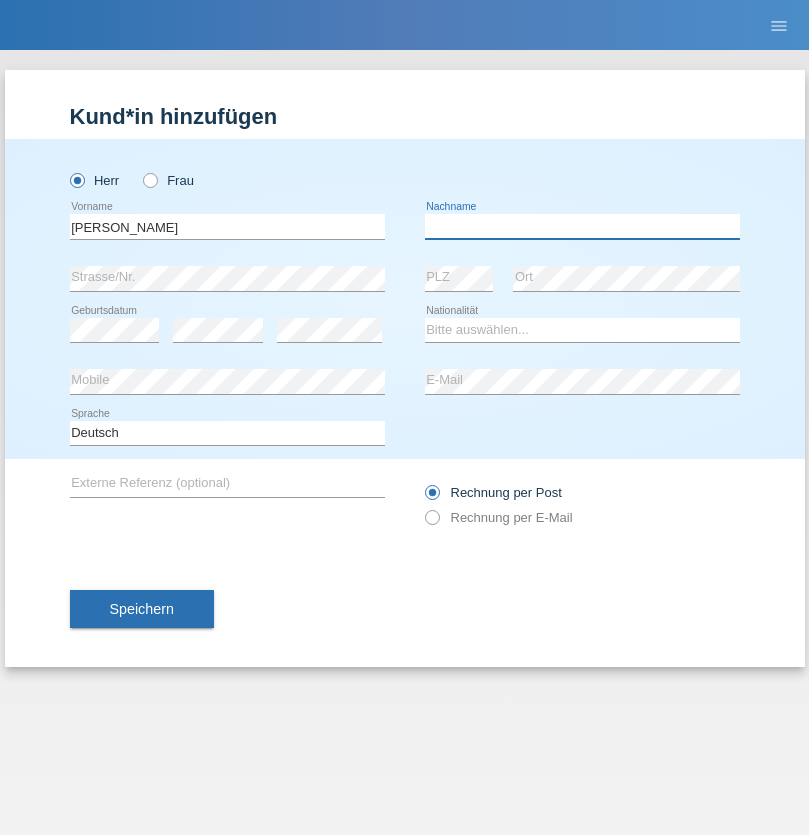 click at bounding box center (582, 226) 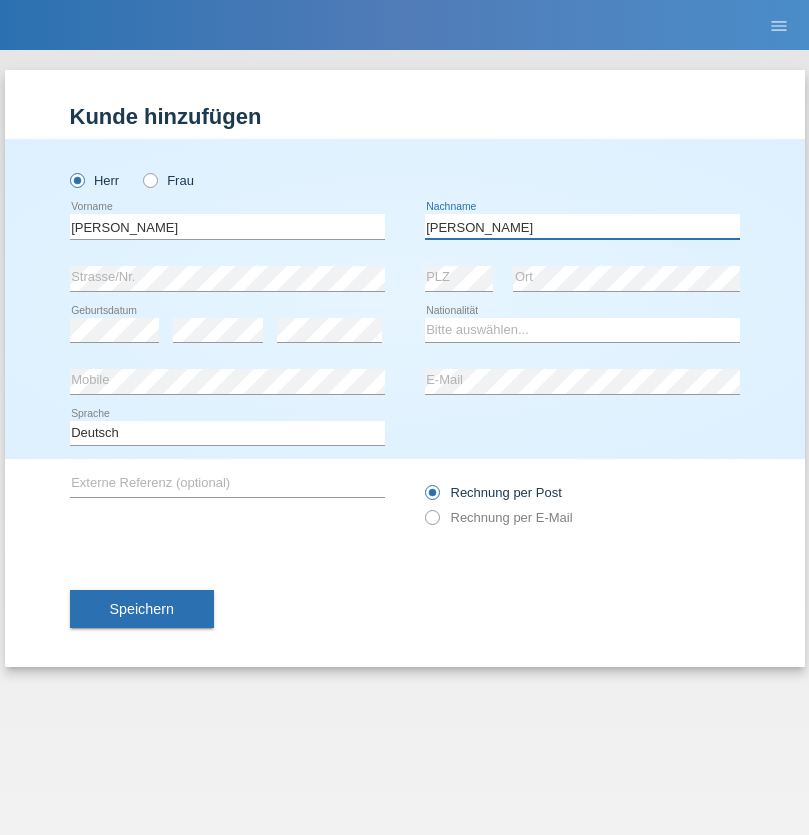 type on "[PERSON_NAME]" 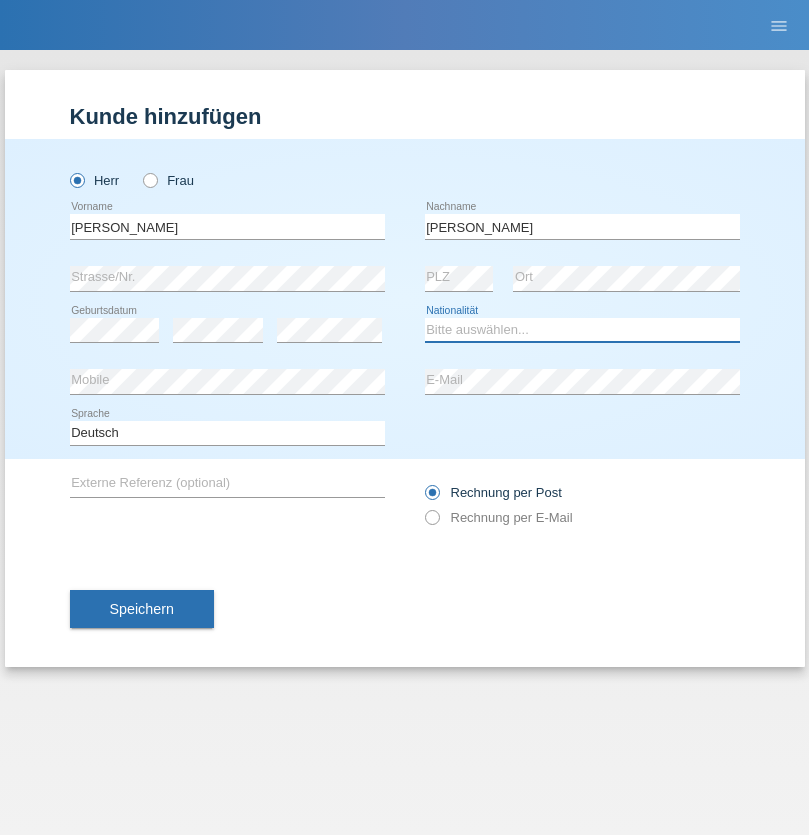 select on "CH" 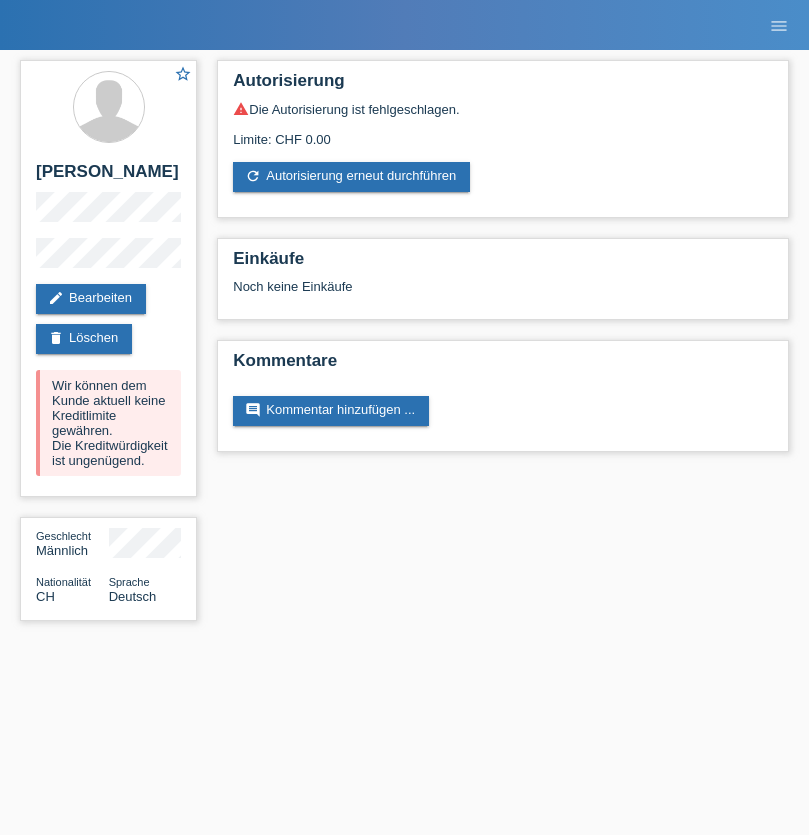 scroll, scrollTop: 0, scrollLeft: 0, axis: both 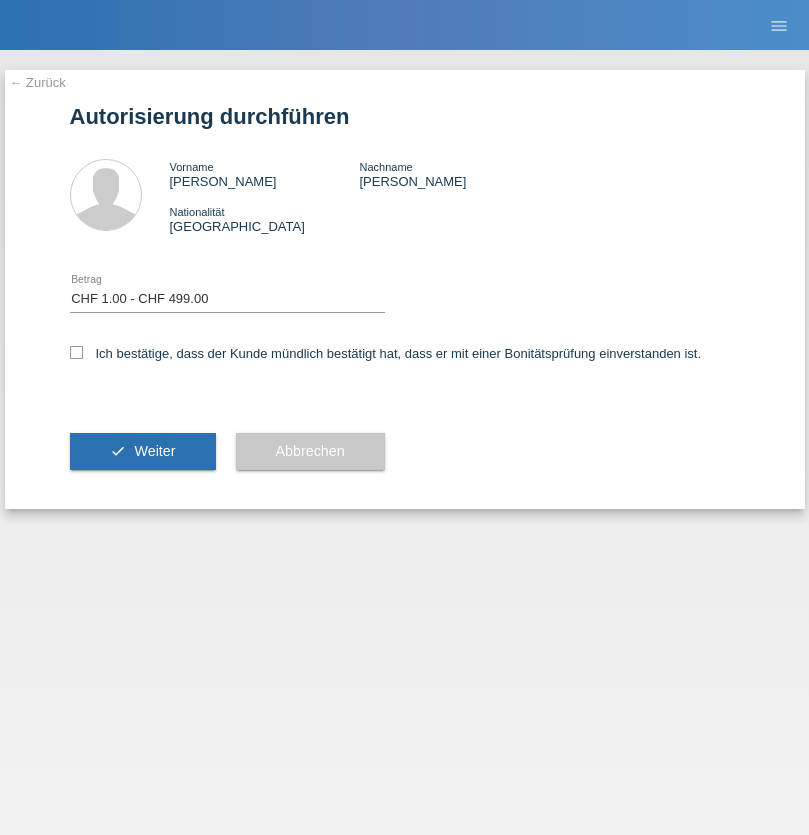 select on "1" 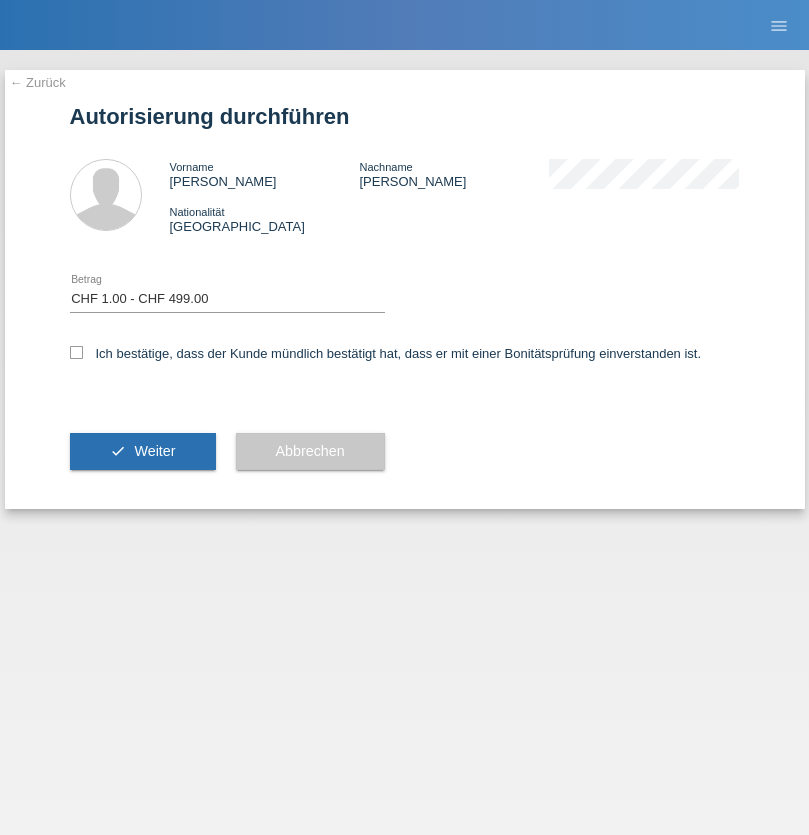 checkbox on "true" 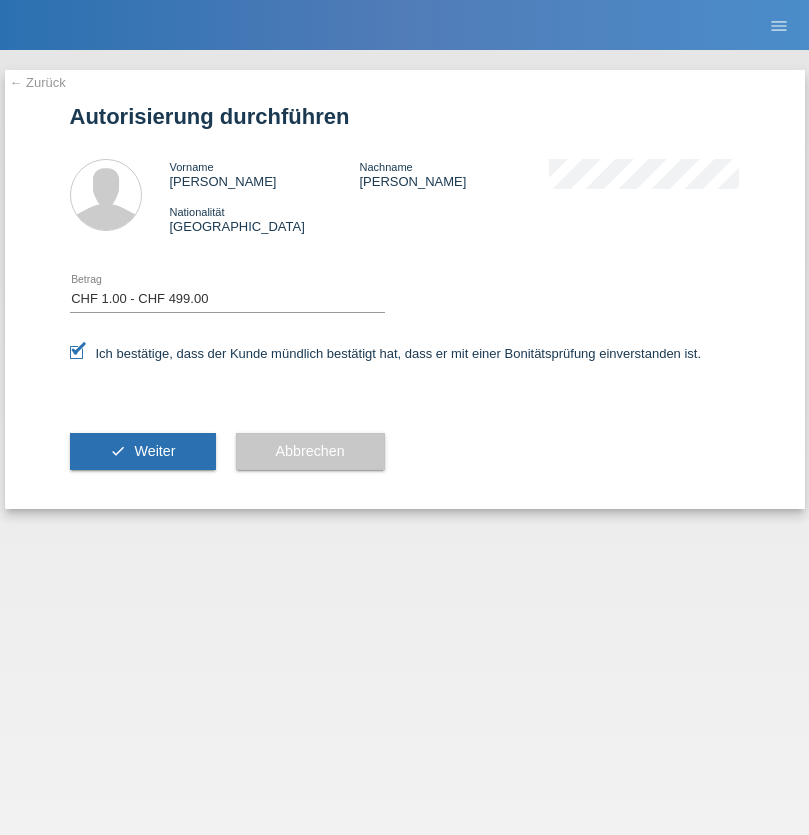 scroll, scrollTop: 0, scrollLeft: 0, axis: both 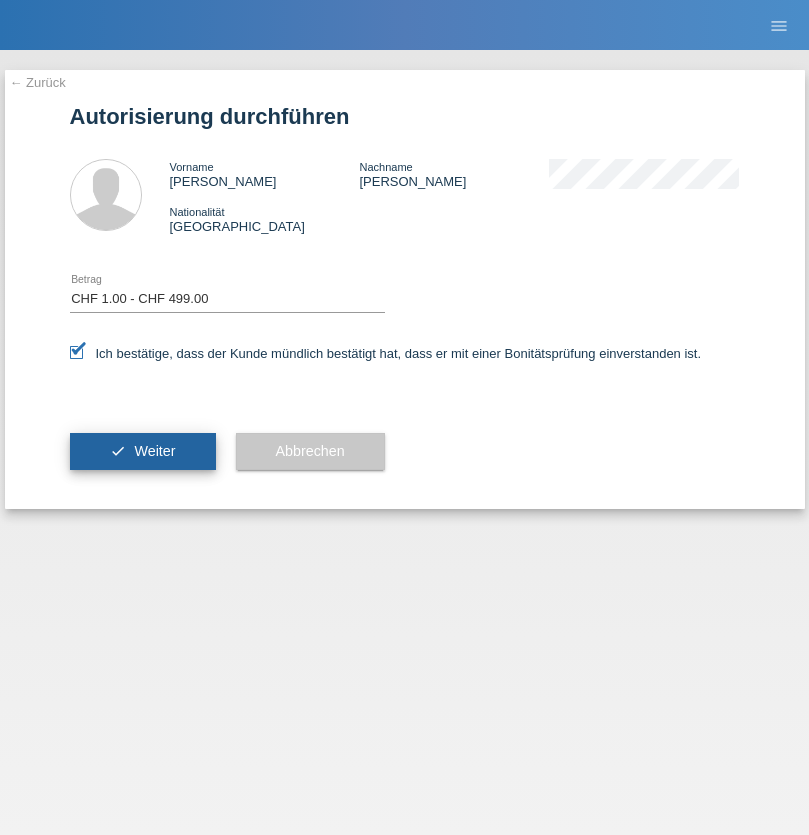 click on "Weiter" at bounding box center [154, 451] 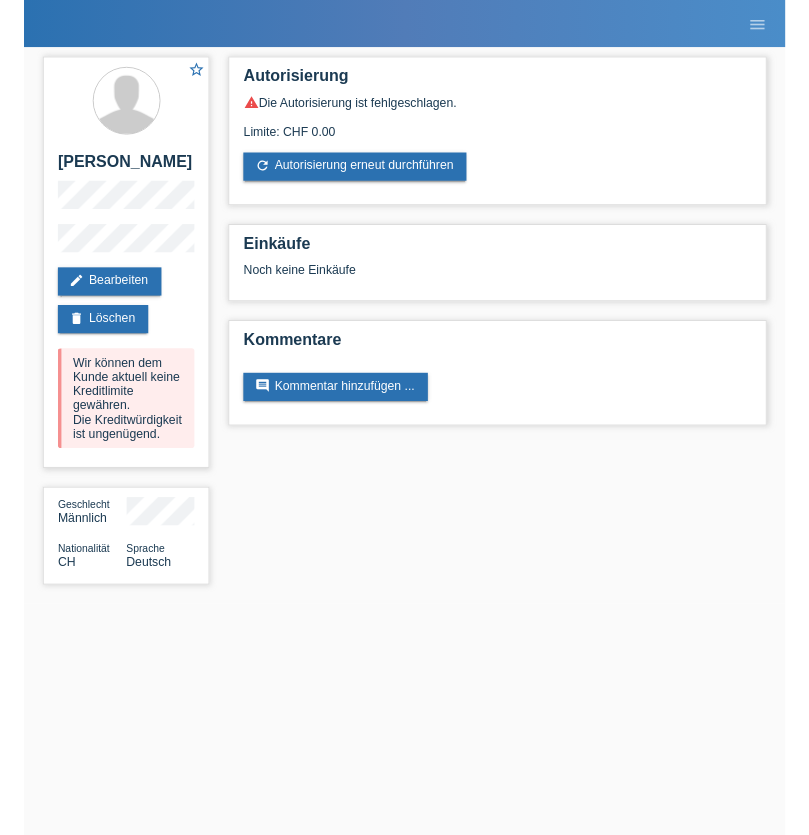 scroll, scrollTop: 0, scrollLeft: 0, axis: both 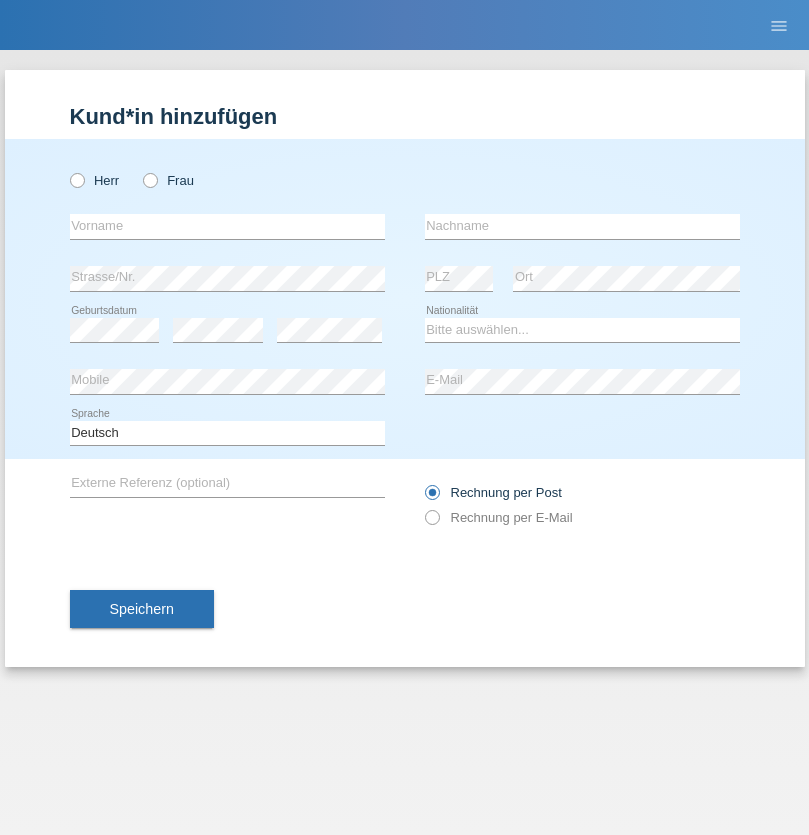 radio on "true" 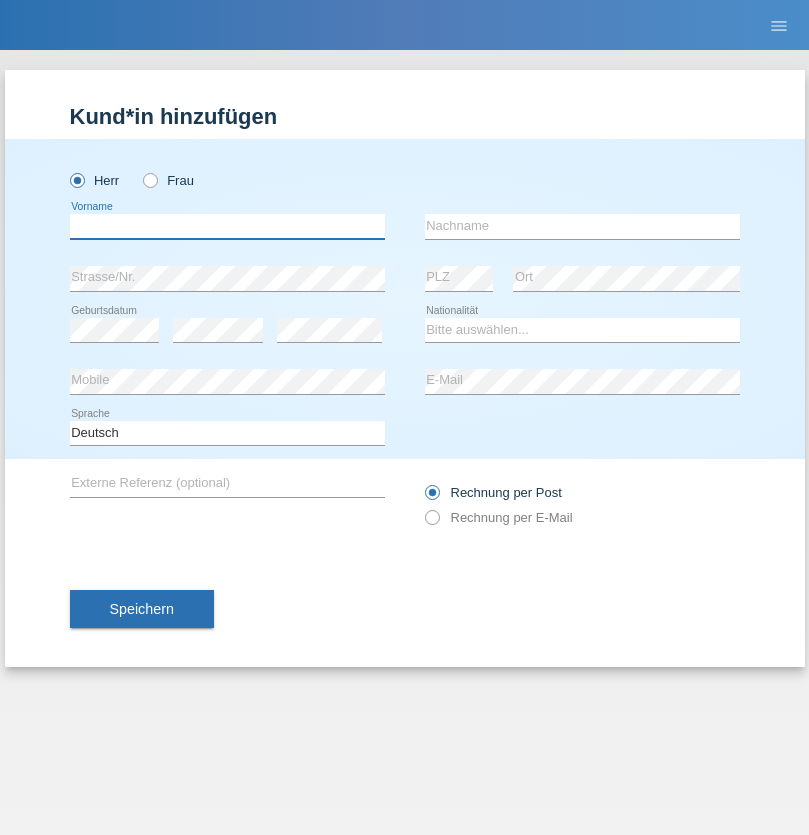 click at bounding box center [227, 226] 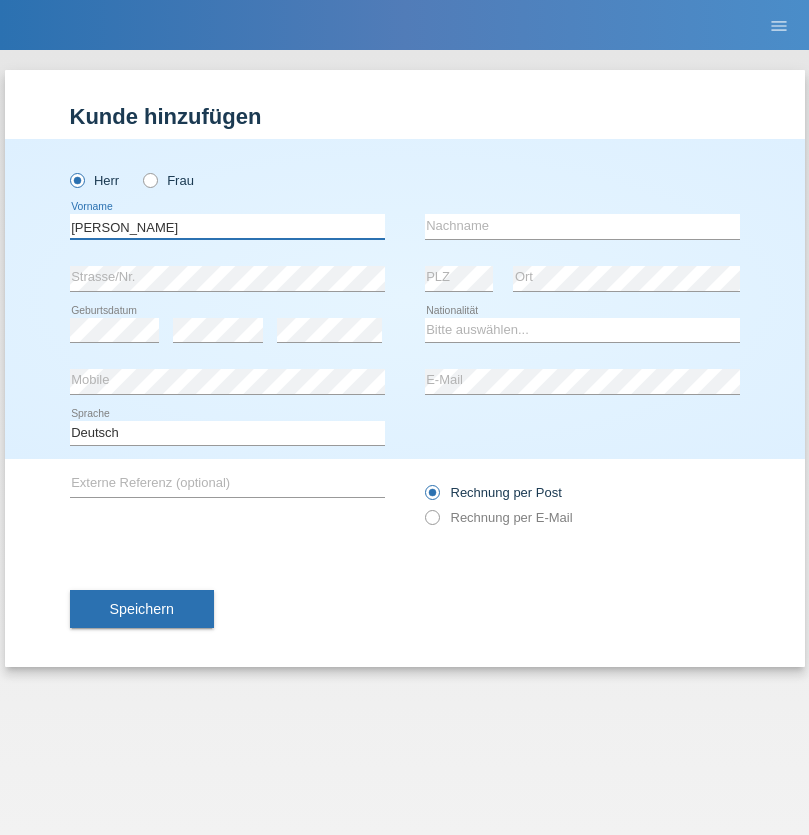 type on "[PERSON_NAME]" 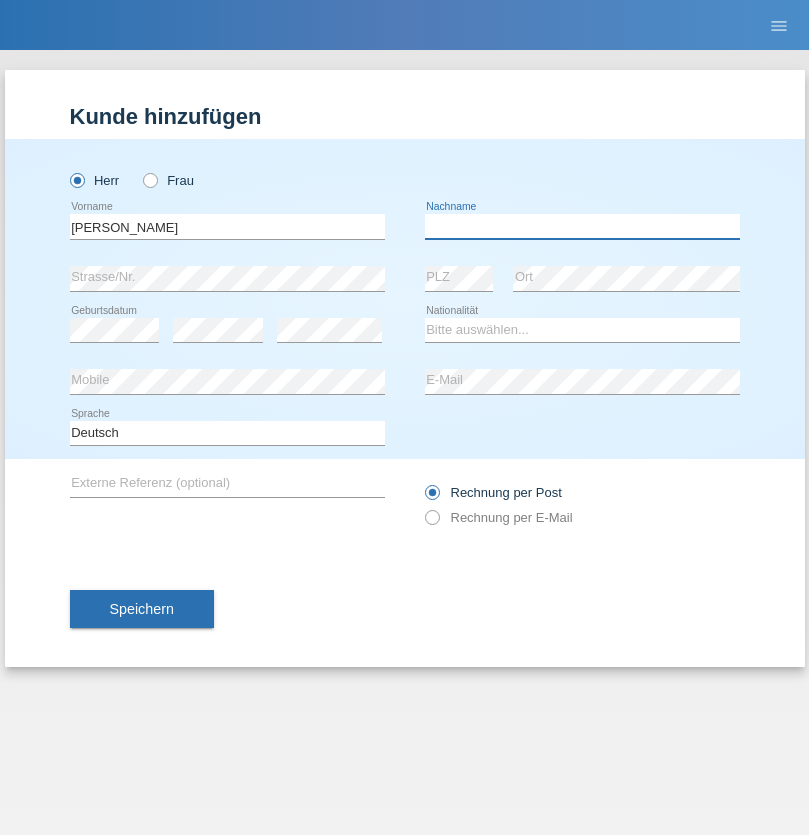 click at bounding box center (582, 226) 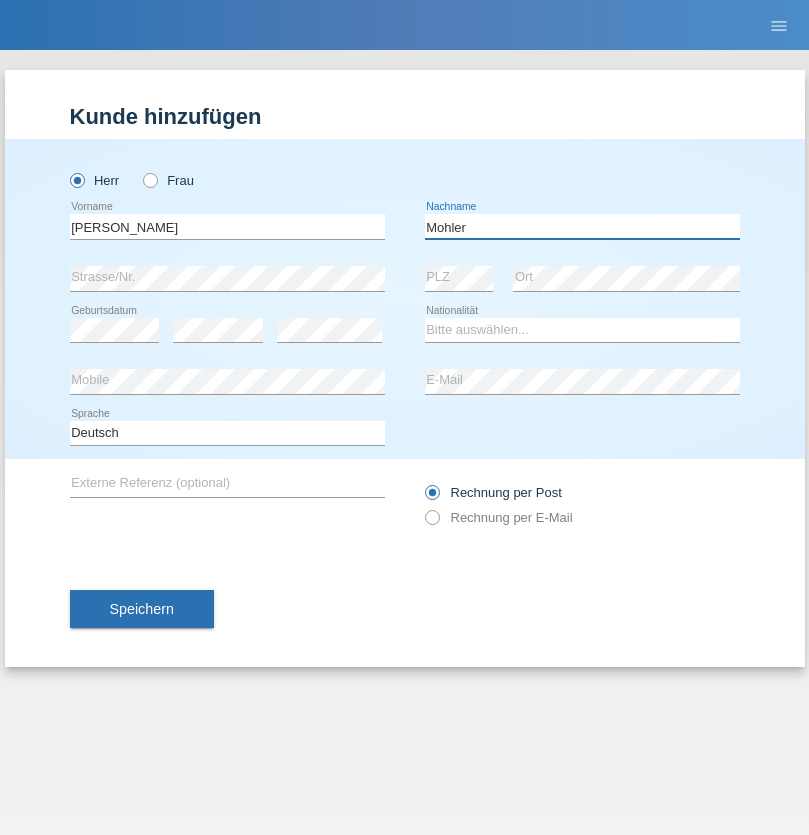 type on "Mohler" 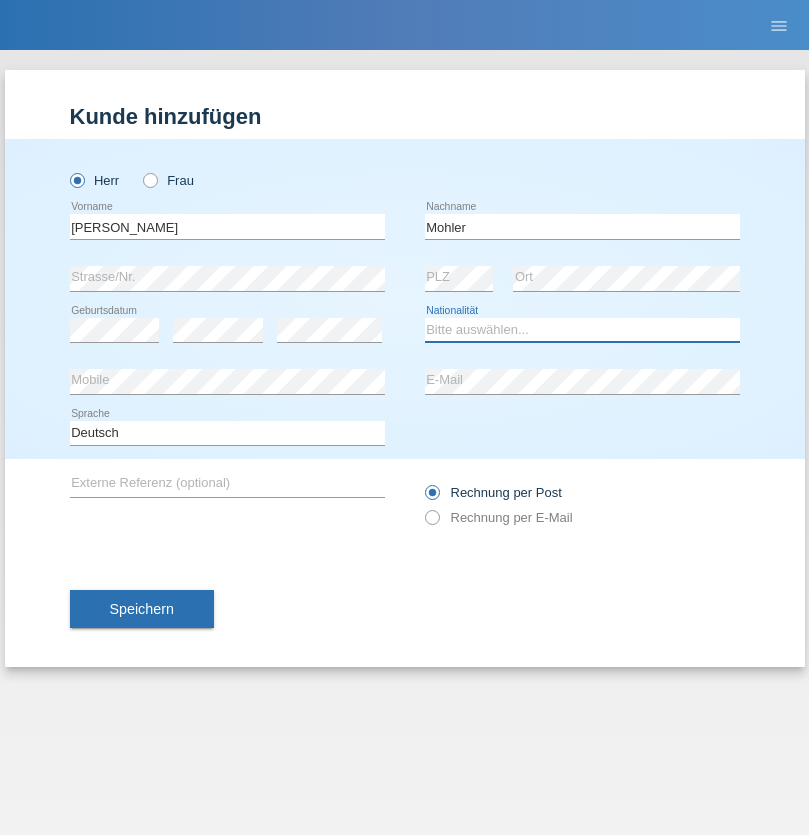 select on "CH" 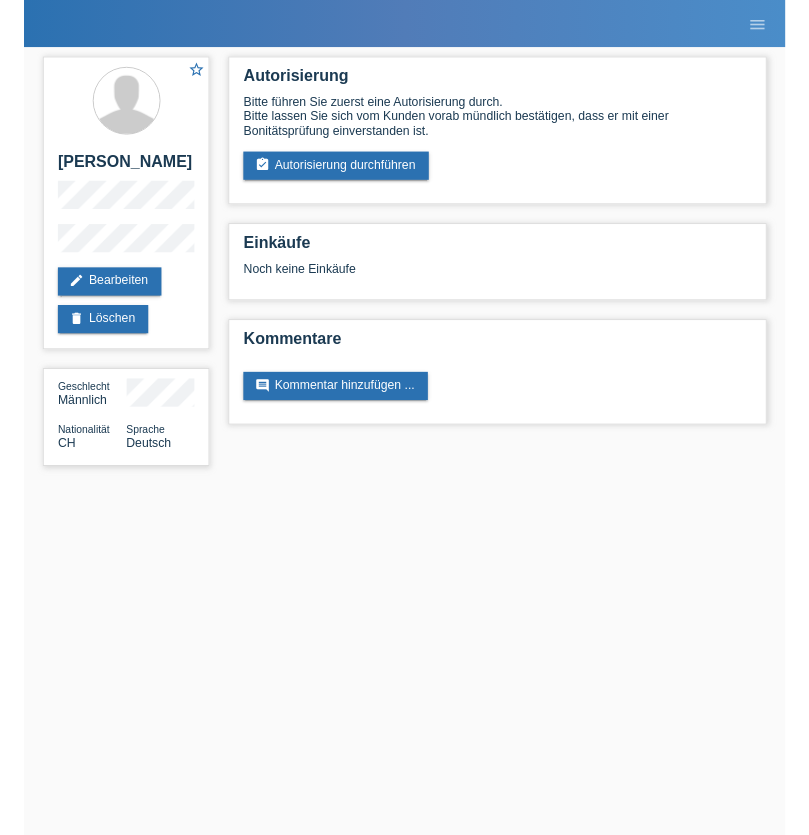 scroll, scrollTop: 0, scrollLeft: 0, axis: both 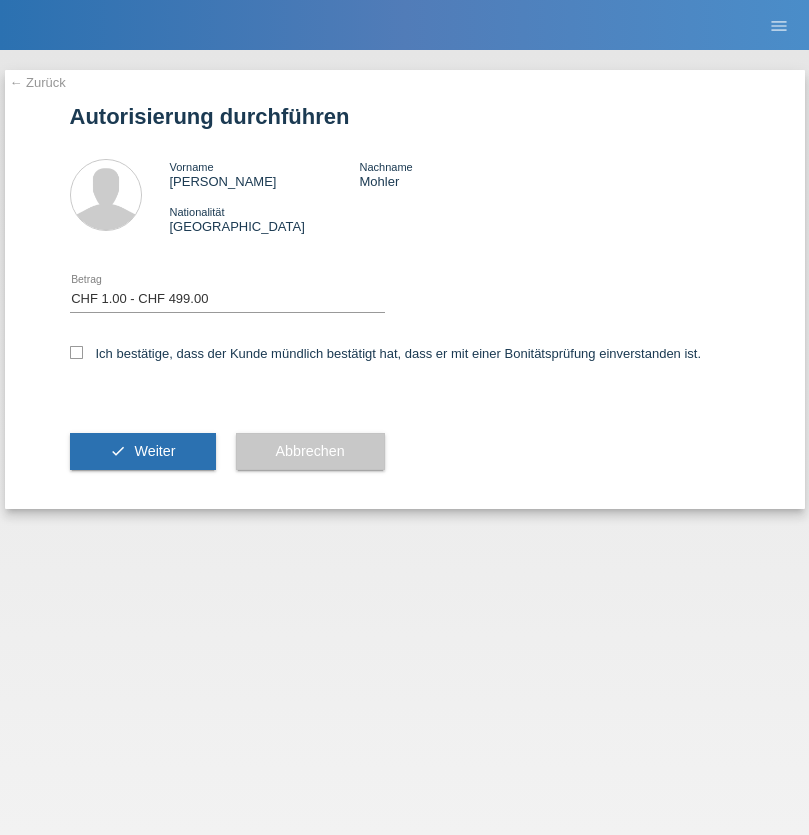 select on "1" 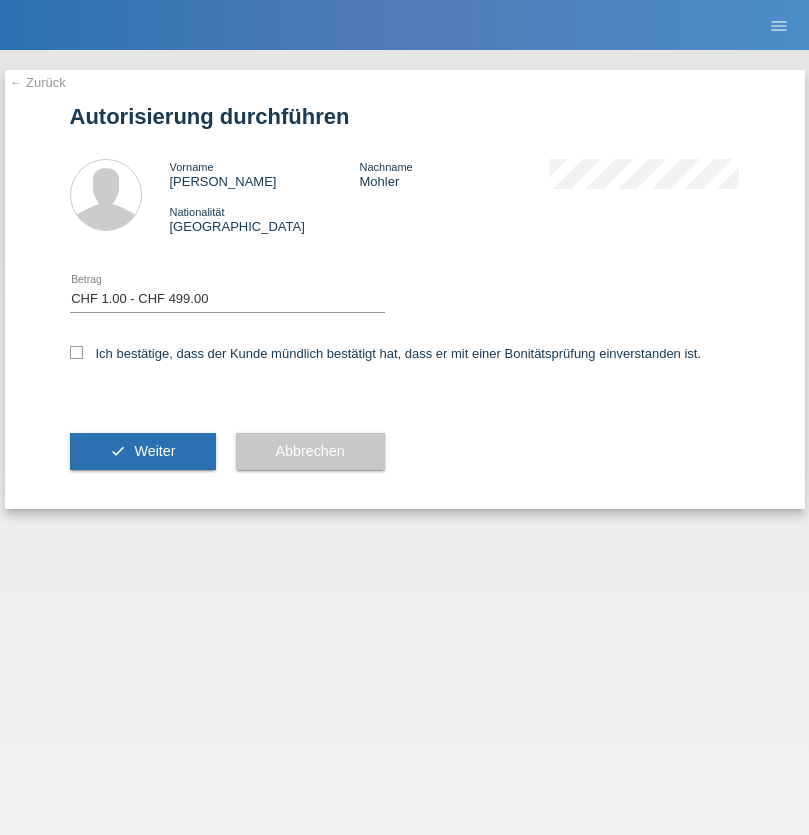 checkbox on "true" 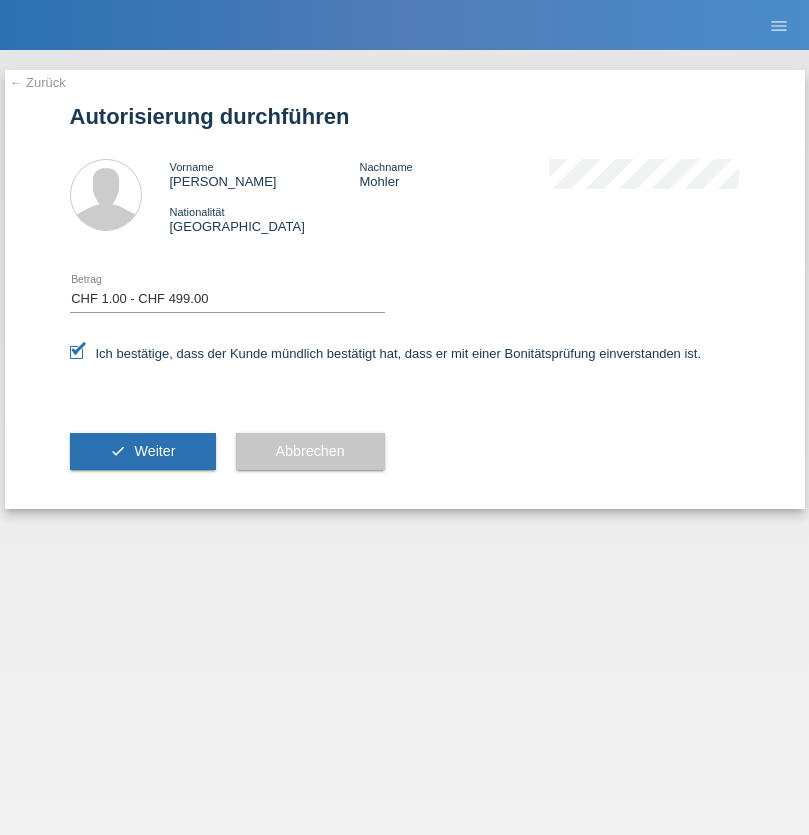 scroll, scrollTop: 0, scrollLeft: 0, axis: both 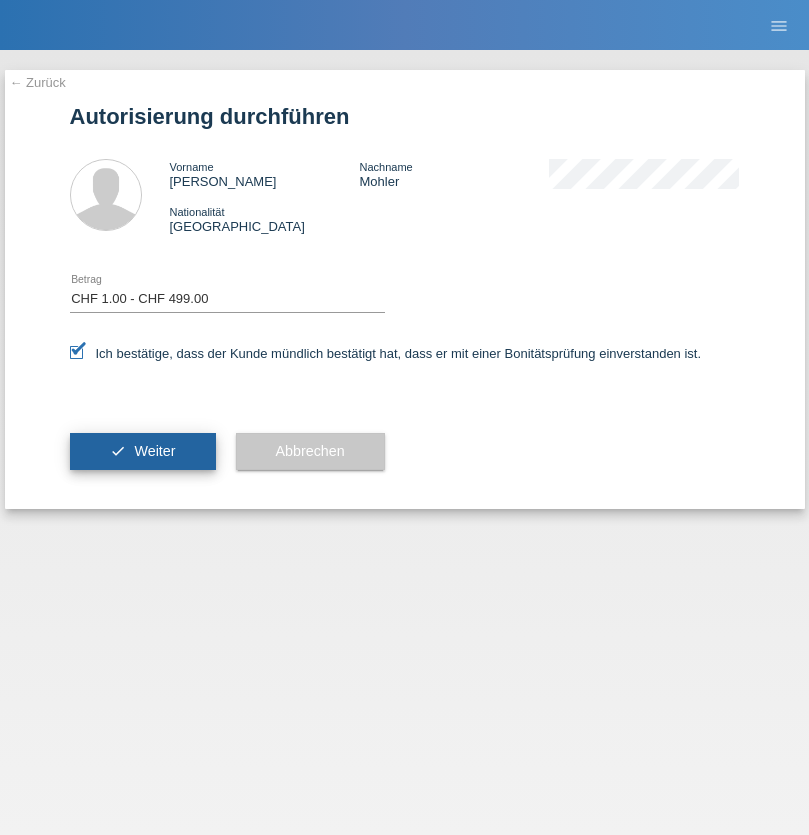 click on "Weiter" at bounding box center (154, 451) 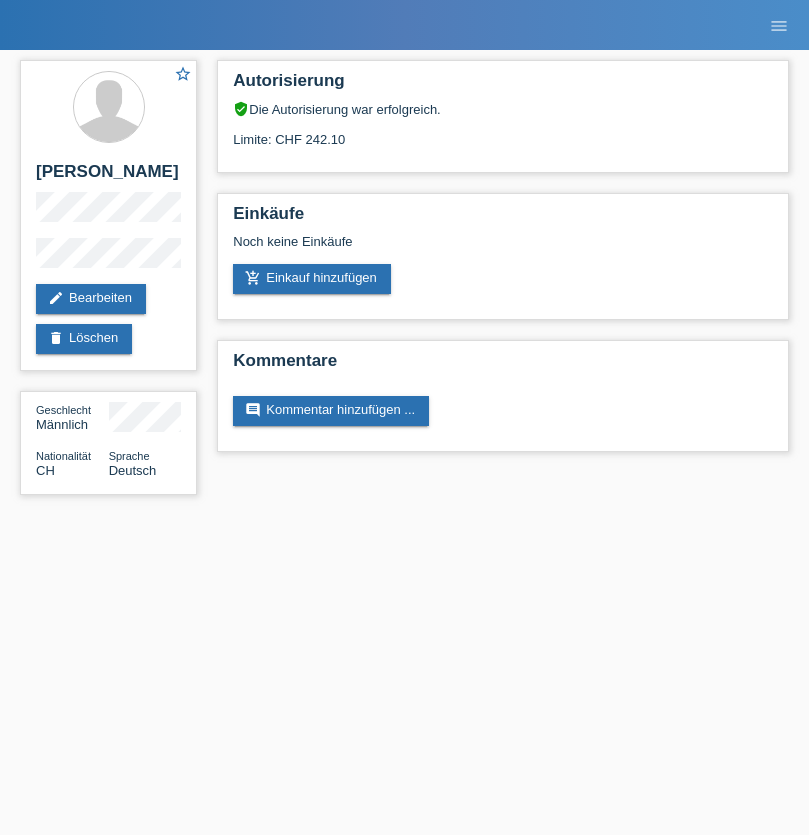 scroll, scrollTop: 0, scrollLeft: 0, axis: both 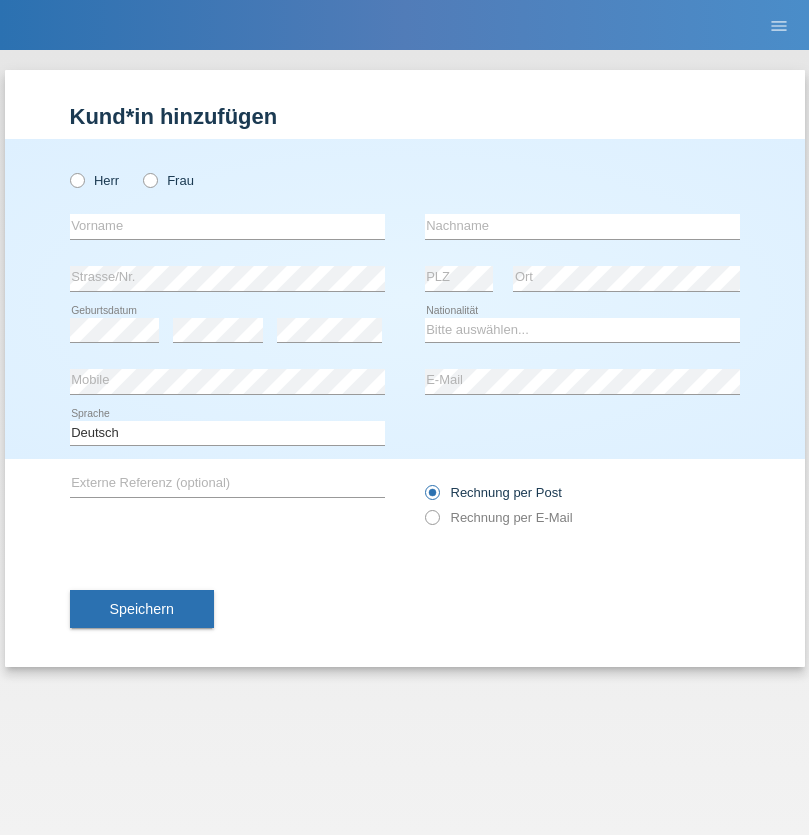 radio on "true" 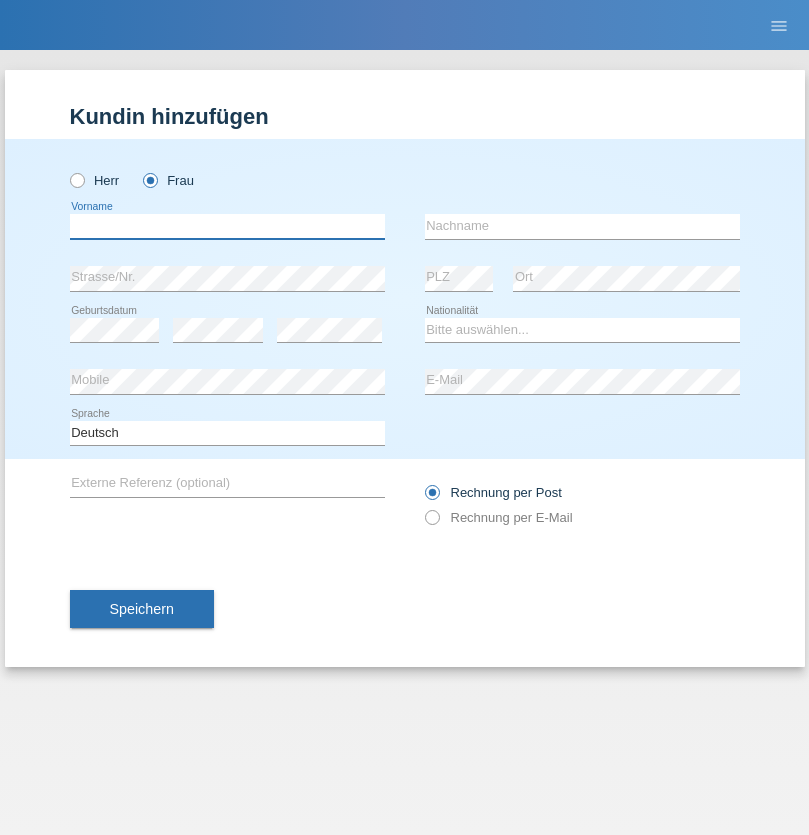 click at bounding box center (227, 226) 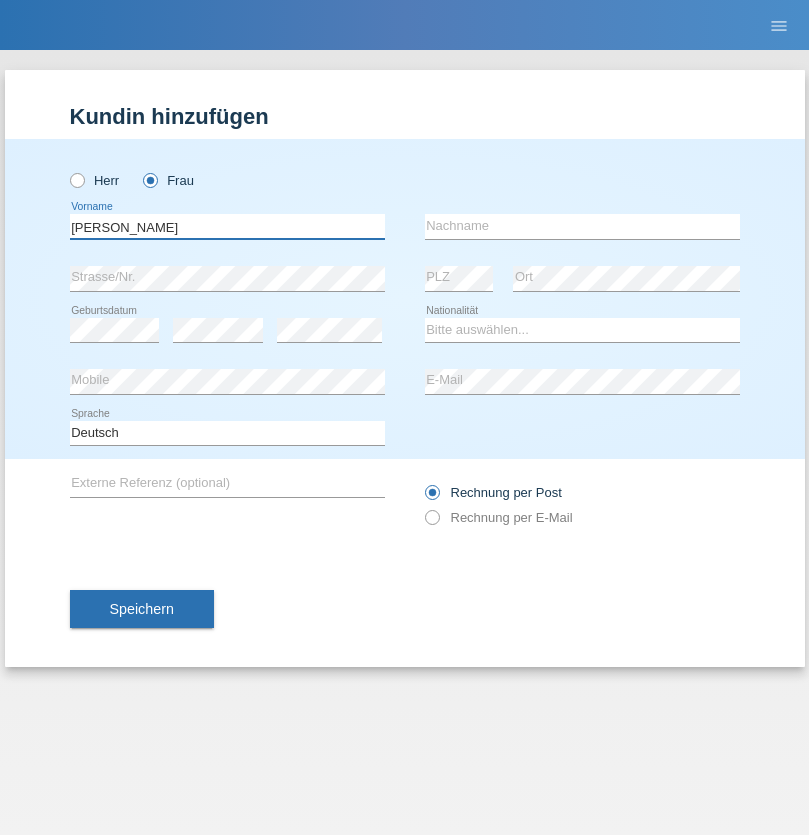type on "Iuliana Alexandra" 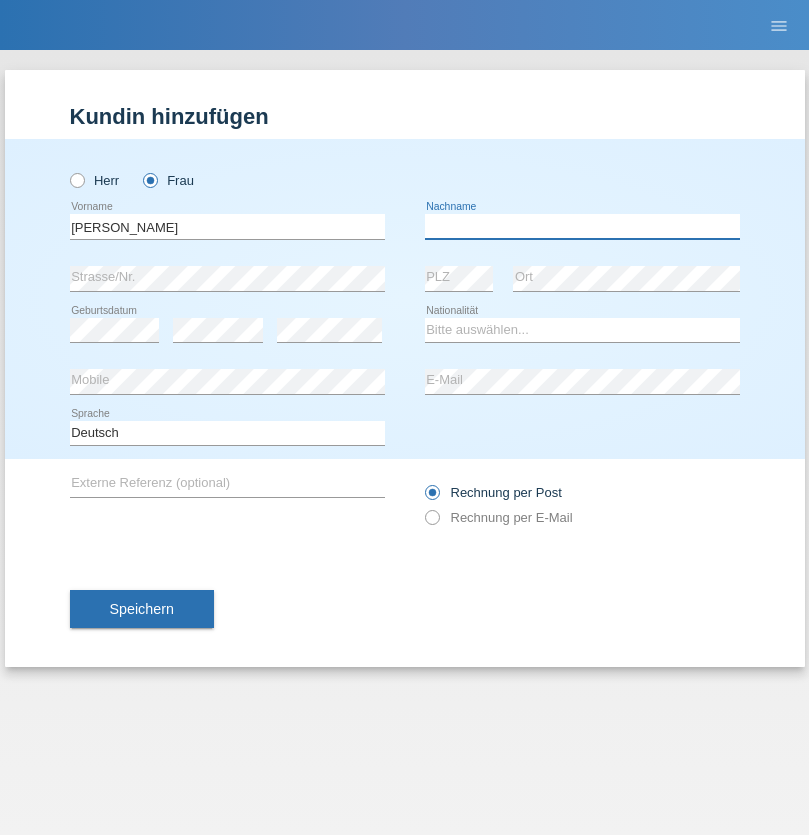click at bounding box center [582, 226] 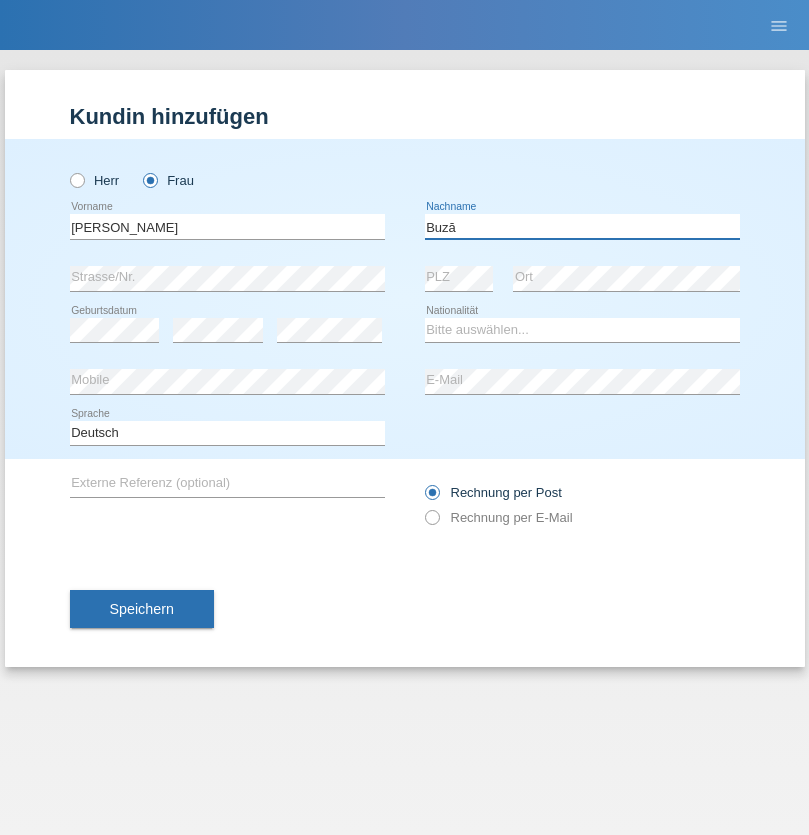 type on "Buză" 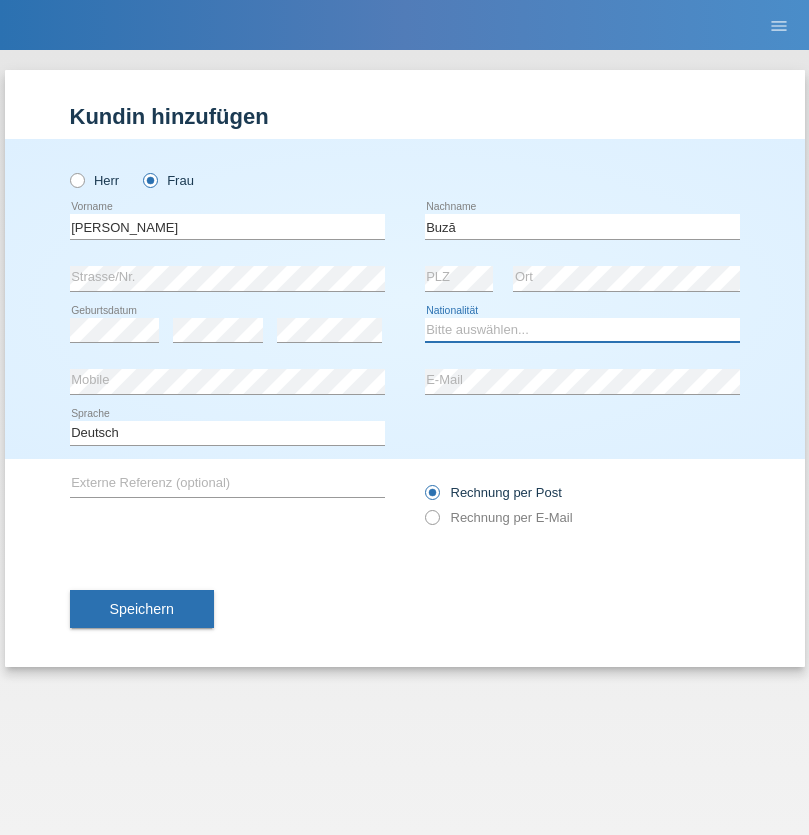 select on "RO" 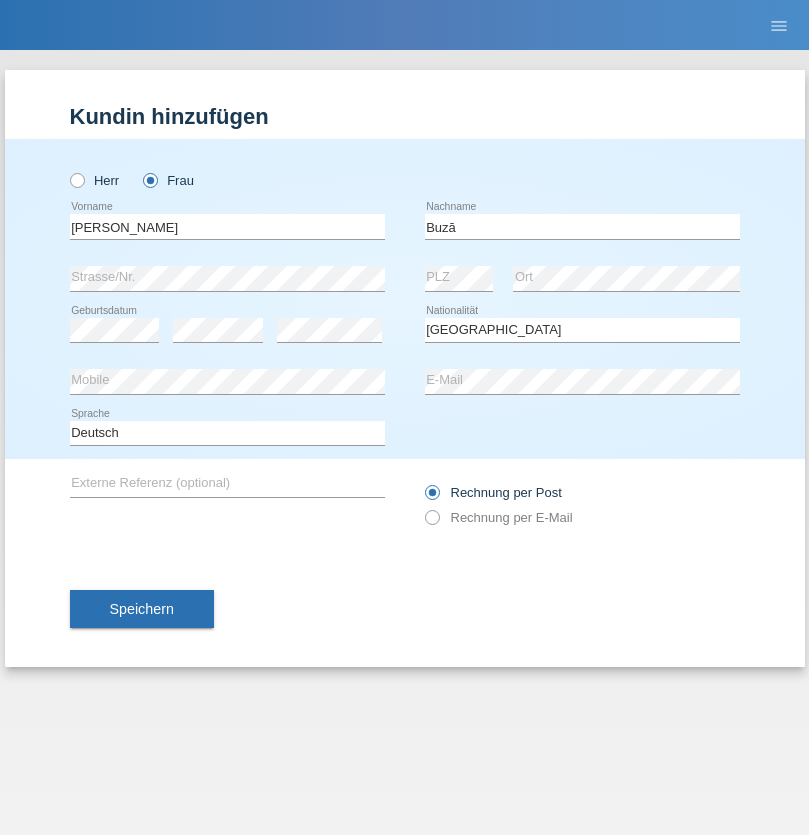 select on "C" 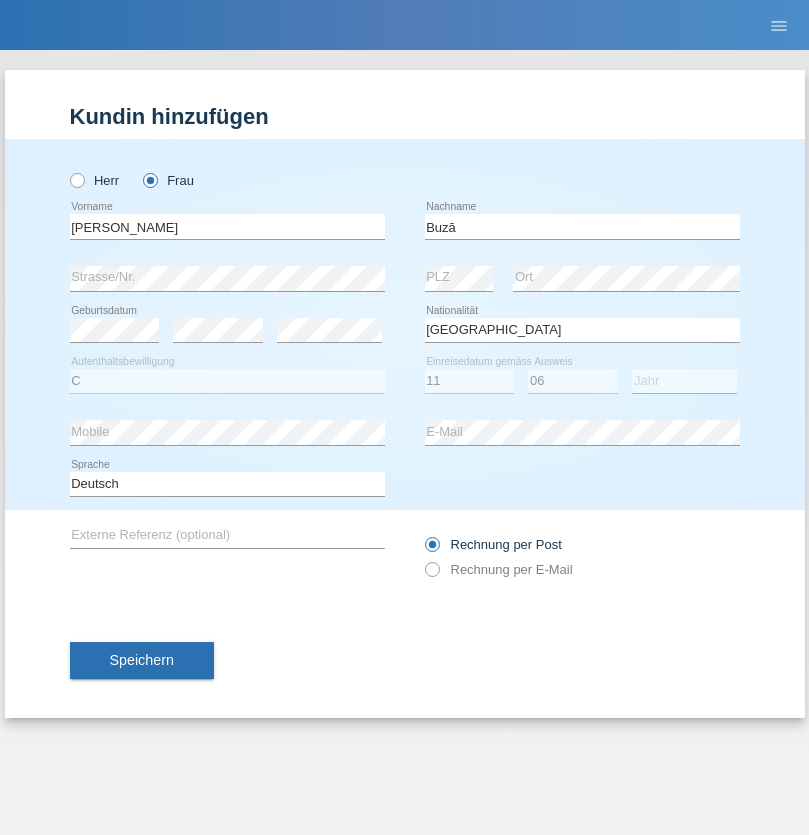select on "2021" 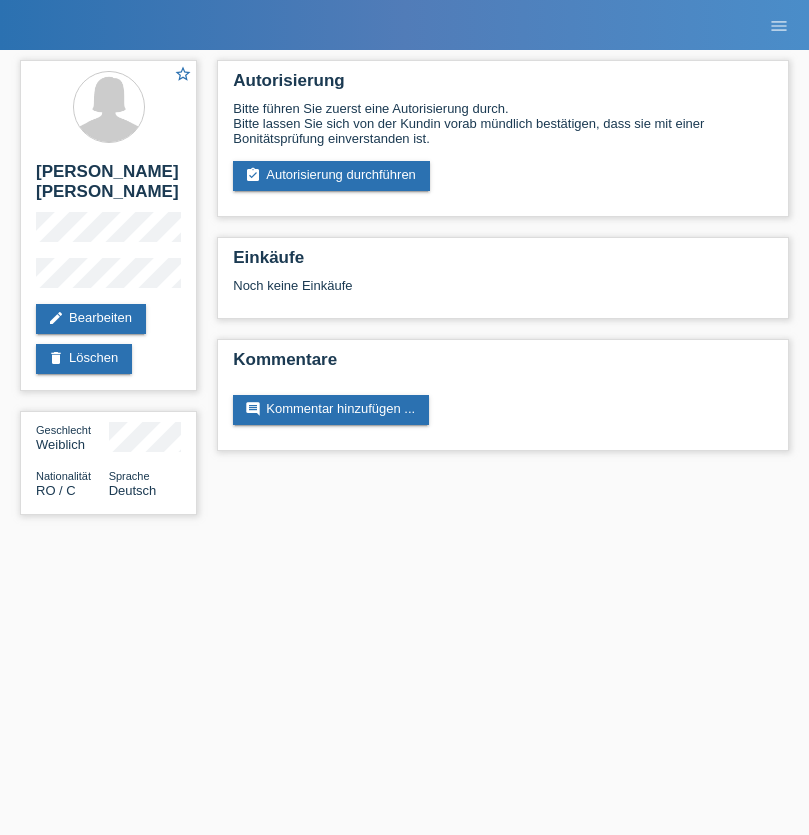 scroll, scrollTop: 0, scrollLeft: 0, axis: both 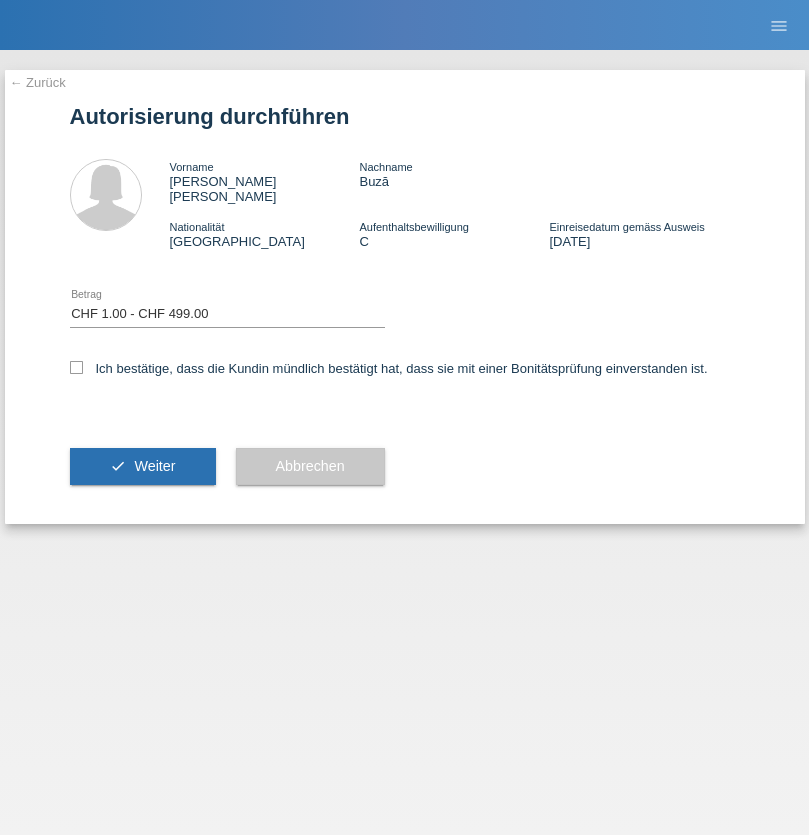select on "1" 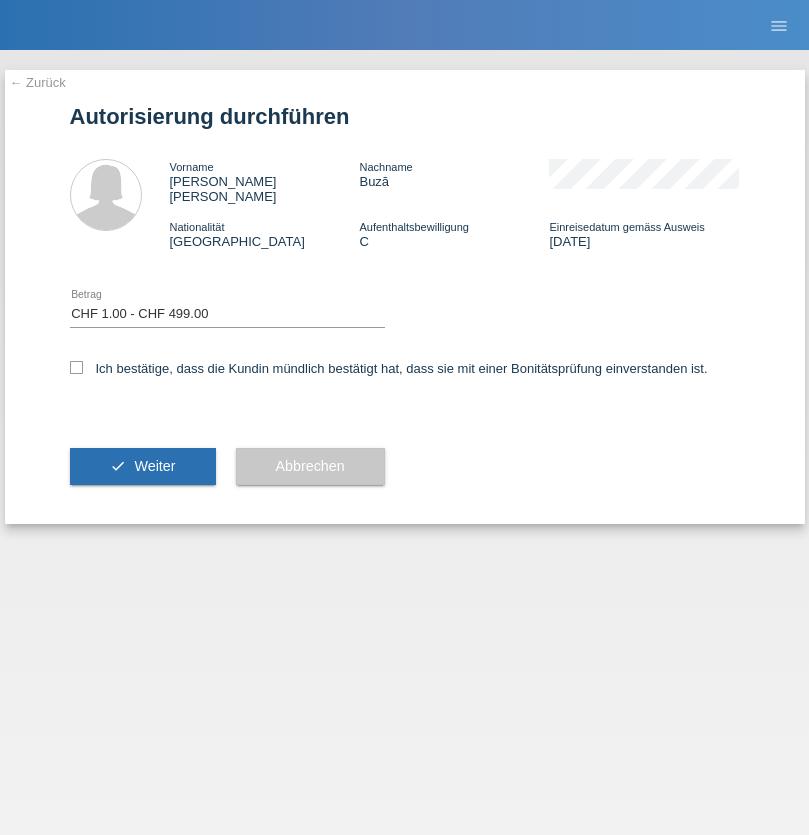 checkbox on "true" 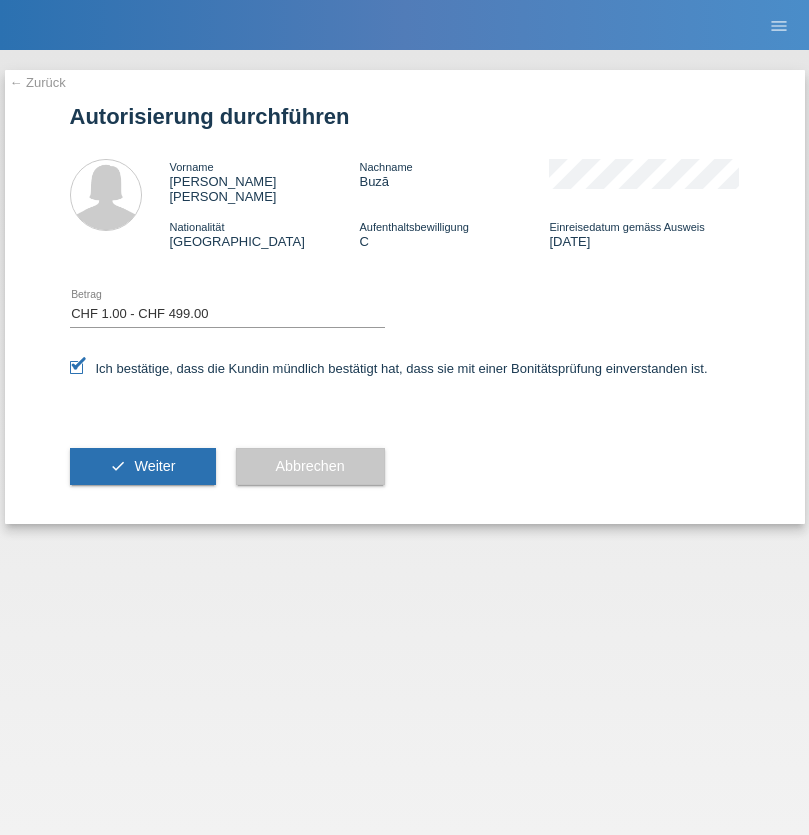 scroll, scrollTop: 0, scrollLeft: 0, axis: both 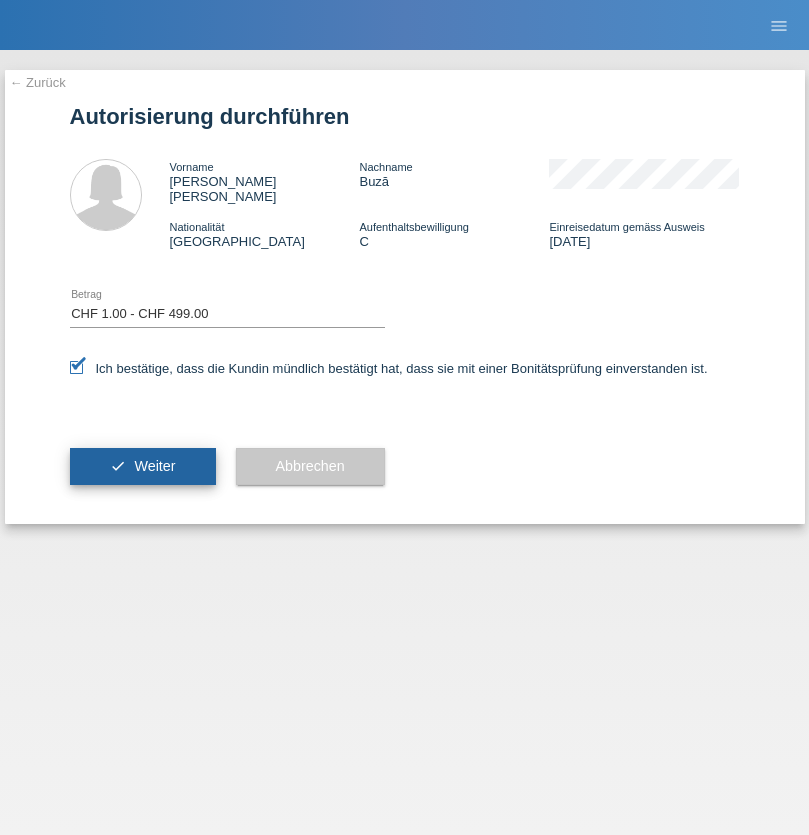 click on "Weiter" at bounding box center (154, 466) 